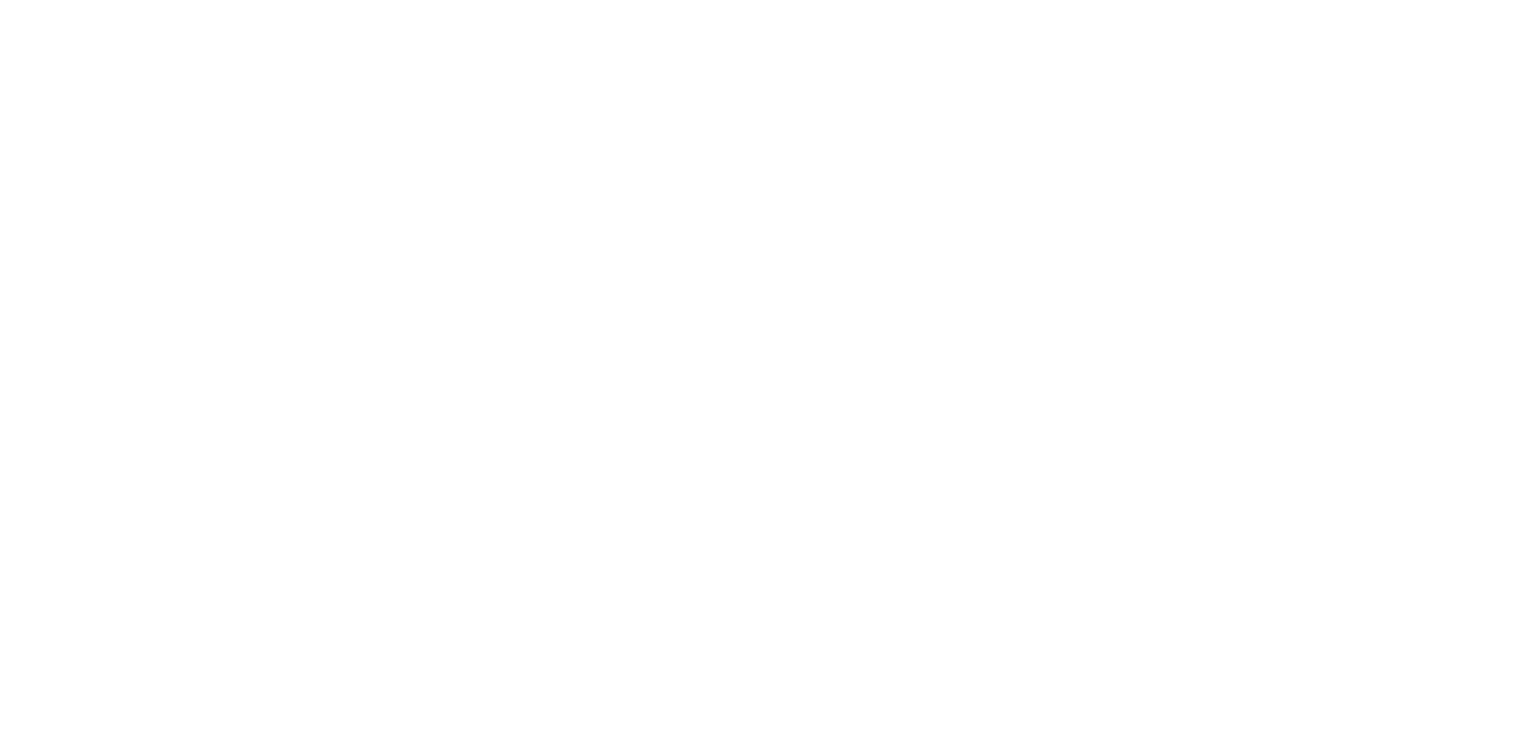 scroll, scrollTop: 0, scrollLeft: 0, axis: both 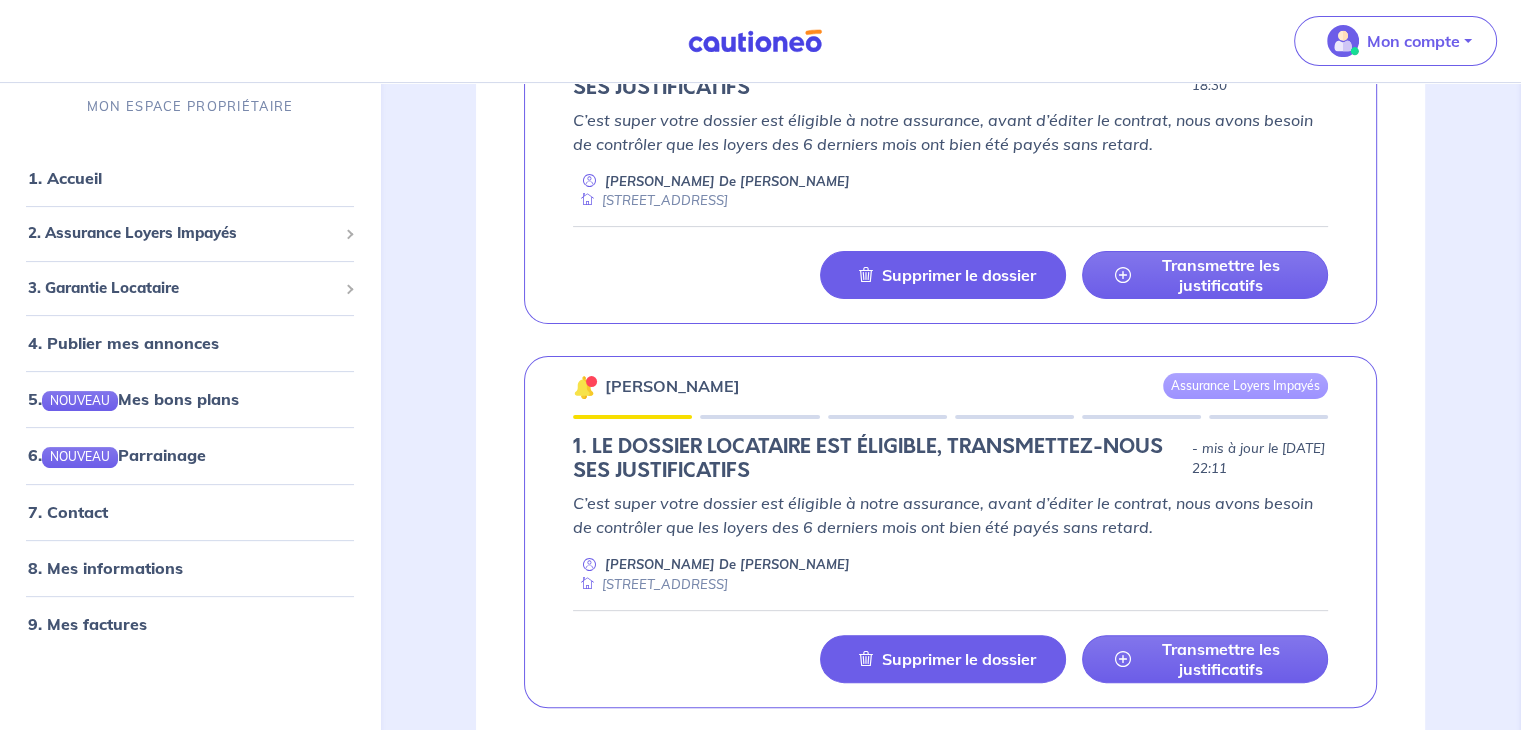 click on "Supprimer le dossier Transmettre les justificatifs" at bounding box center [950, 262] 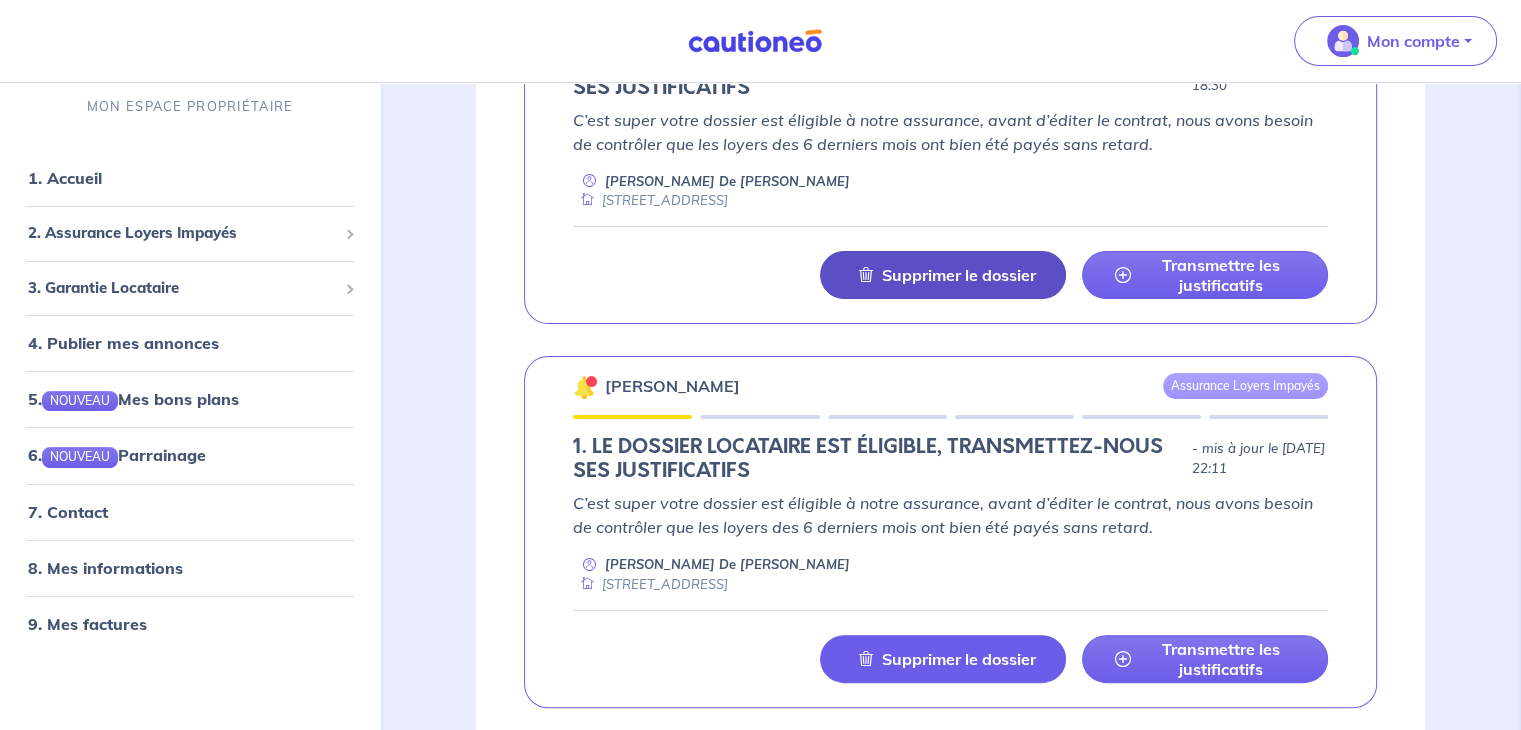 click on "Supprimer le dossier" at bounding box center [959, 275] 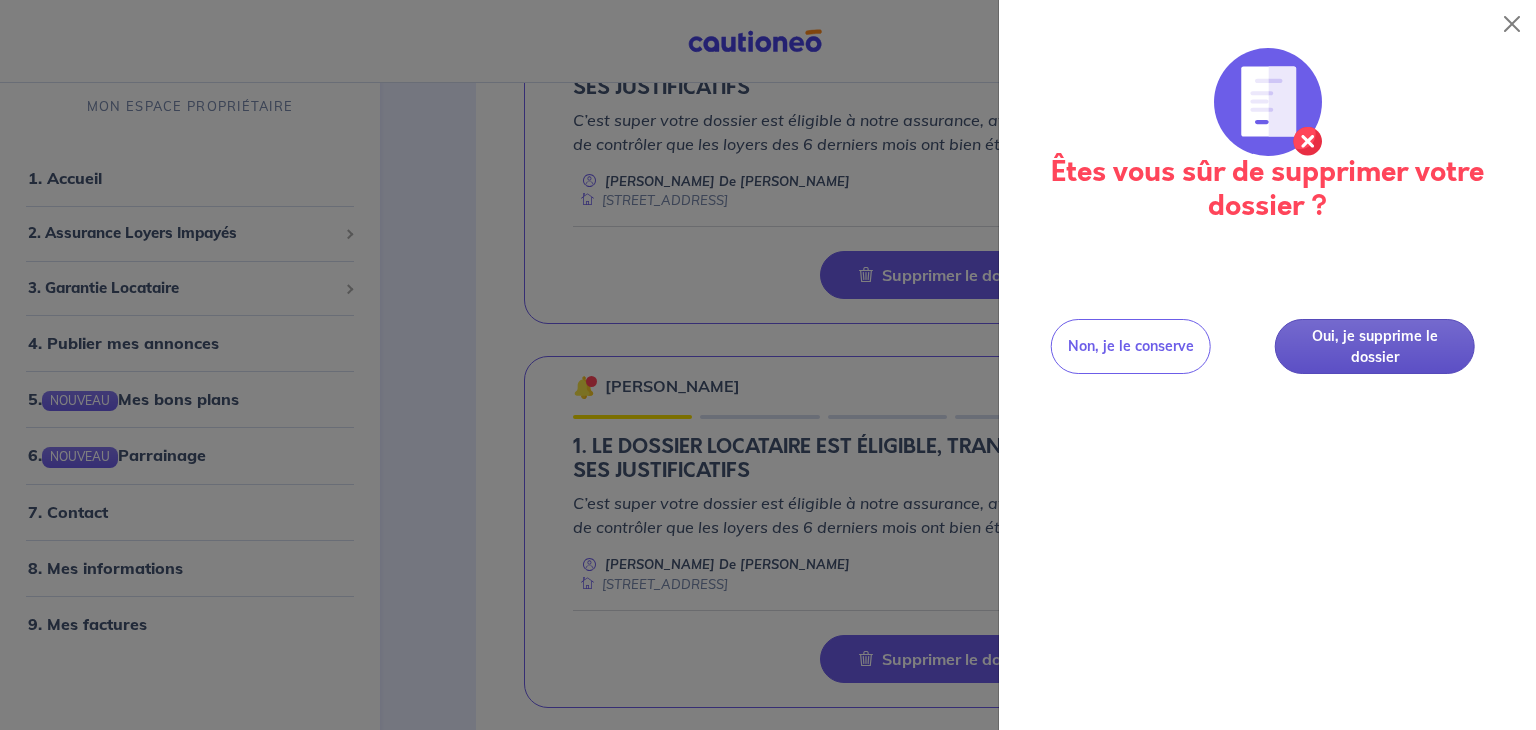 click on "Oui, je supprime le dossier" at bounding box center [1375, 346] 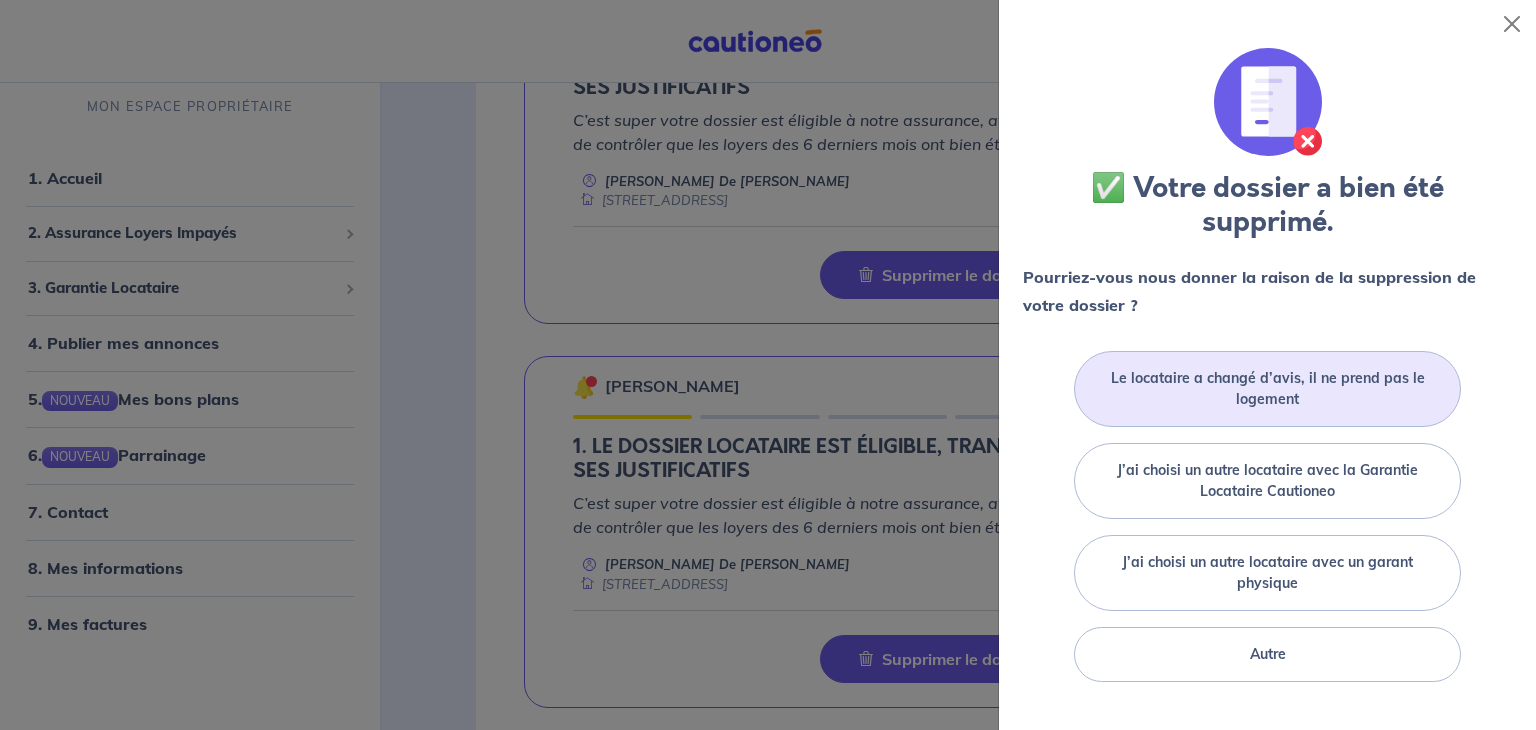 click on "Le locataire a changé d’avis, il ne prend pas le logement" at bounding box center [1267, 389] 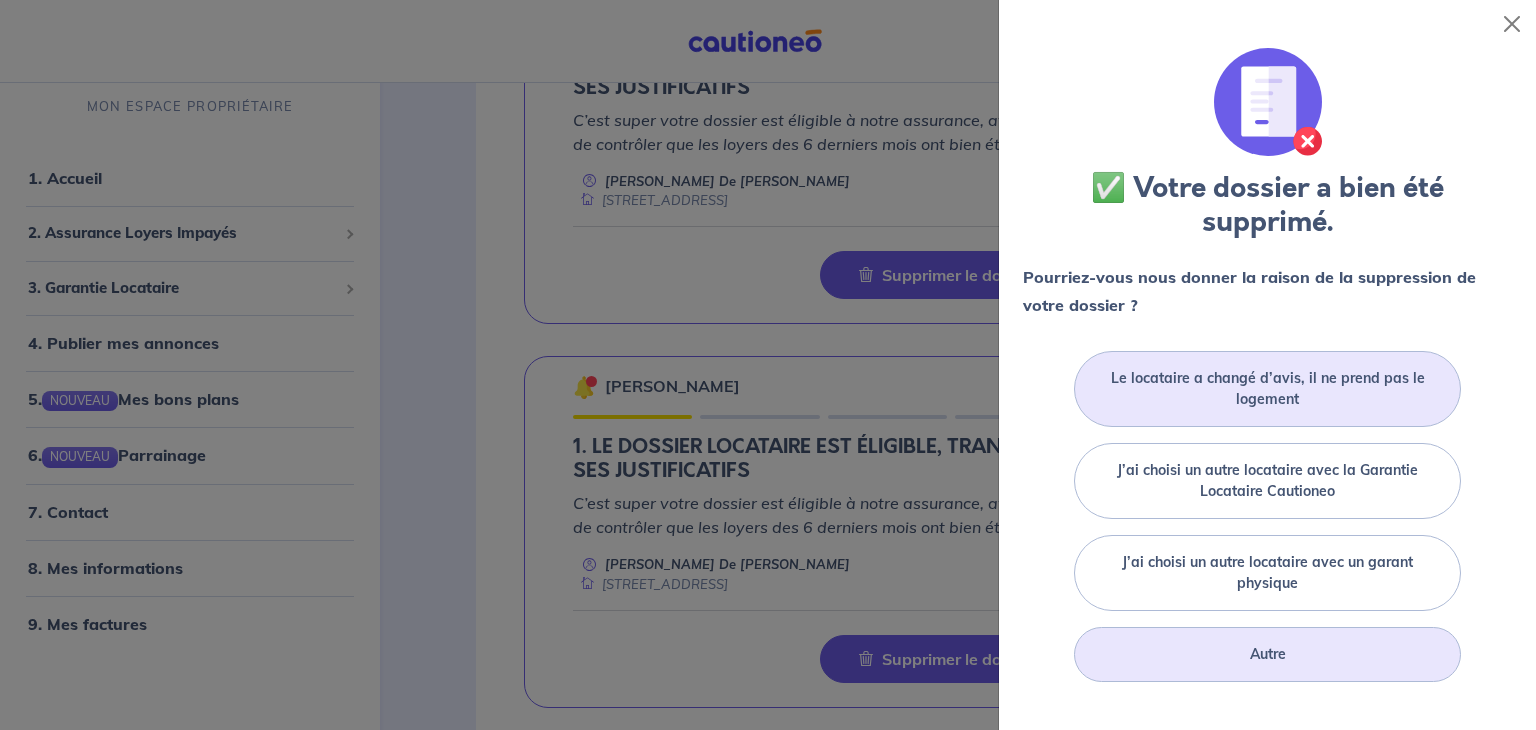 click on "Autre" at bounding box center (1268, 654) 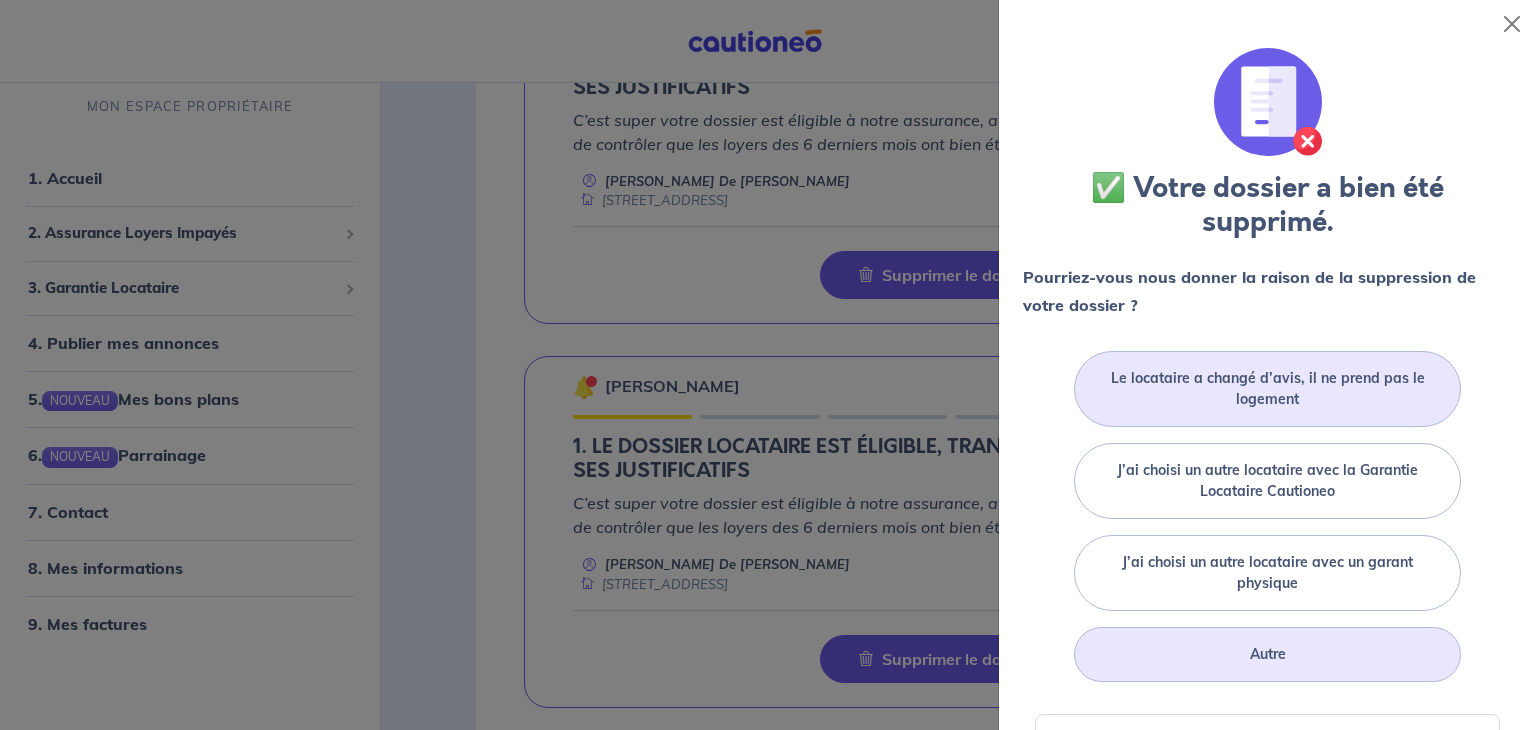 scroll, scrollTop: 304, scrollLeft: 0, axis: vertical 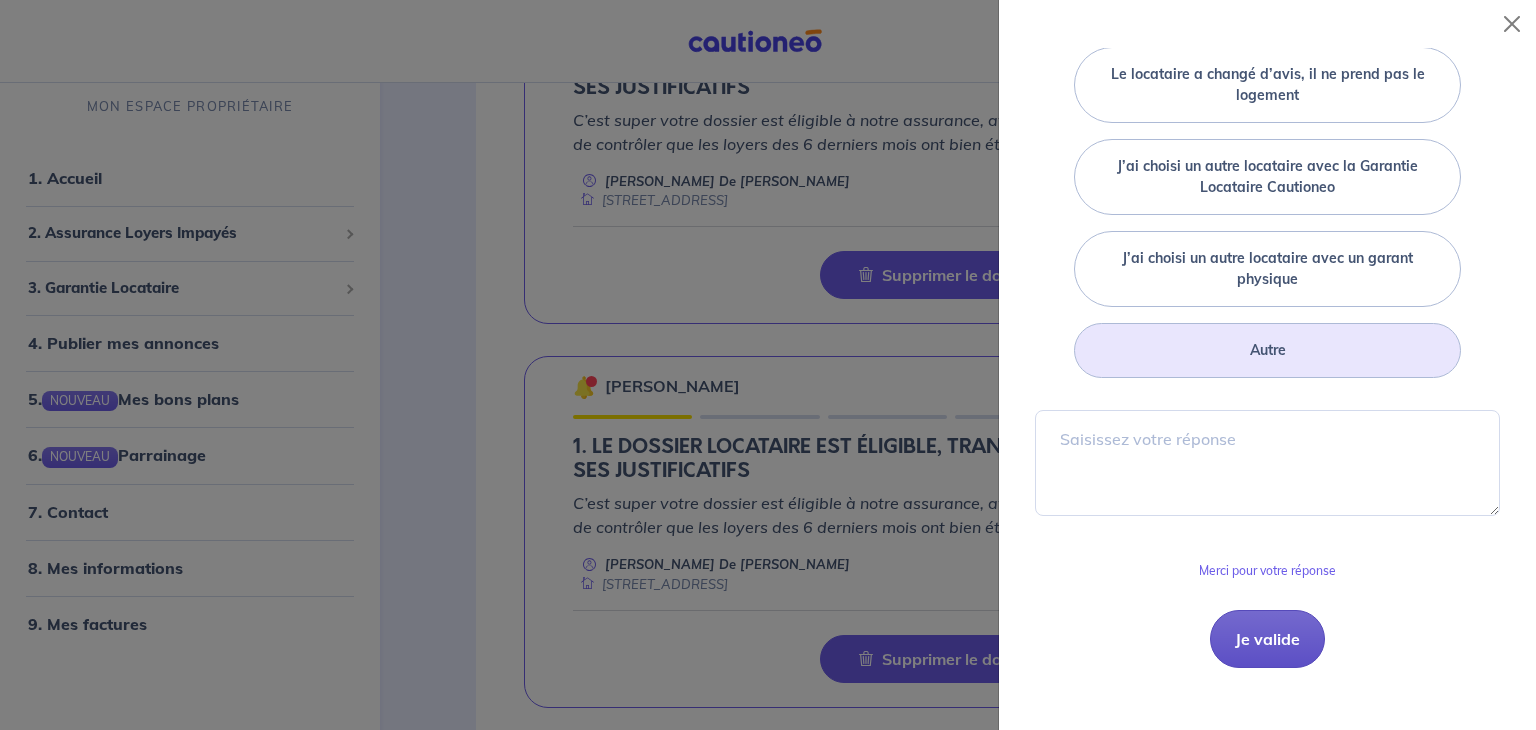 click on "Je valide" at bounding box center [1267, 639] 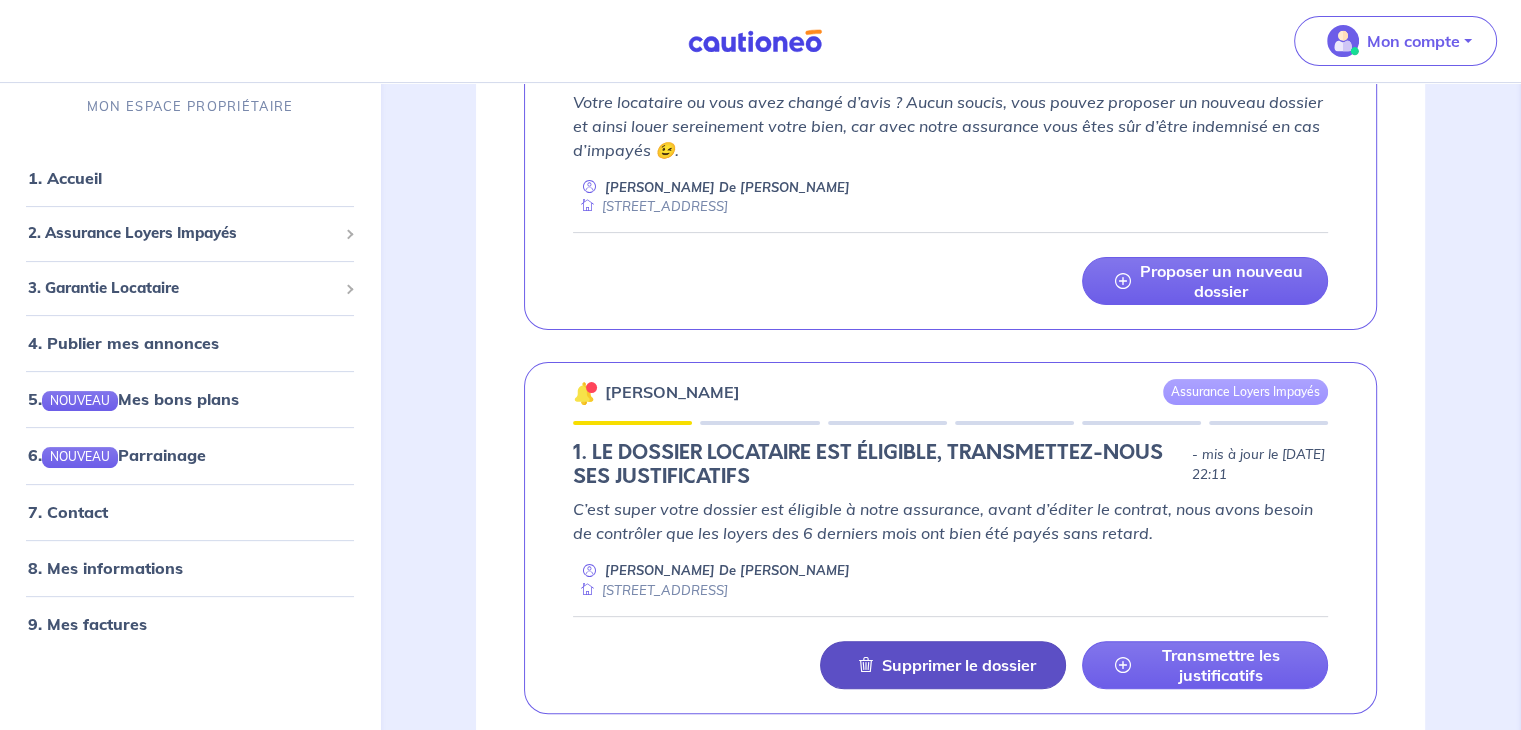 click on "Supprimer le dossier" at bounding box center (943, 665) 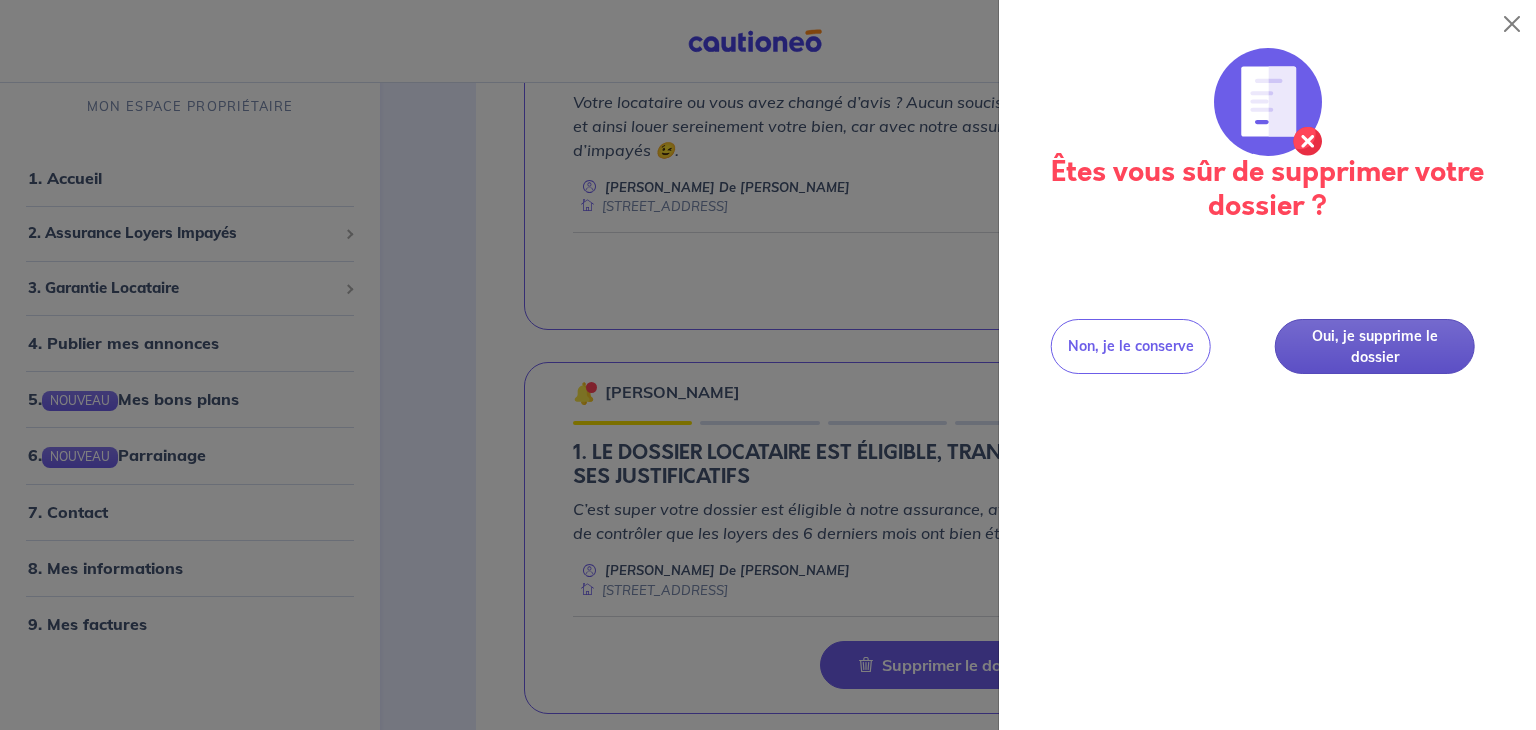 click on "Oui, je supprime le dossier" at bounding box center (1375, 346) 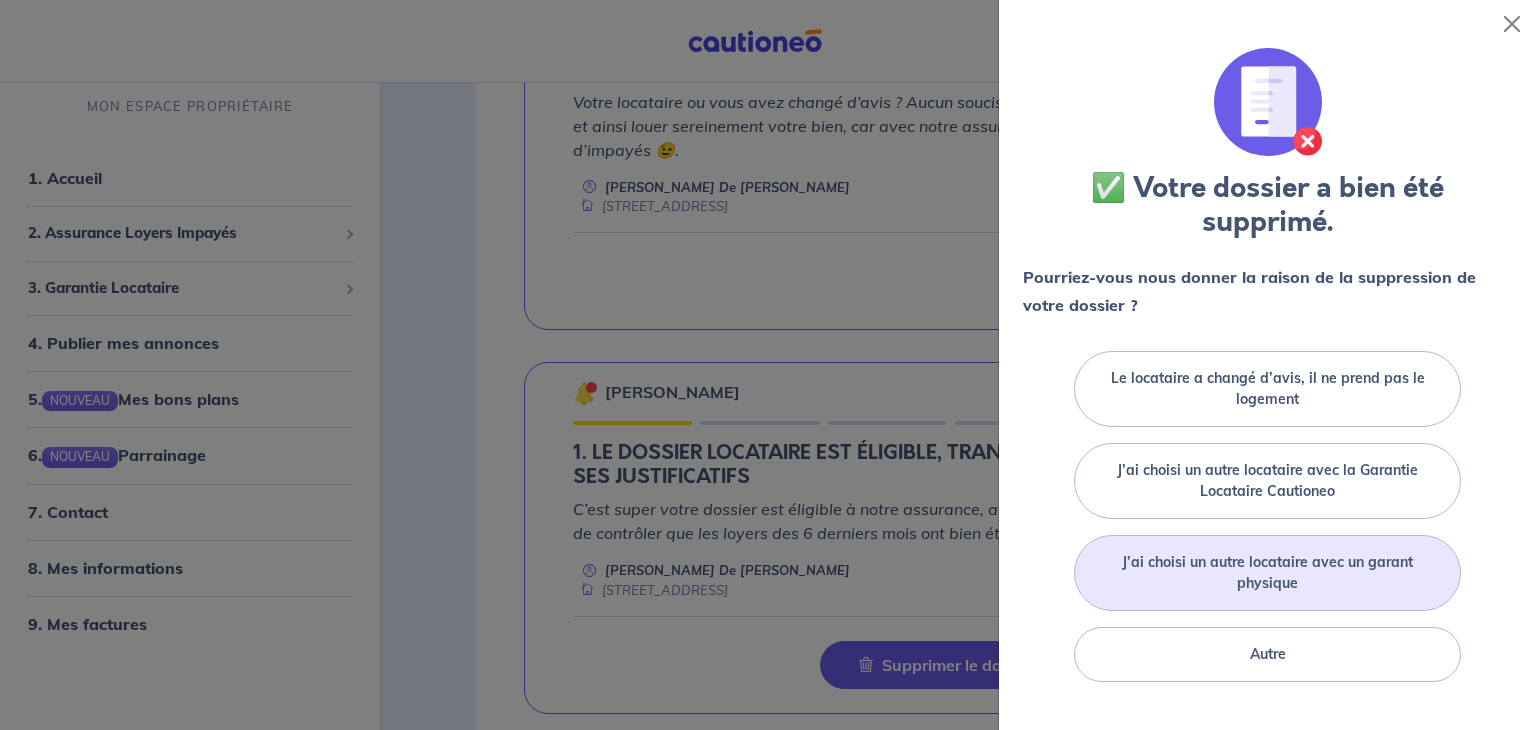 scroll, scrollTop: 144, scrollLeft: 0, axis: vertical 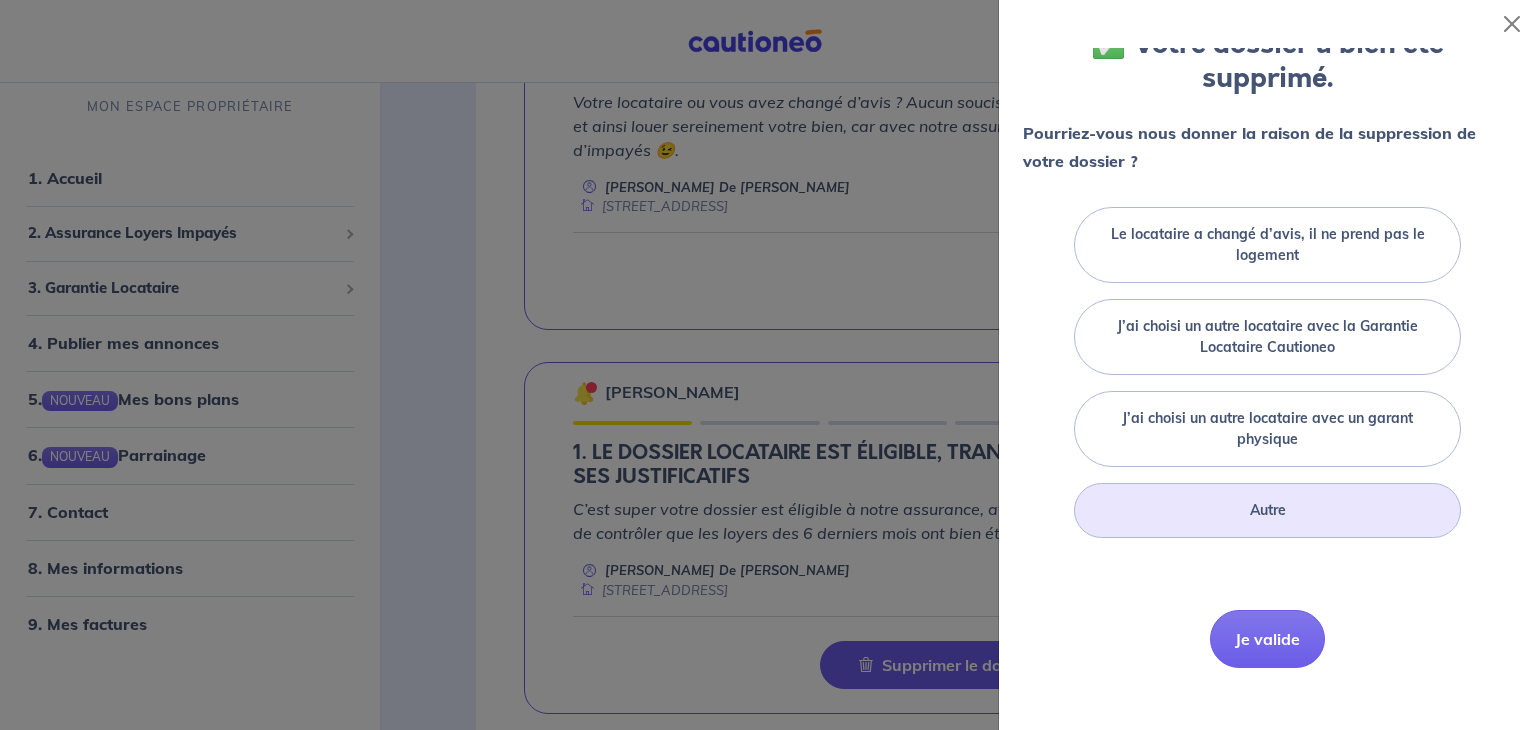 click on "Autre" at bounding box center (1268, 510) 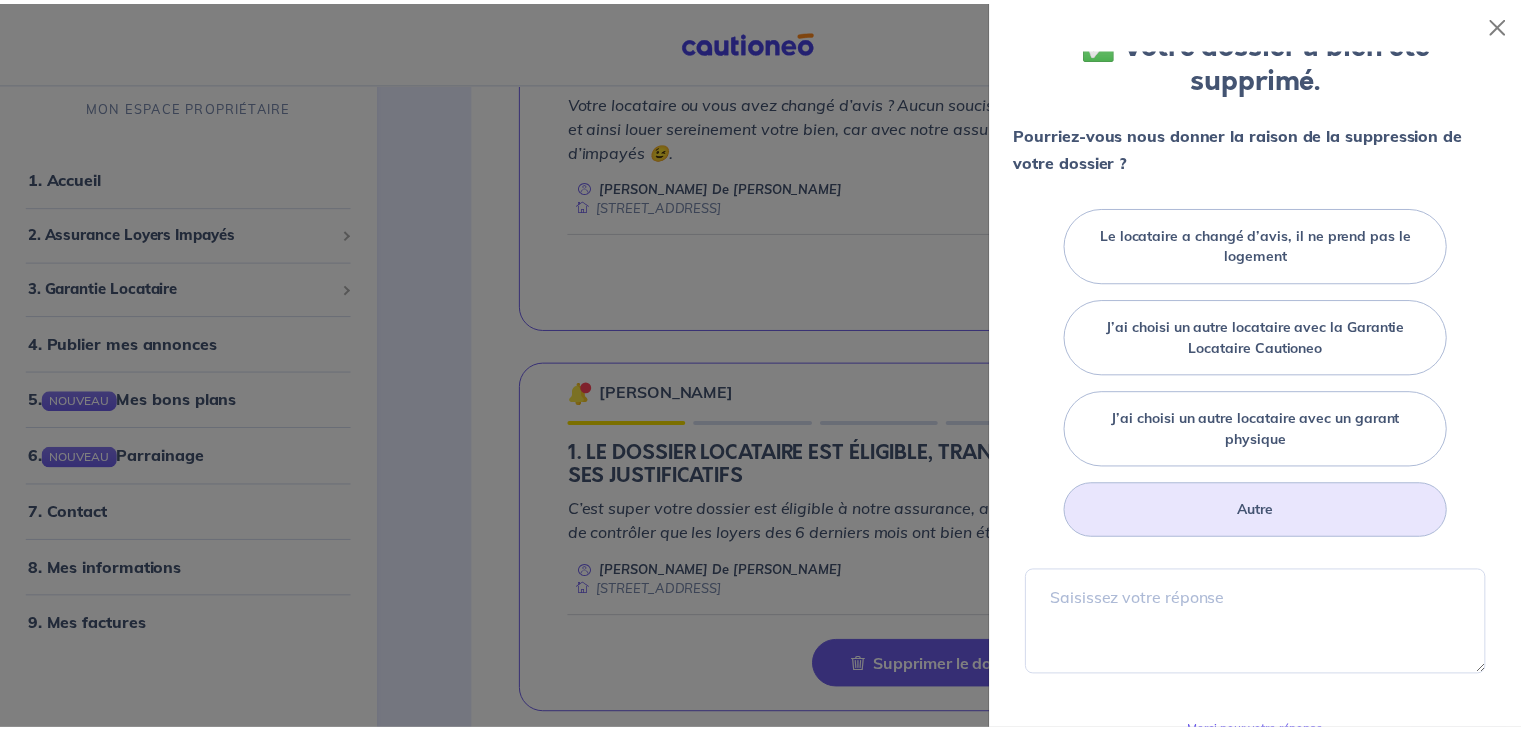 scroll, scrollTop: 304, scrollLeft: 0, axis: vertical 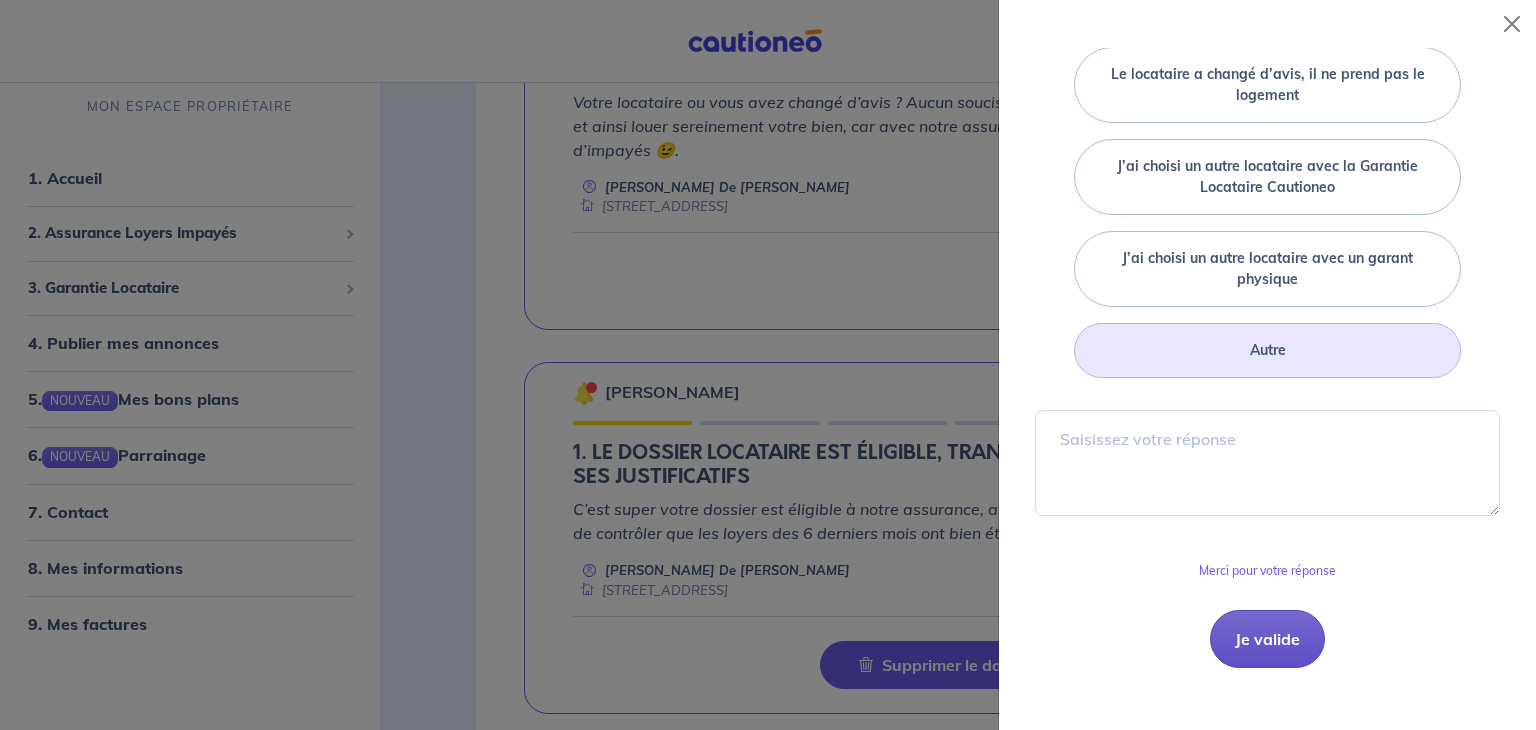 click on "Je valide" at bounding box center [1267, 639] 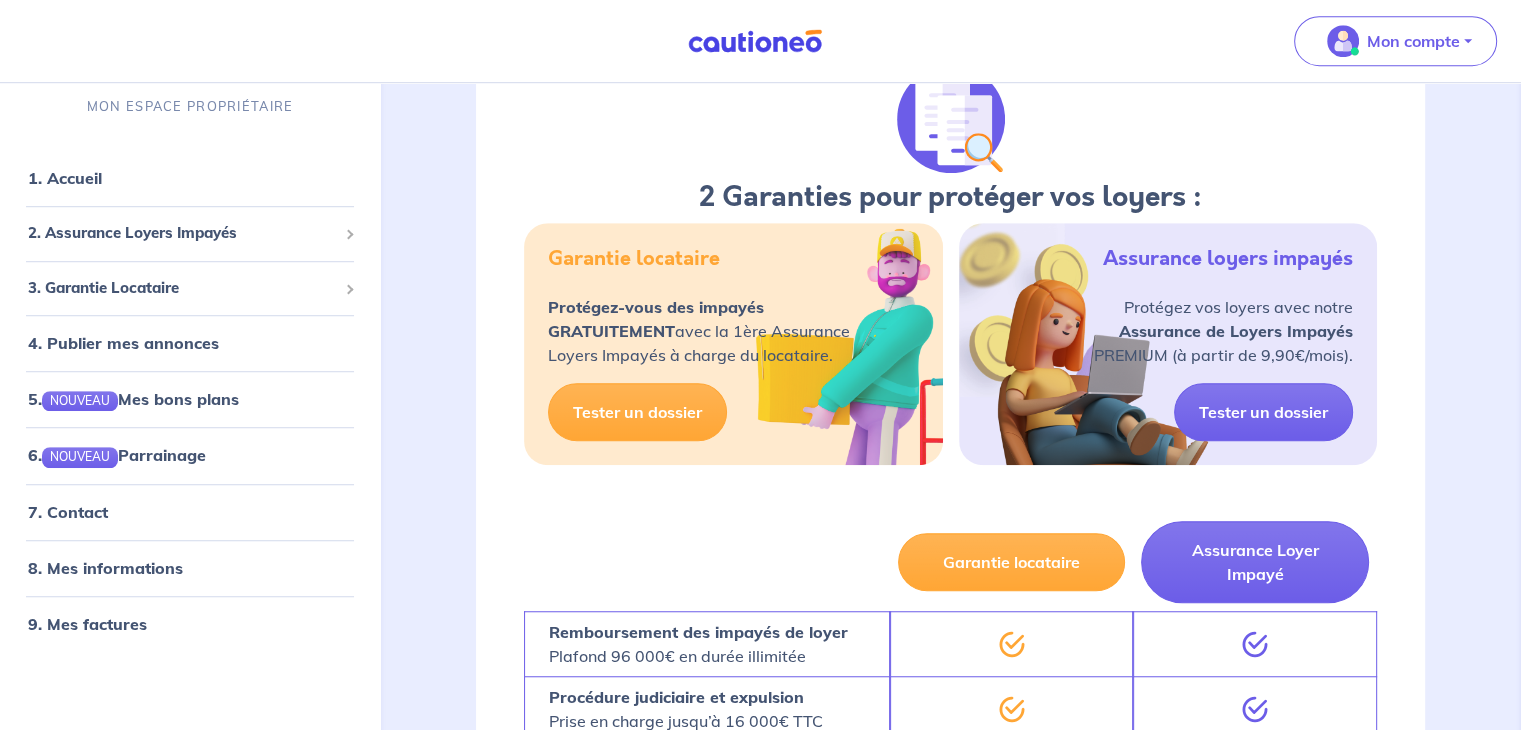 scroll, scrollTop: 1340, scrollLeft: 0, axis: vertical 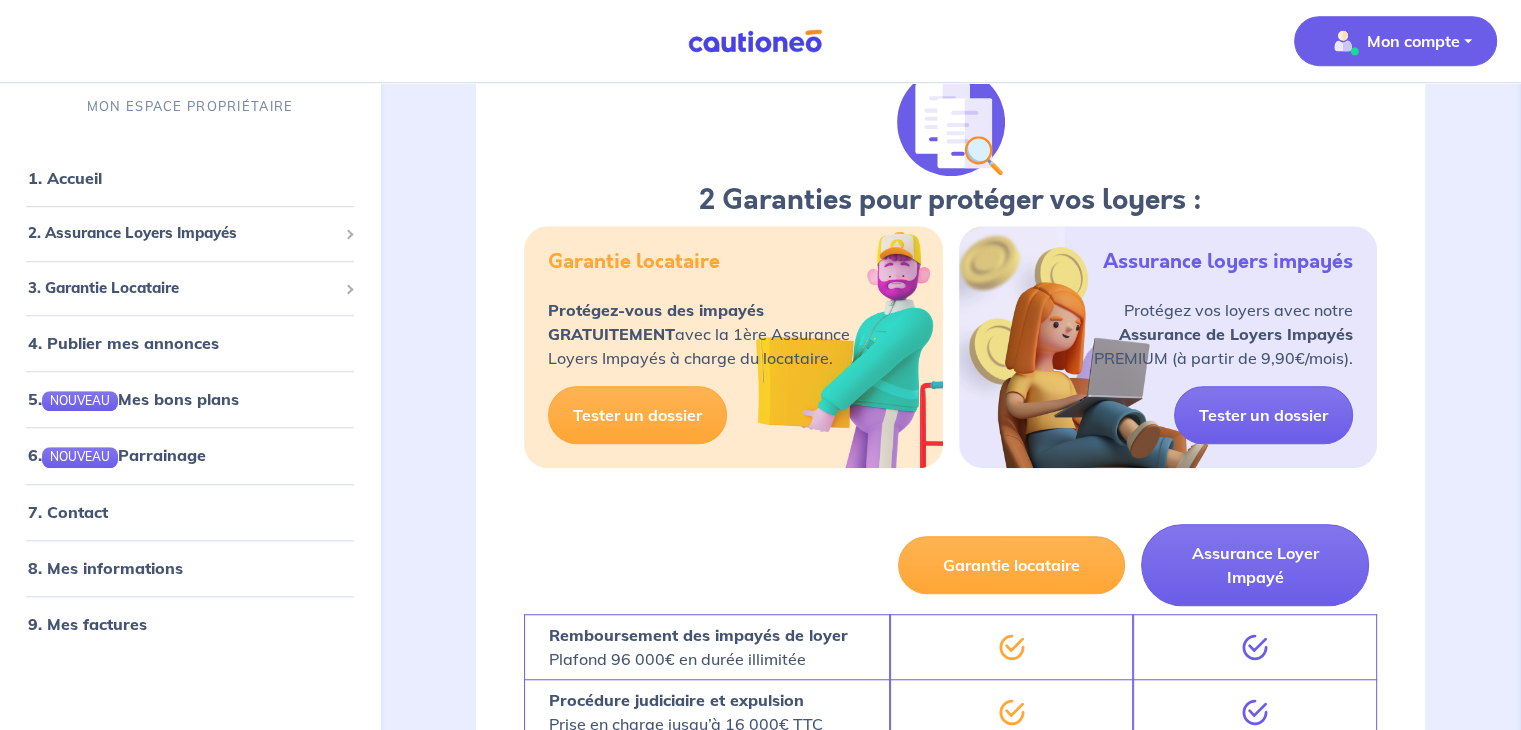 click on "Mon compte" at bounding box center [1413, 41] 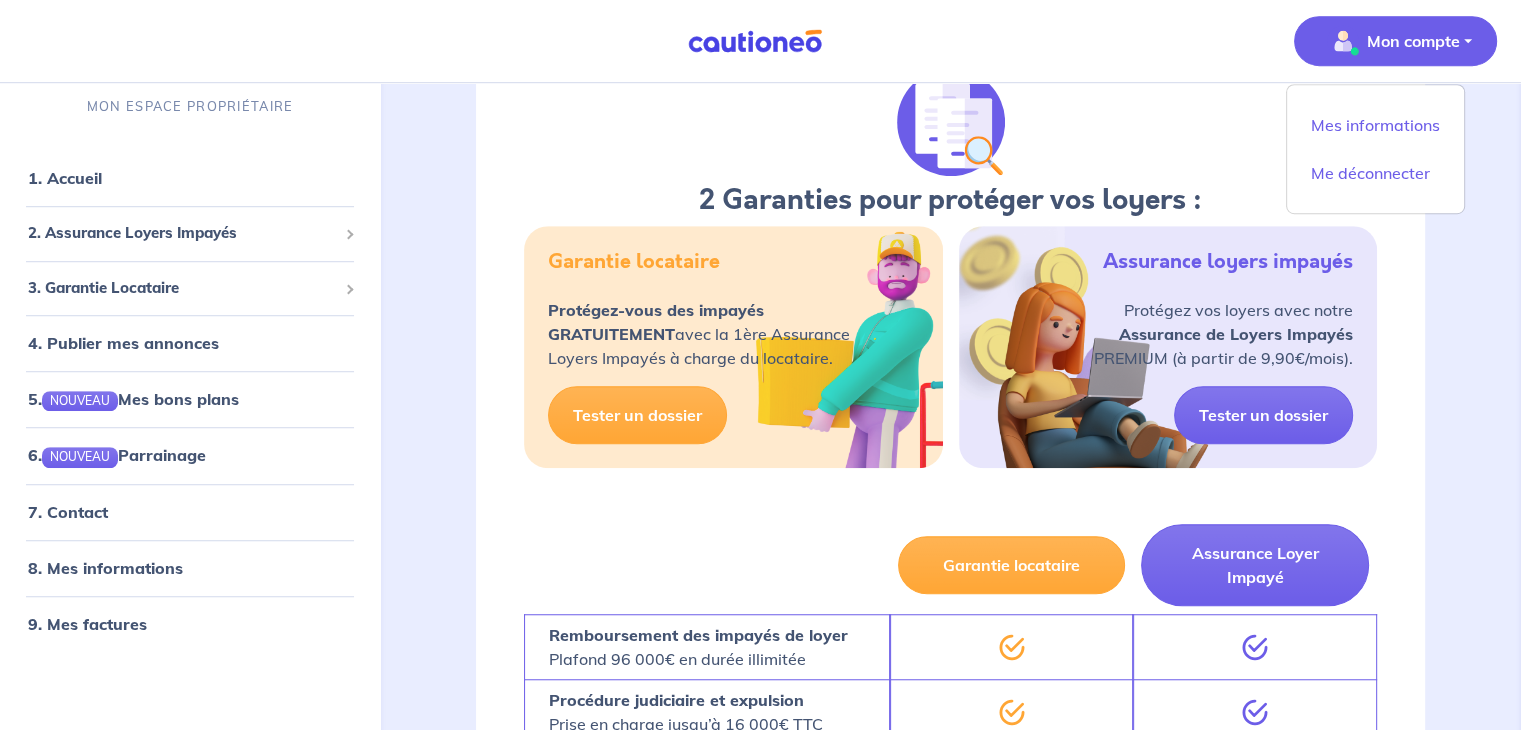 drag, startPoint x: 1489, startPoint y: 265, endPoint x: 1508, endPoint y: 236, distance: 34.669872 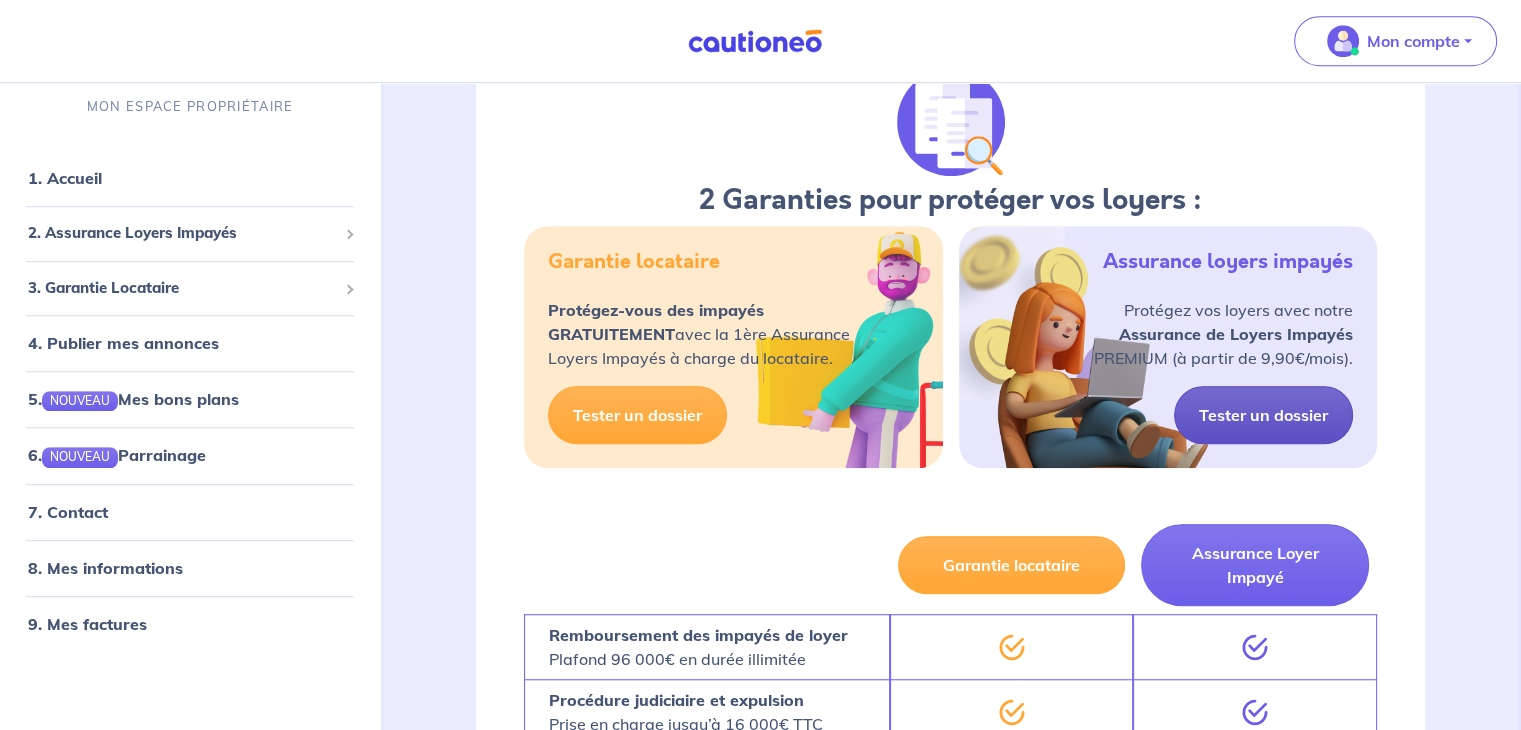 click on "Tester un dossier" at bounding box center [1263, 415] 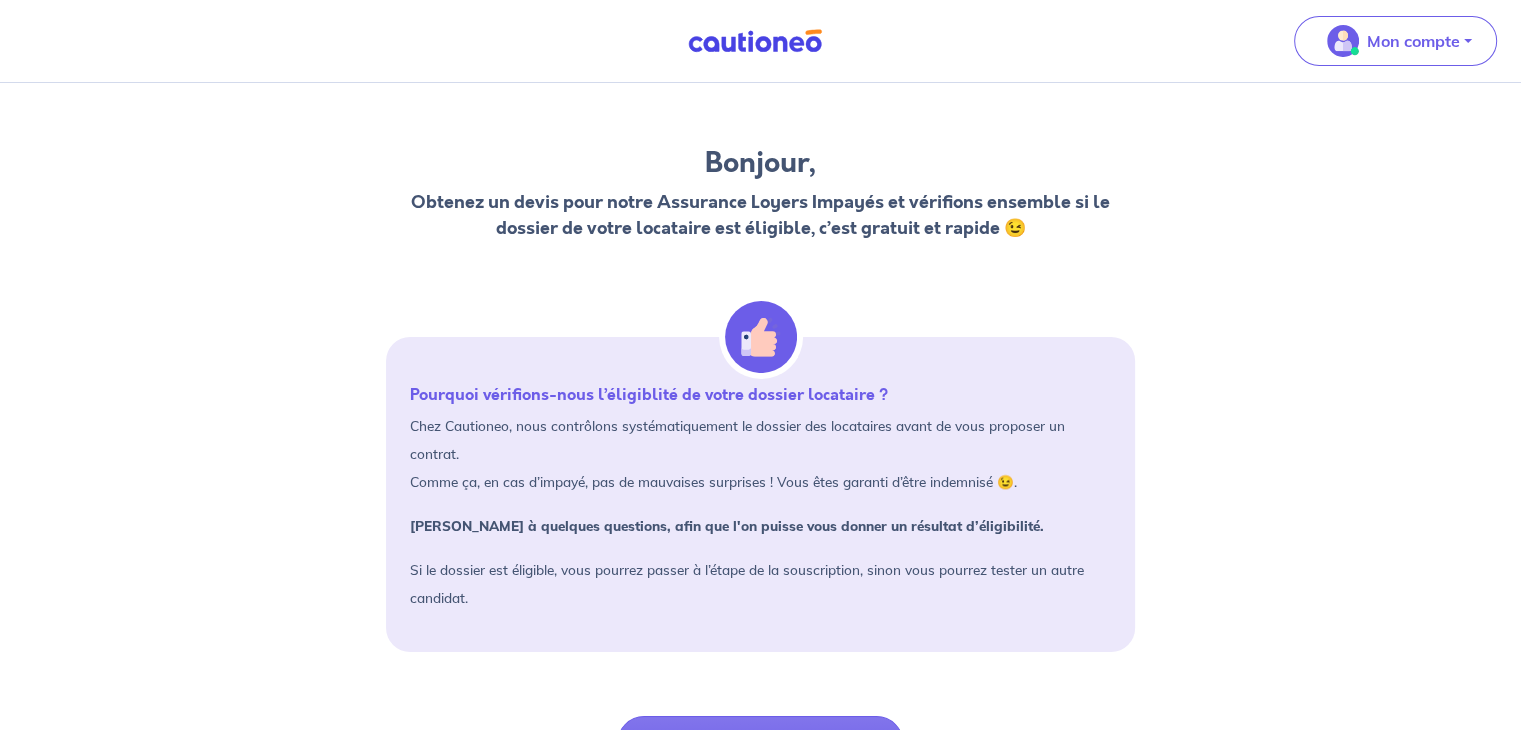scroll, scrollTop: 65, scrollLeft: 0, axis: vertical 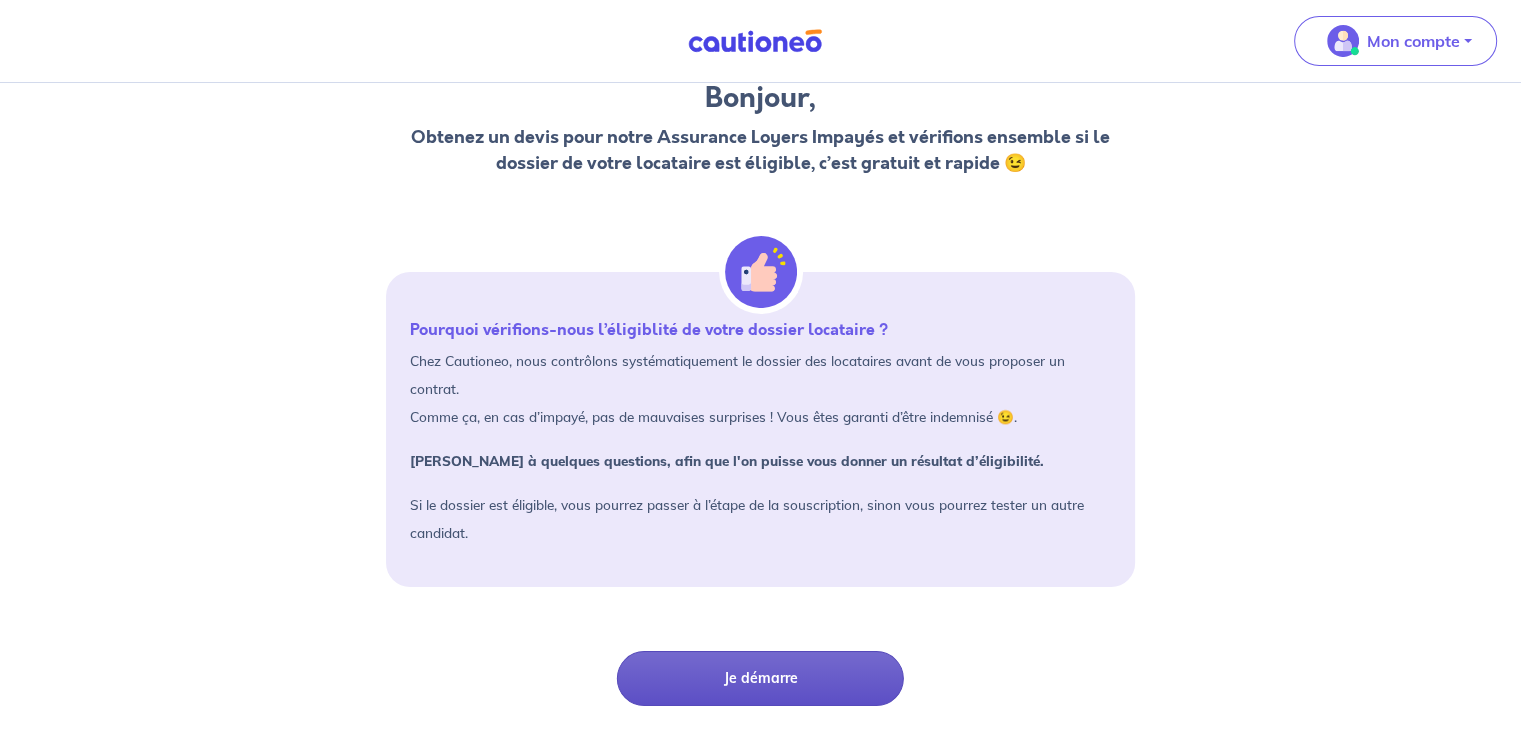 click on "Je démarre" at bounding box center [760, 678] 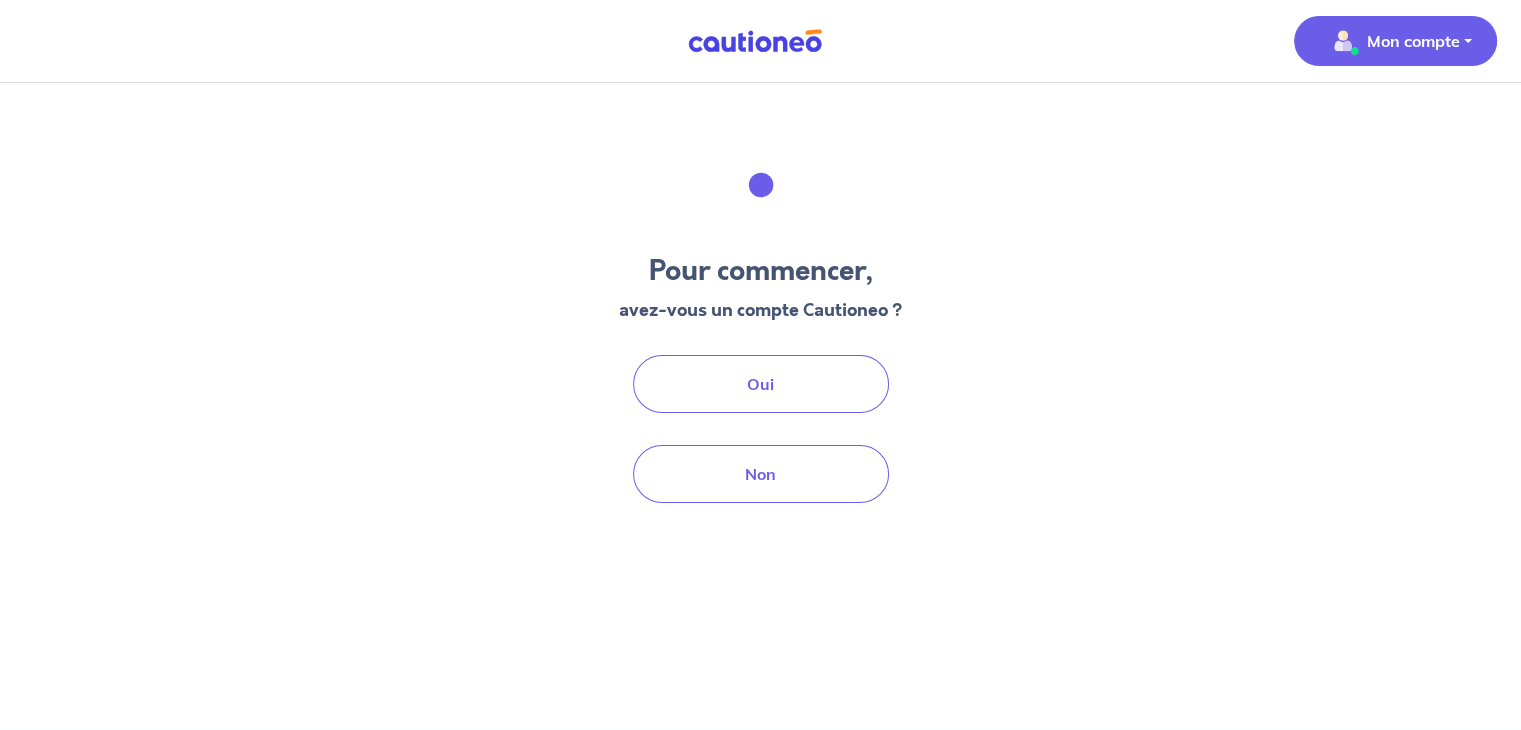 scroll, scrollTop: 0, scrollLeft: 0, axis: both 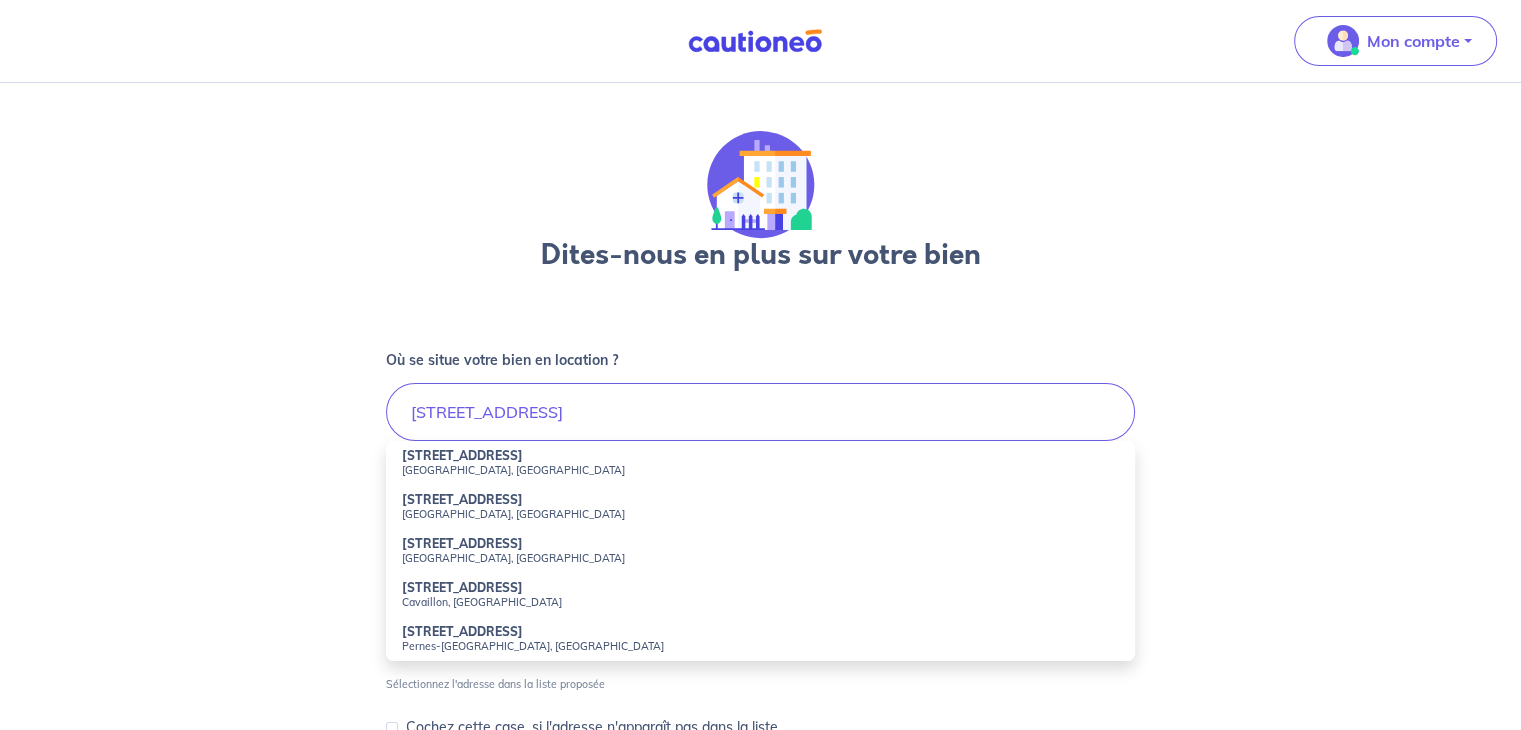 click on "[GEOGRAPHIC_DATA], [GEOGRAPHIC_DATA]" at bounding box center (760, 514) 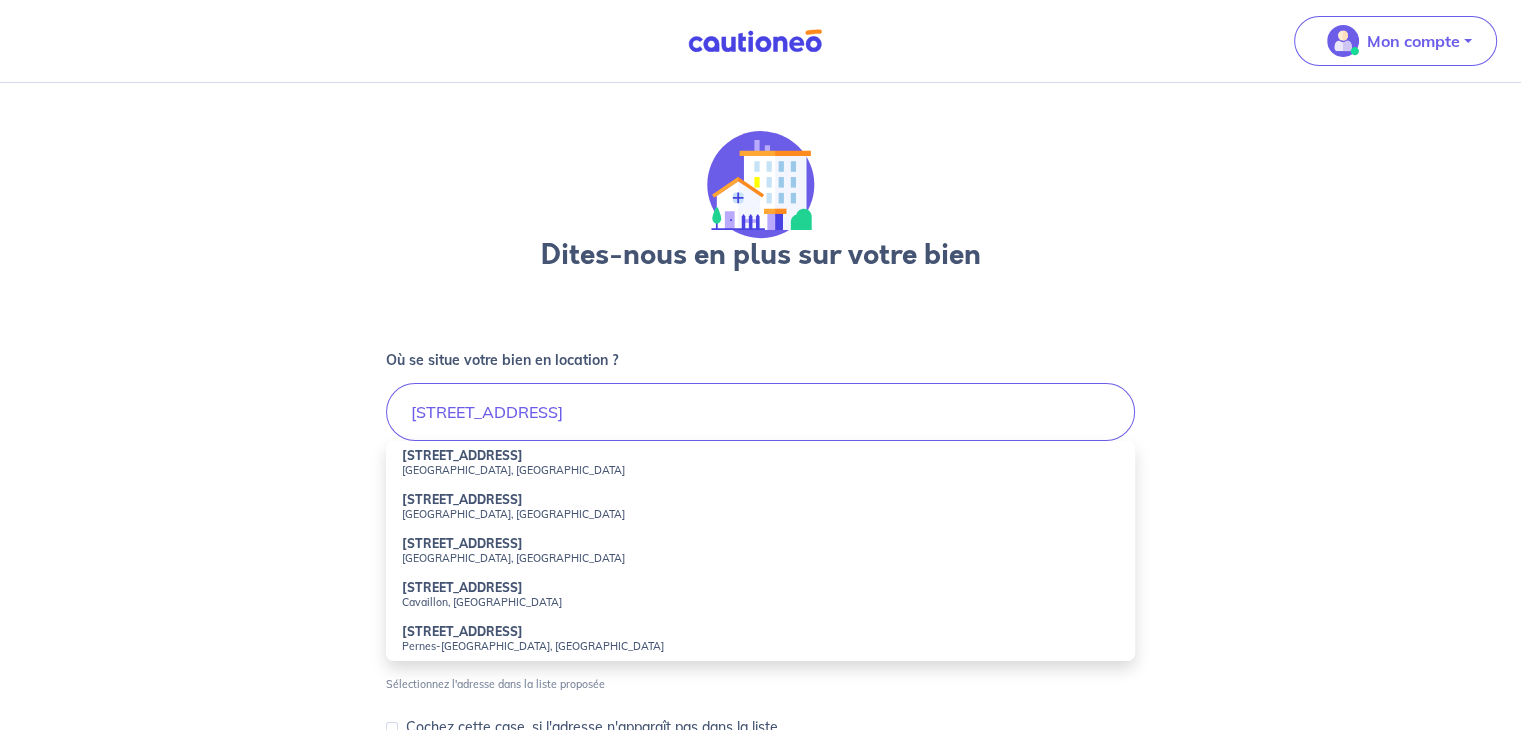 type on "[STREET_ADDRESS]" 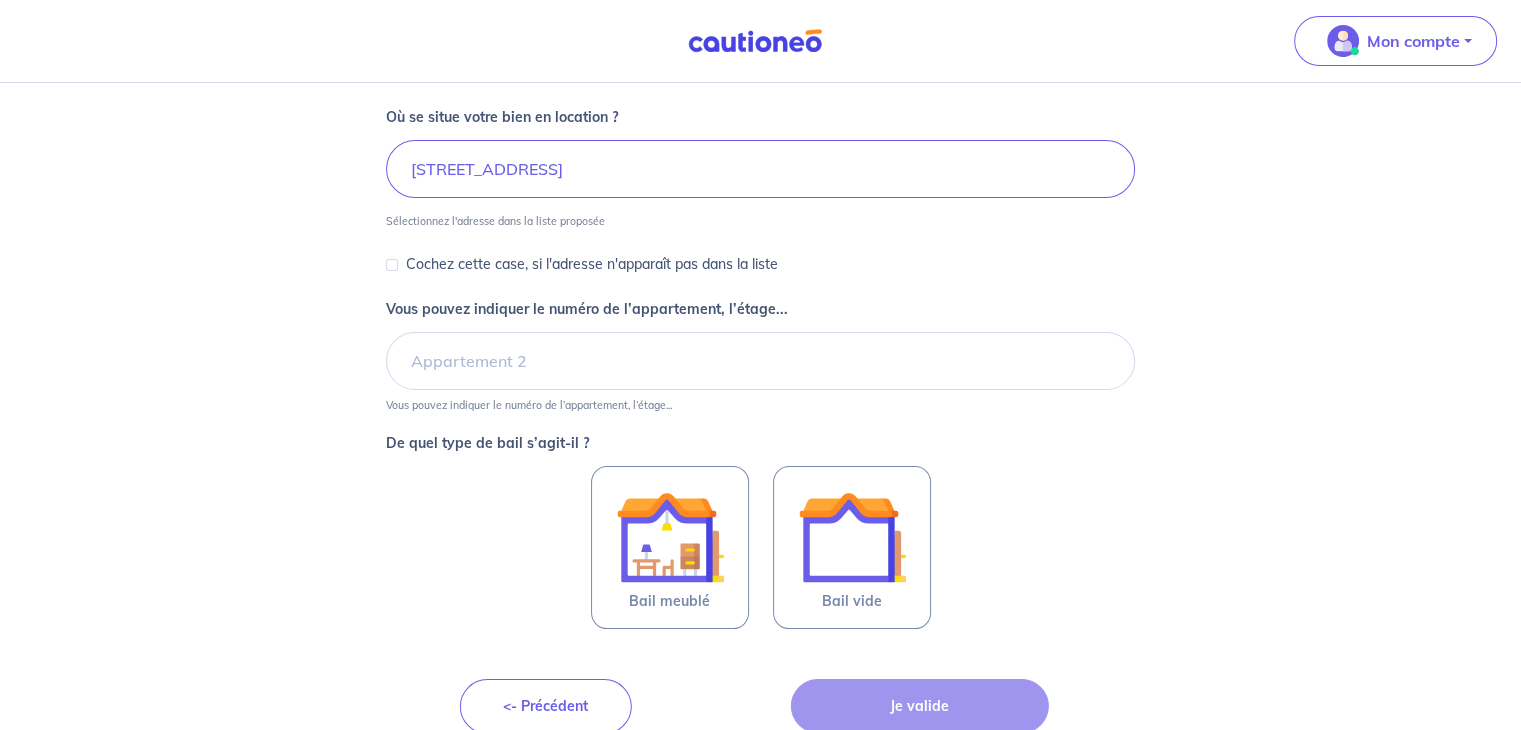 scroll, scrollTop: 270, scrollLeft: 0, axis: vertical 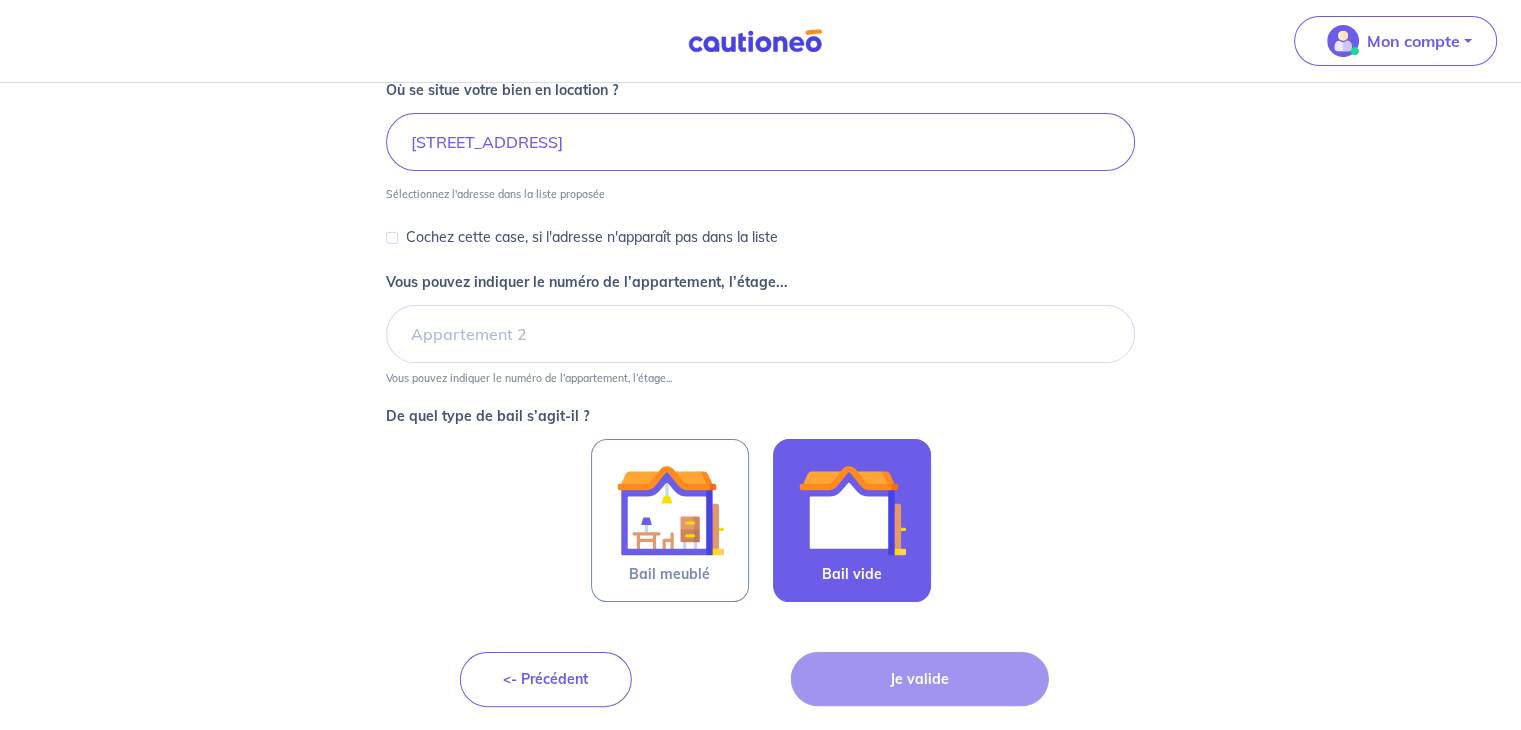 click at bounding box center (852, 510) 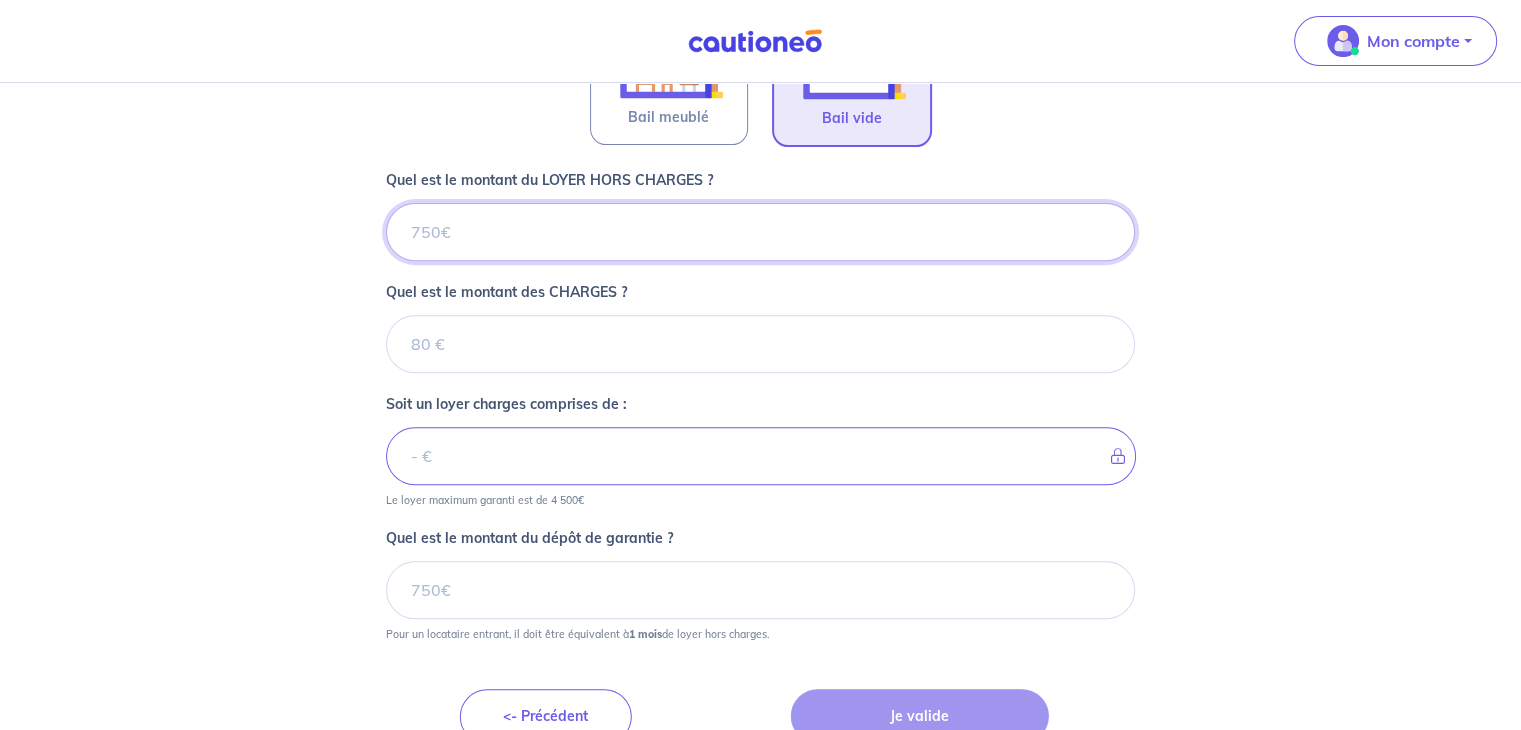 scroll, scrollTop: 762, scrollLeft: 0, axis: vertical 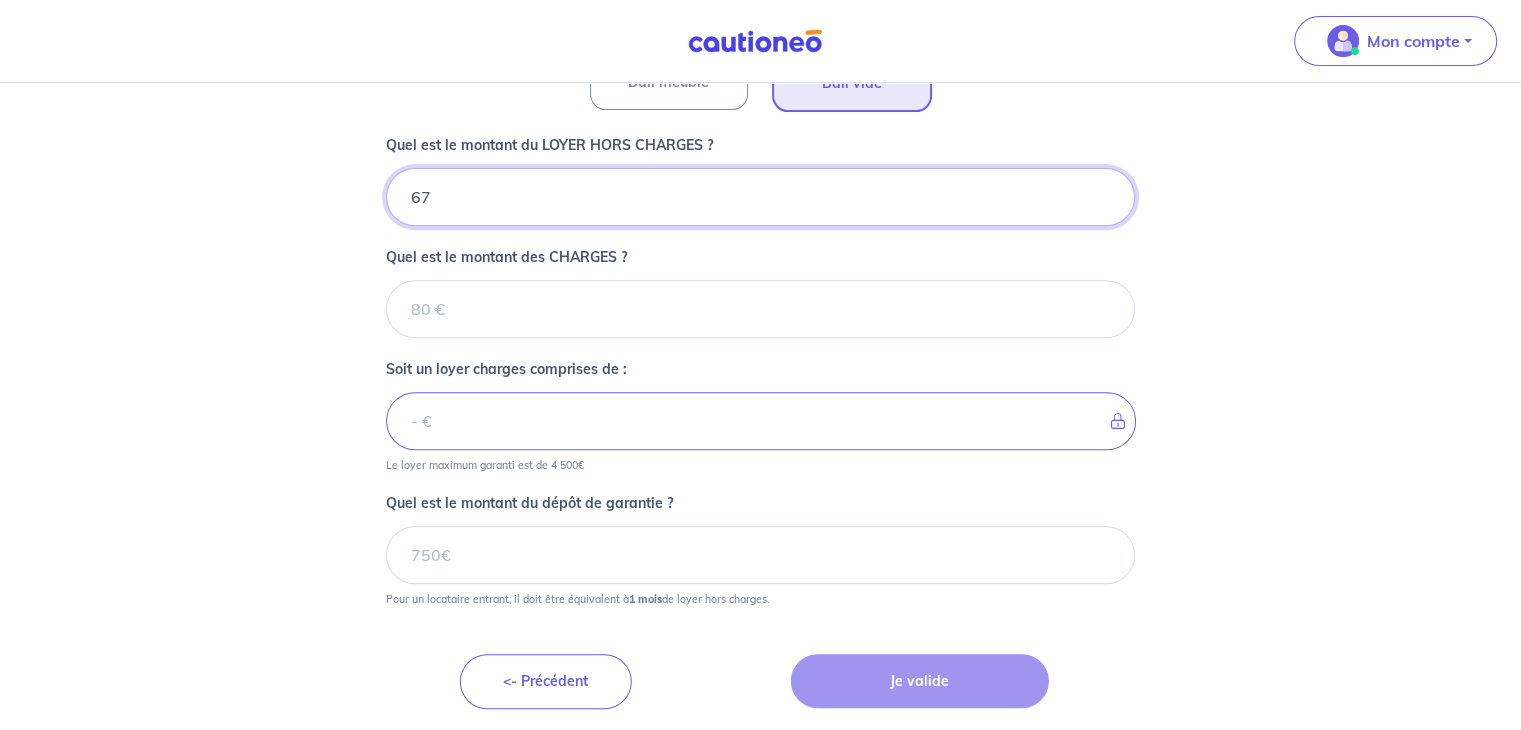 type on "675" 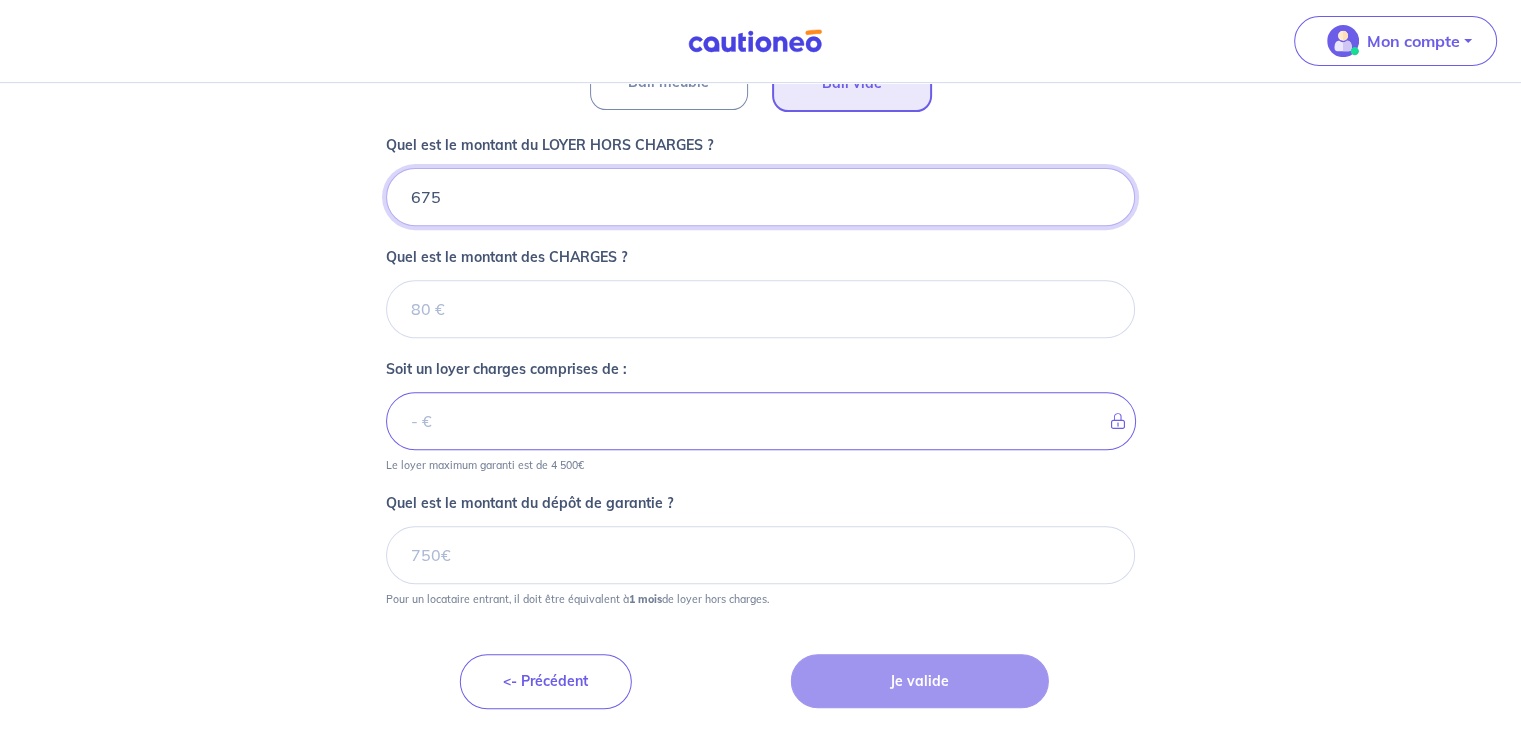 type 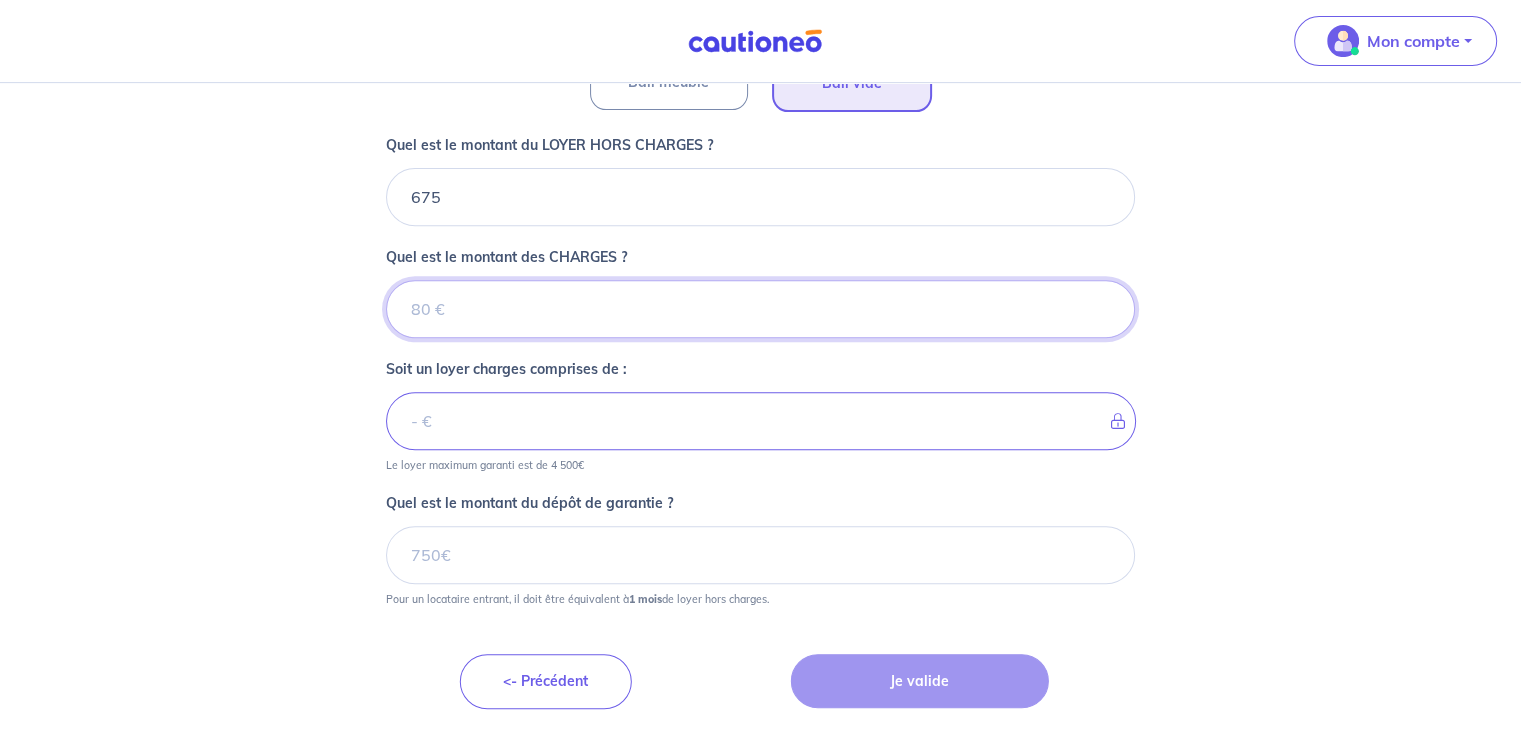click on "Quel est le montant des CHARGES ?" at bounding box center (760, 309) 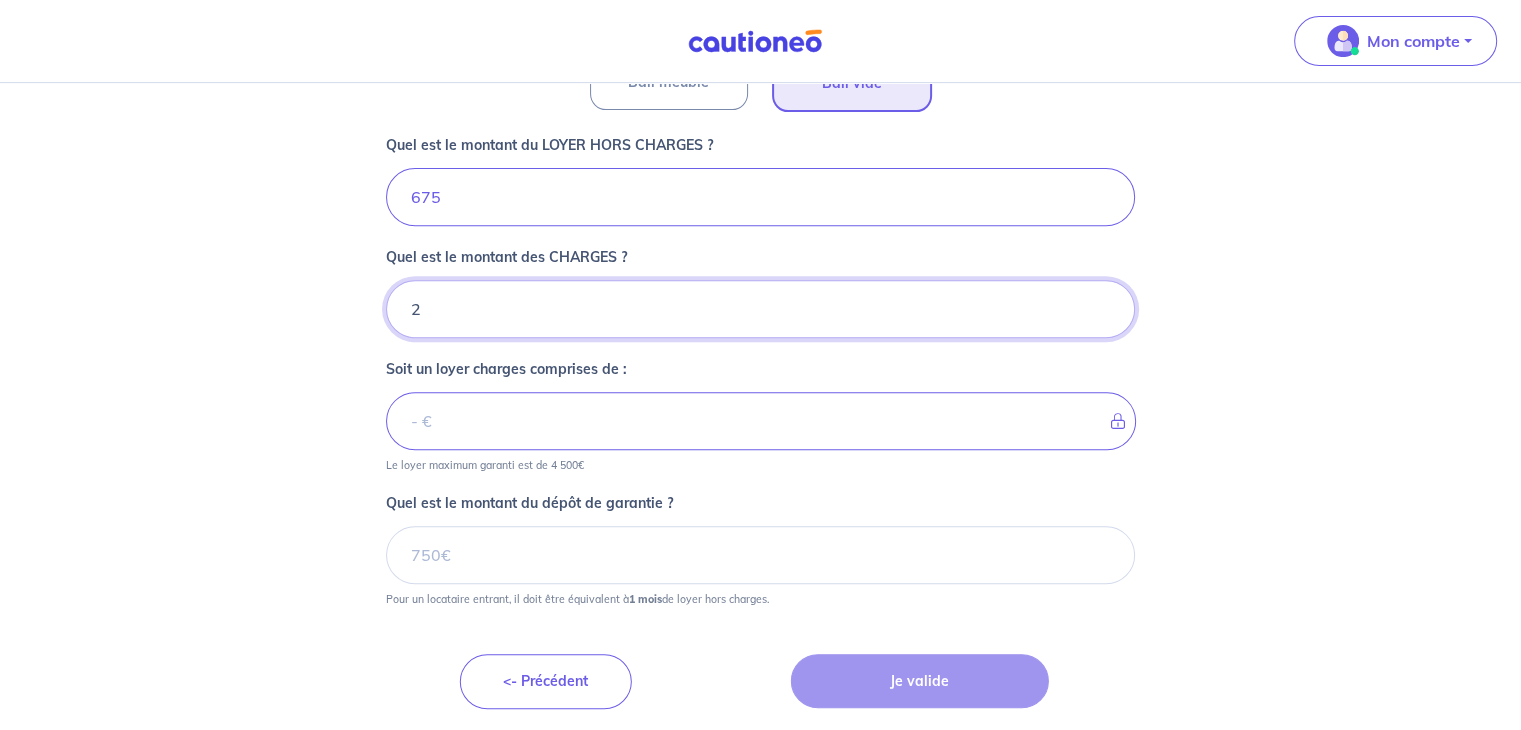 type on "20" 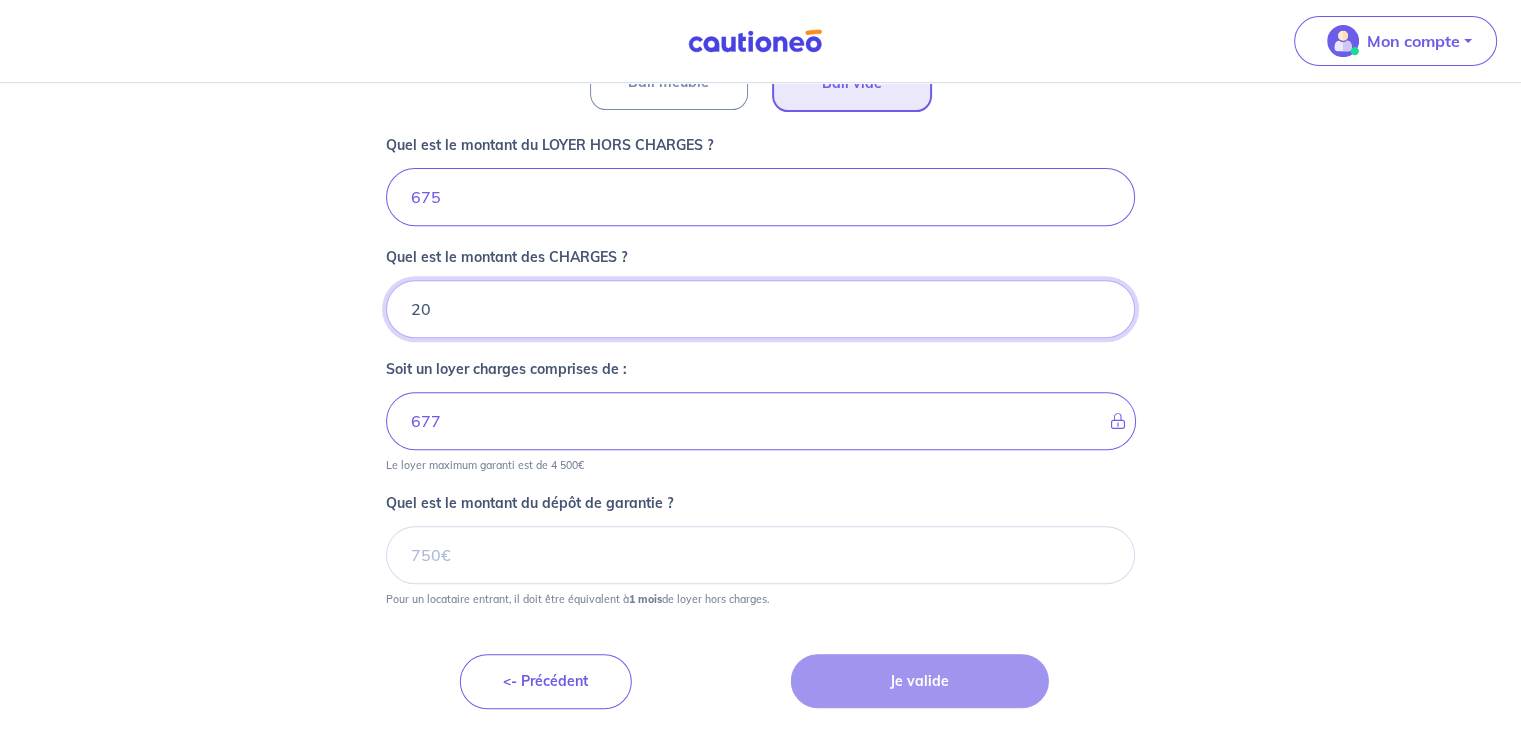 type on "695" 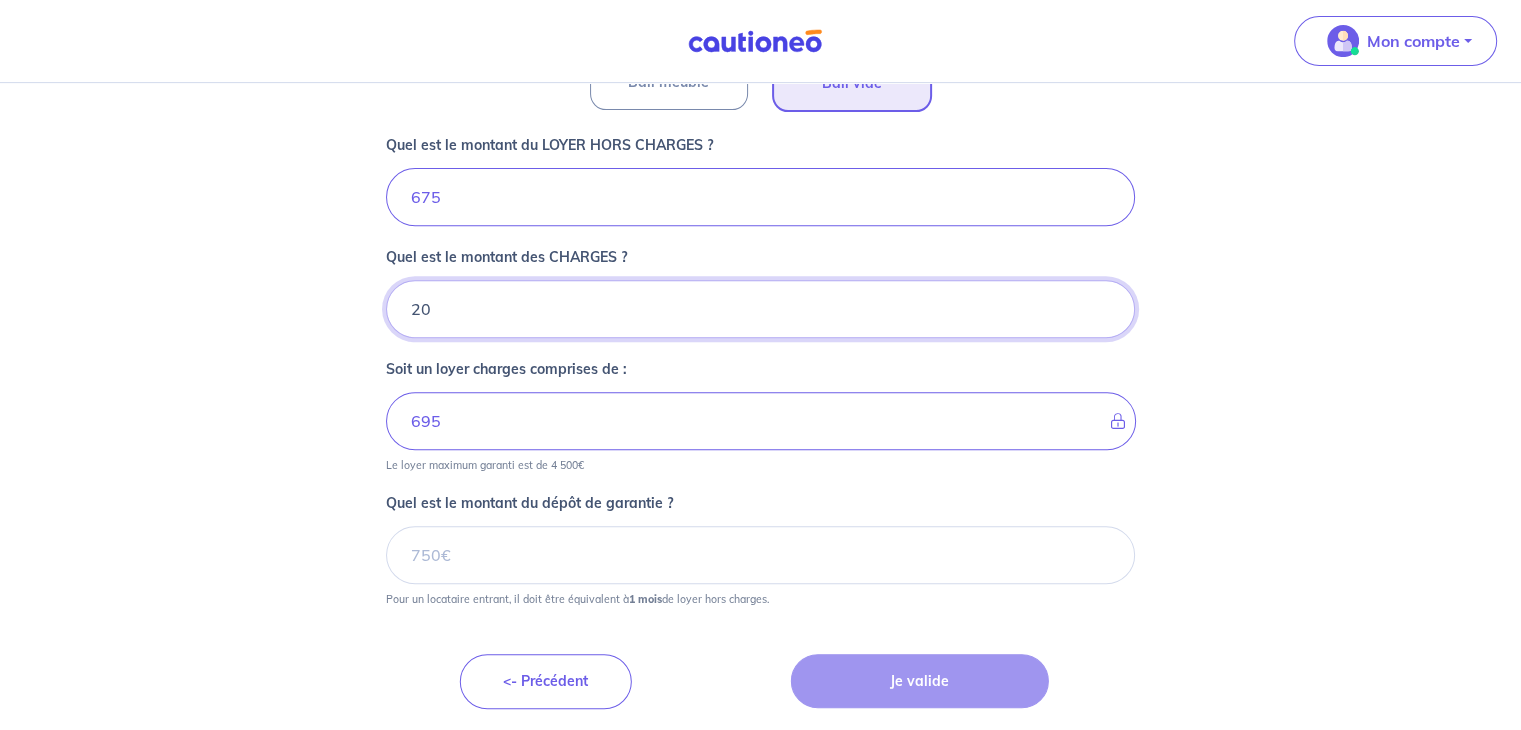 type on "20" 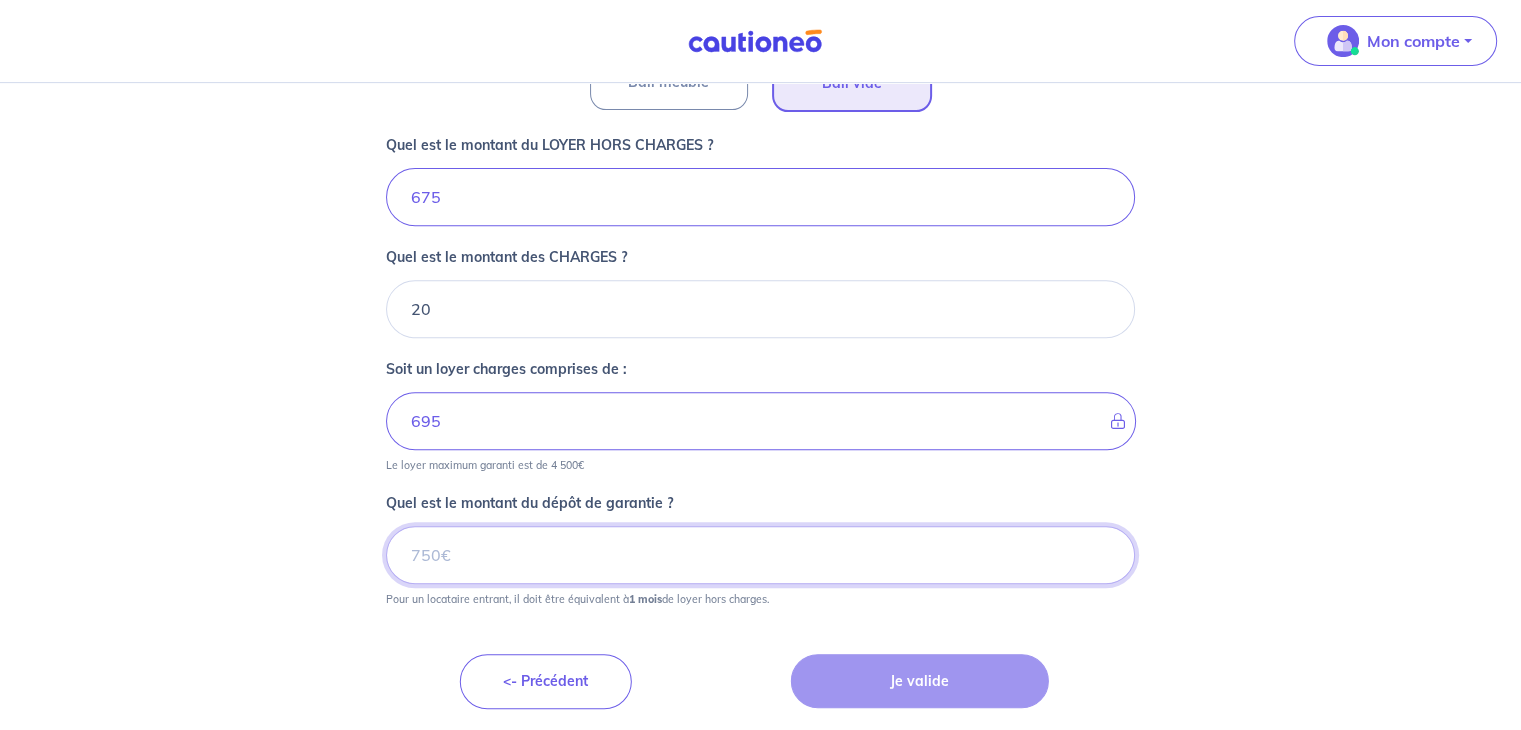 click on "Quel est le montant du dépôt de garantie ?" at bounding box center (760, 555) 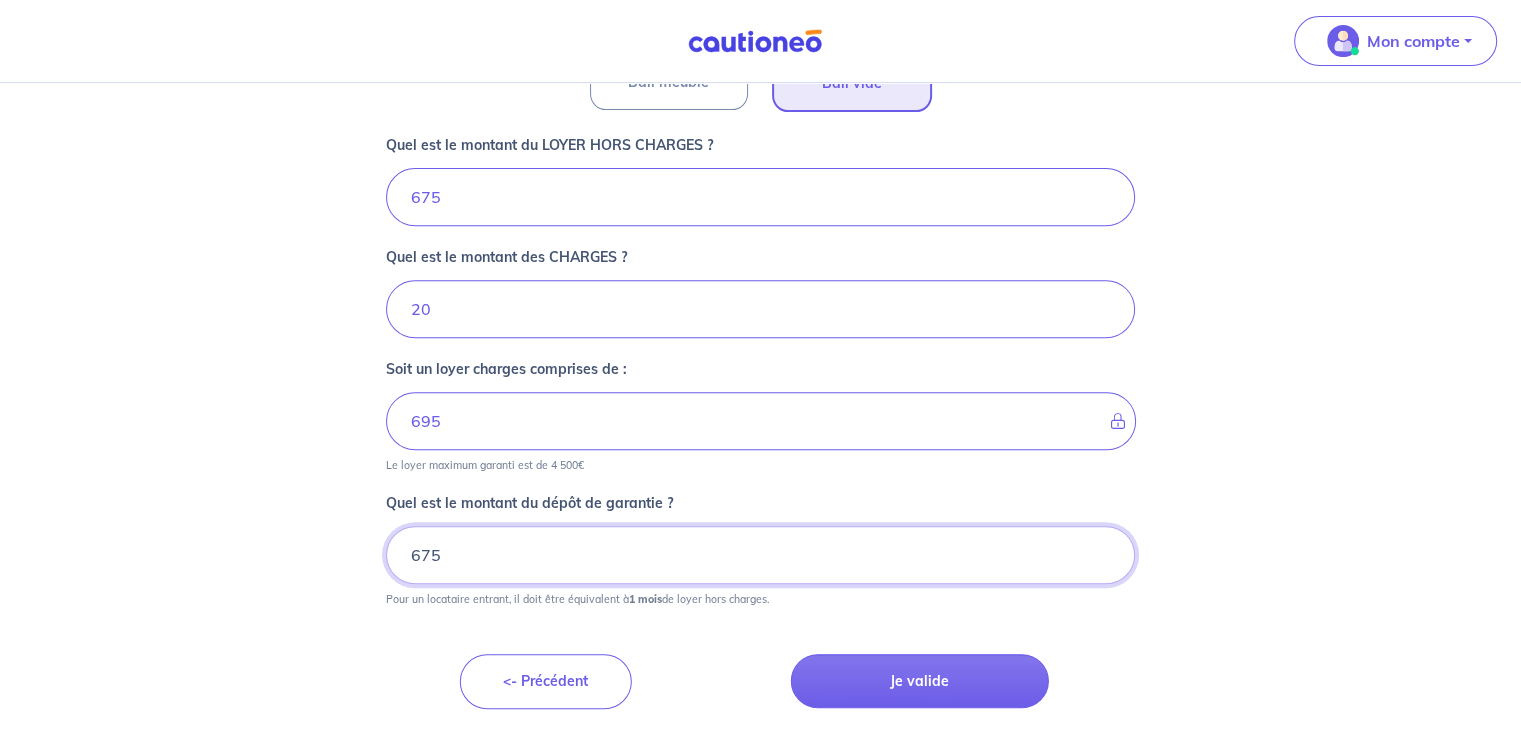 type on "675" 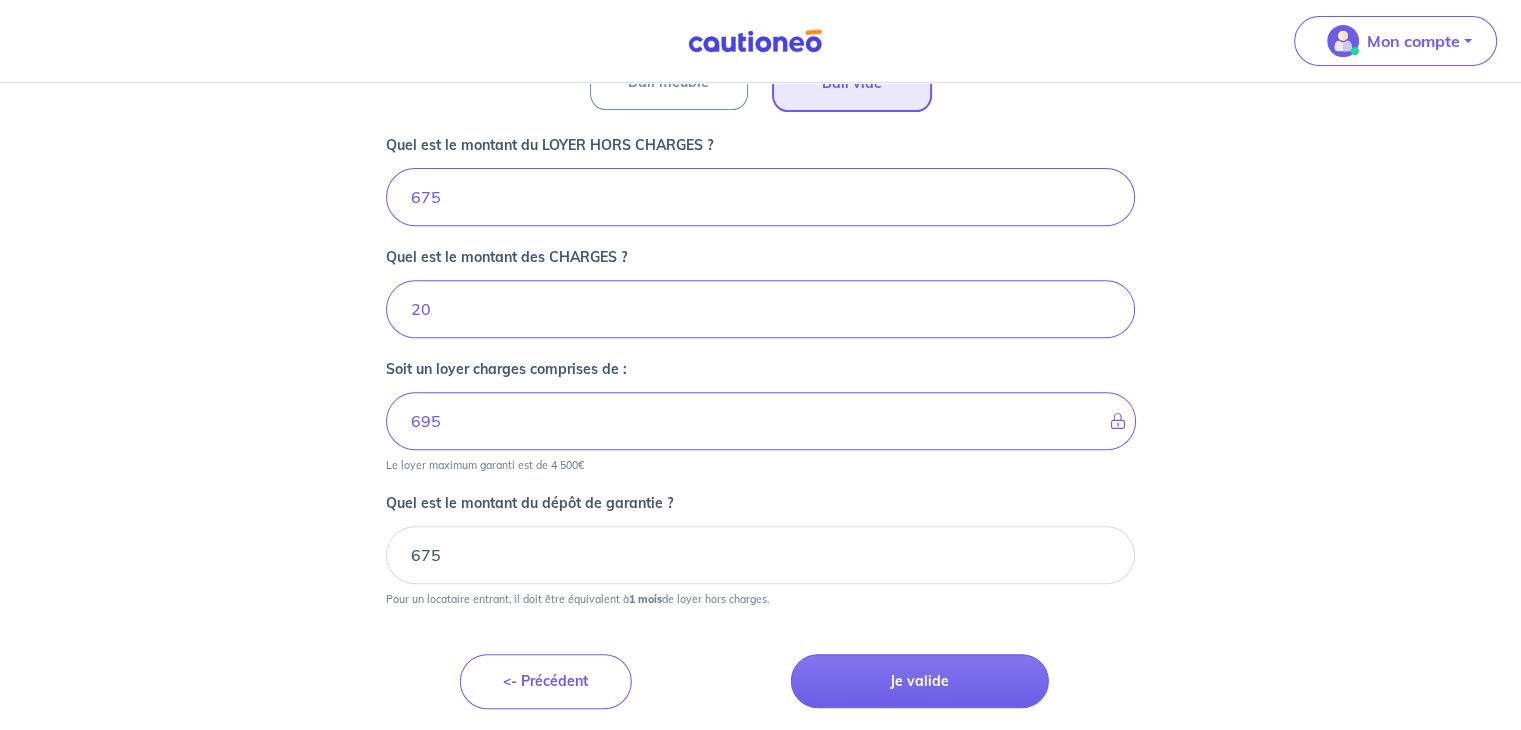 click on "Dites-nous en plus sur votre bien Où se situe votre bien en location ? 162 Route d'Avignon, Nîmes, France Sélectionnez l'adresse dans la liste proposée Cochez cette case, si l'adresse n'apparaît pas dans la liste Vous pouvez indiquer le numéro de l’appartement, l’étage... Vous pouvez indiquer le numéro de l’appartement, l’étage... De quel type de bail s’agit-il ? Bail meublé Bail vide Quel est le montant du LOYER HORS CHARGES ? 675 Quel est le montant des CHARGES ? 20 Soit un loyer charges comprises de : 695 Le loyer maximum garanti est de 4 500€ Quel est le montant du dépôt de garantie ? 675 Pour un locataire entrant, il doit être équivalent à  1 mois  de loyer hors charges. <- Précédent Je valide" at bounding box center [760, 27] 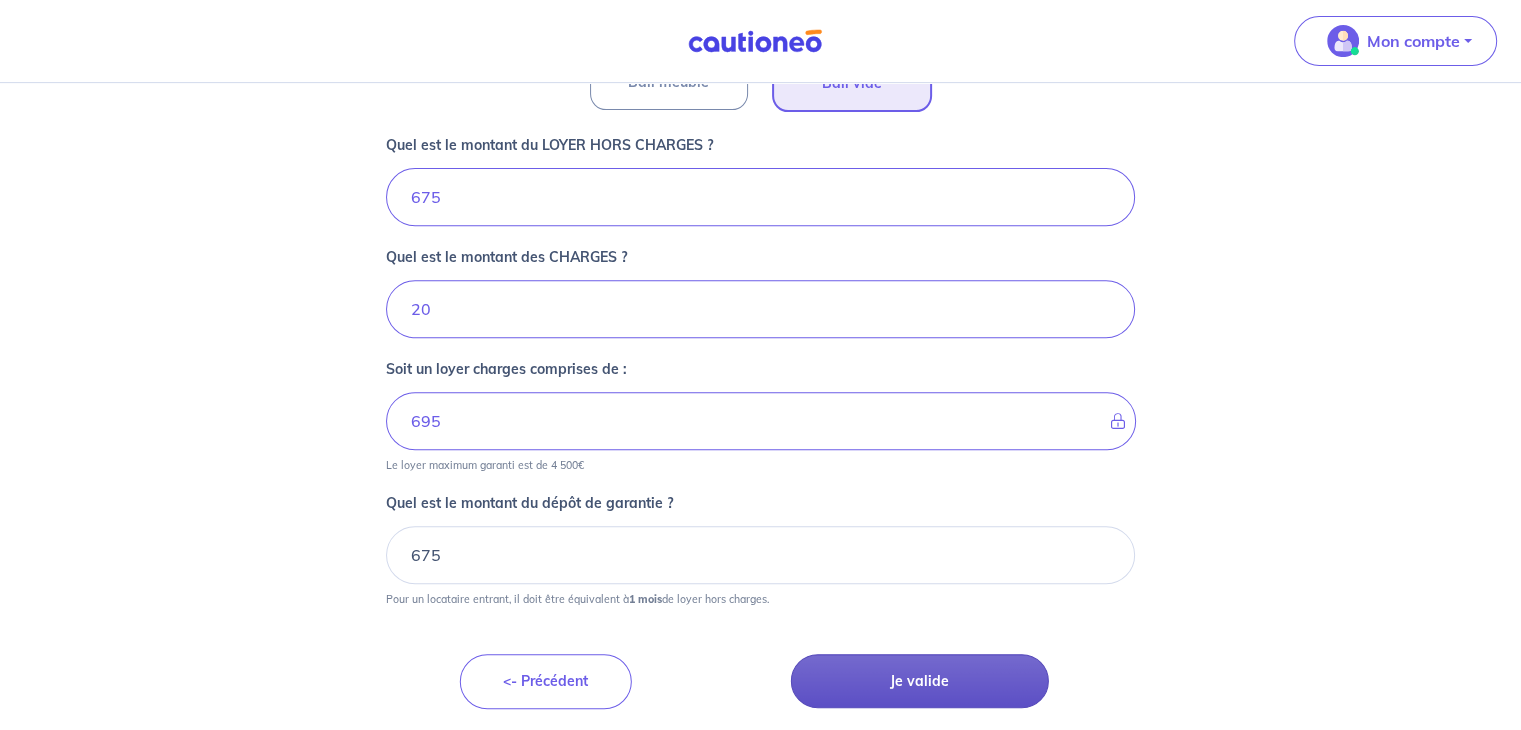 click on "Je valide" at bounding box center [920, 681] 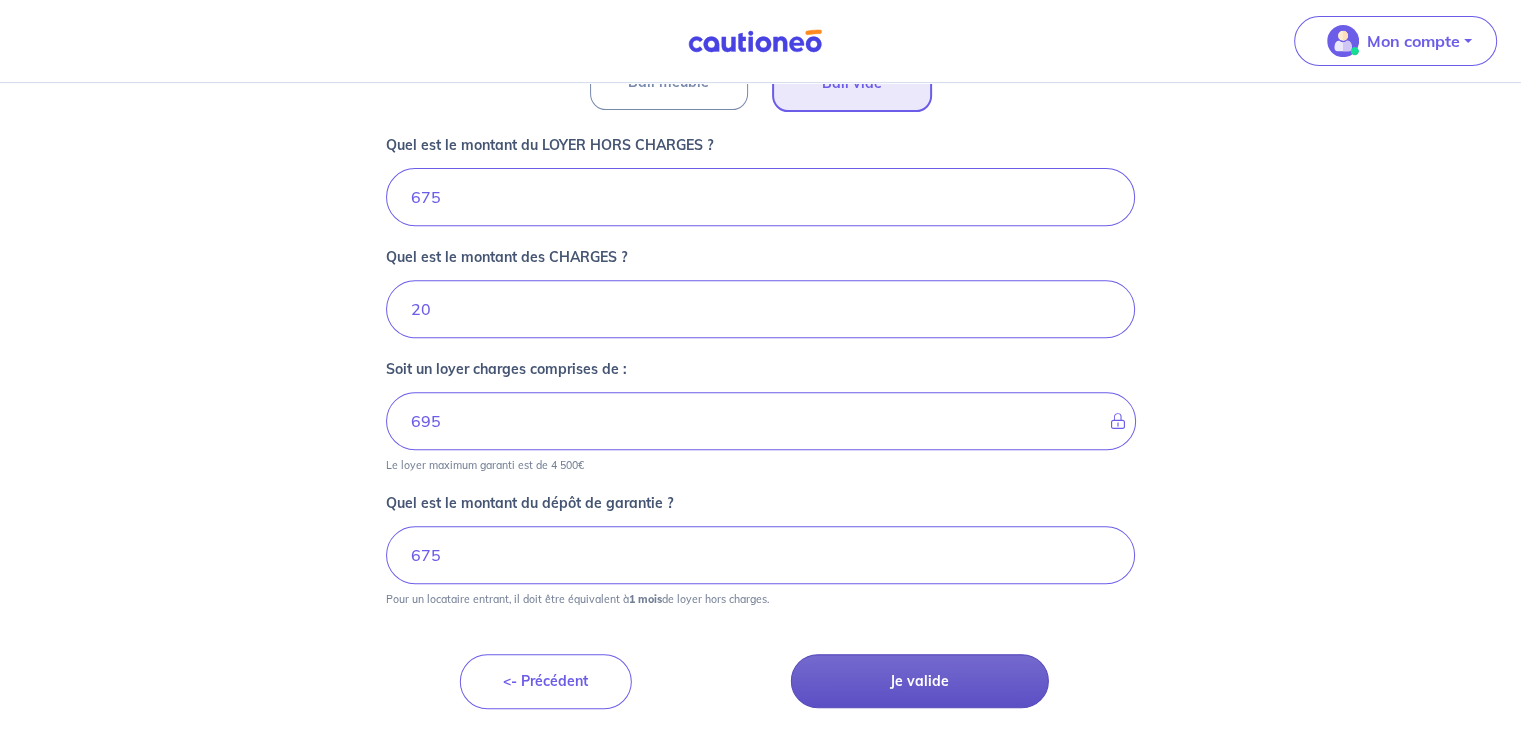 scroll, scrollTop: 0, scrollLeft: 0, axis: both 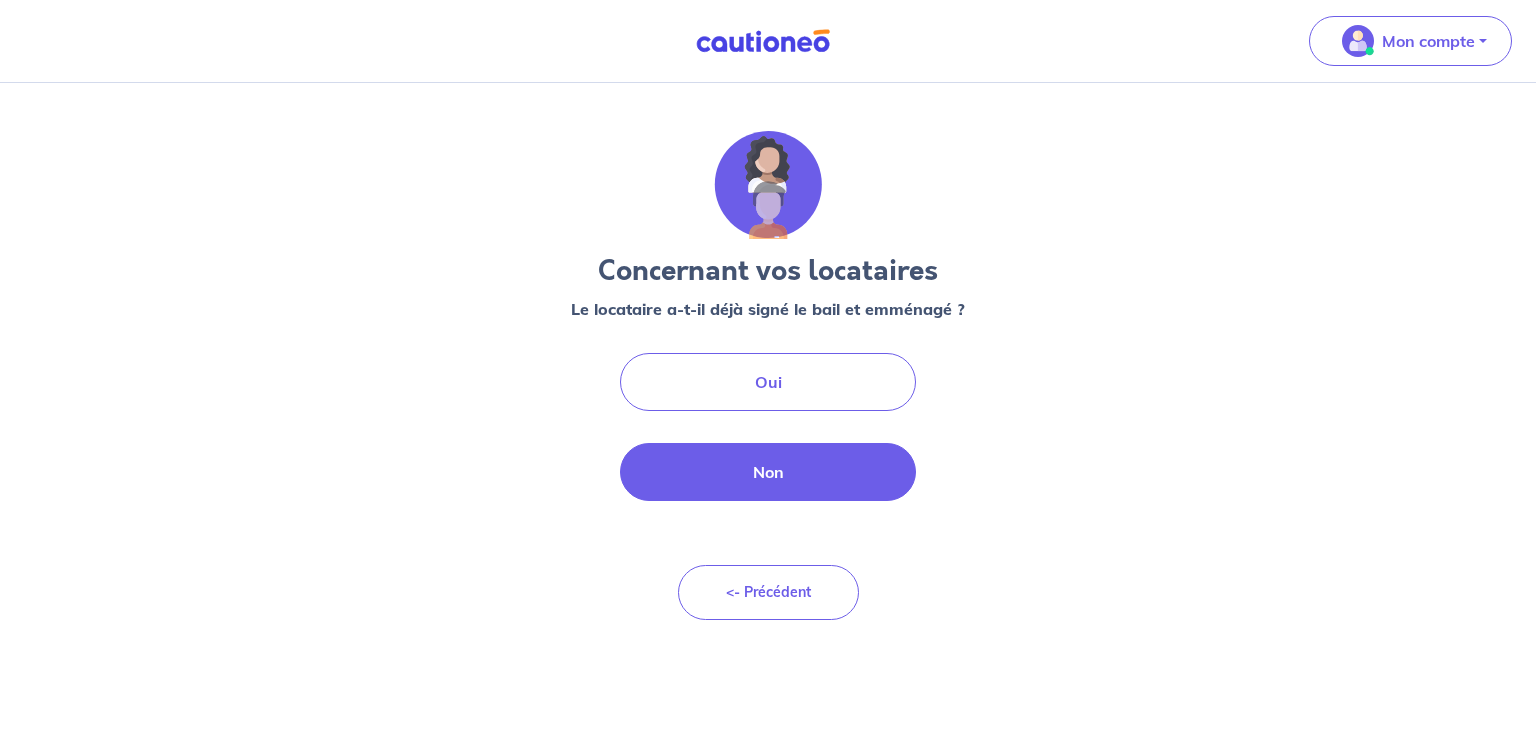 click on "Non" at bounding box center (768, 472) 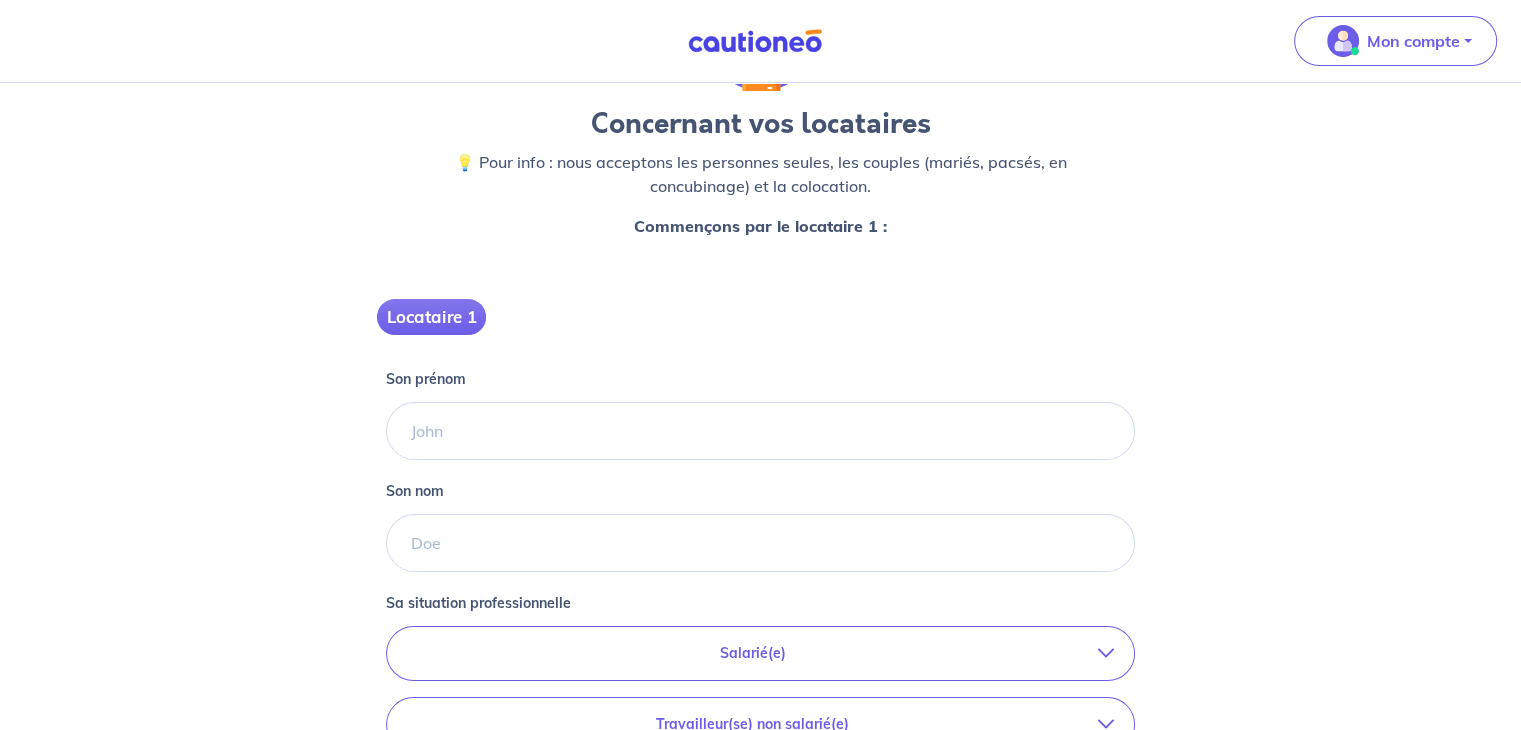 scroll, scrollTop: 148, scrollLeft: 0, axis: vertical 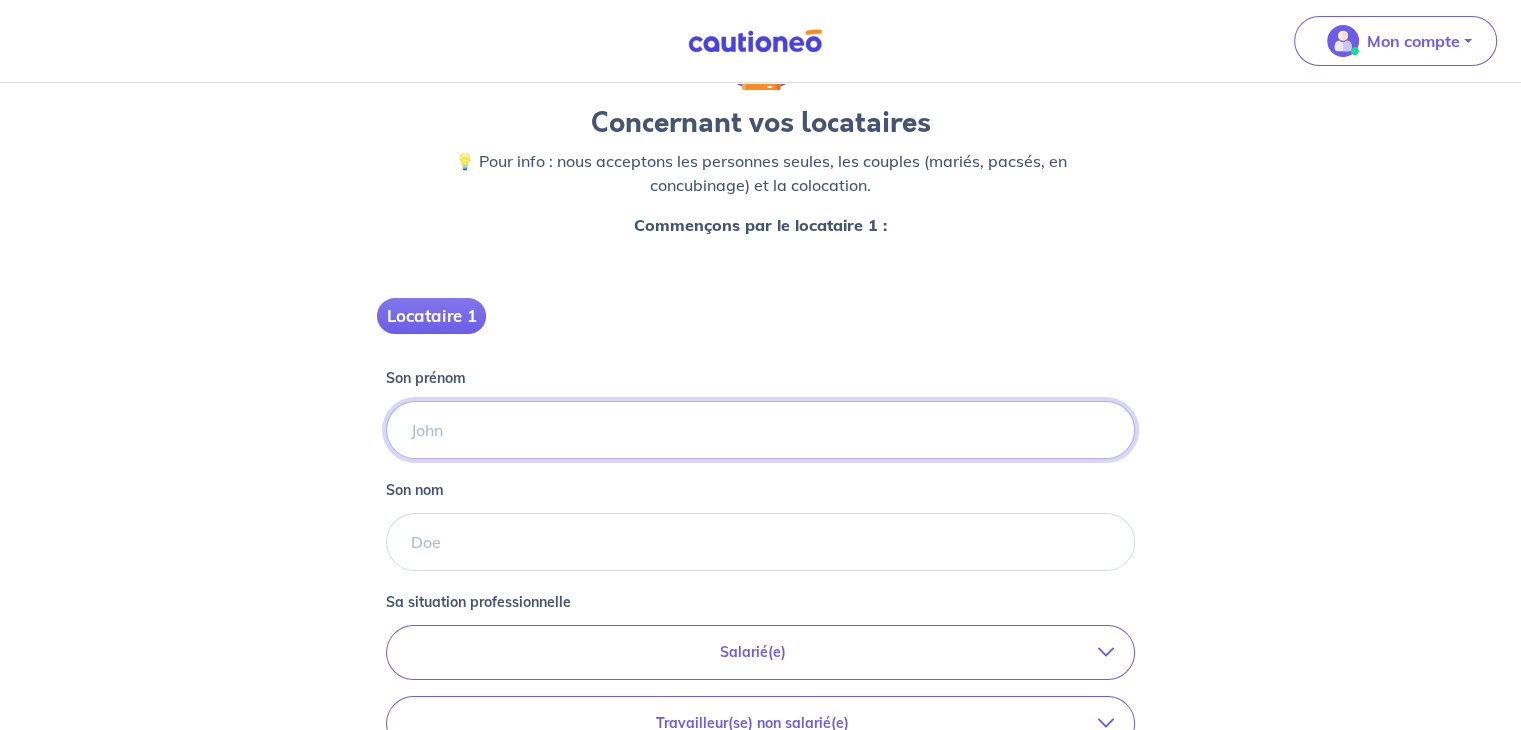 click on "Son prénom" at bounding box center (760, 430) 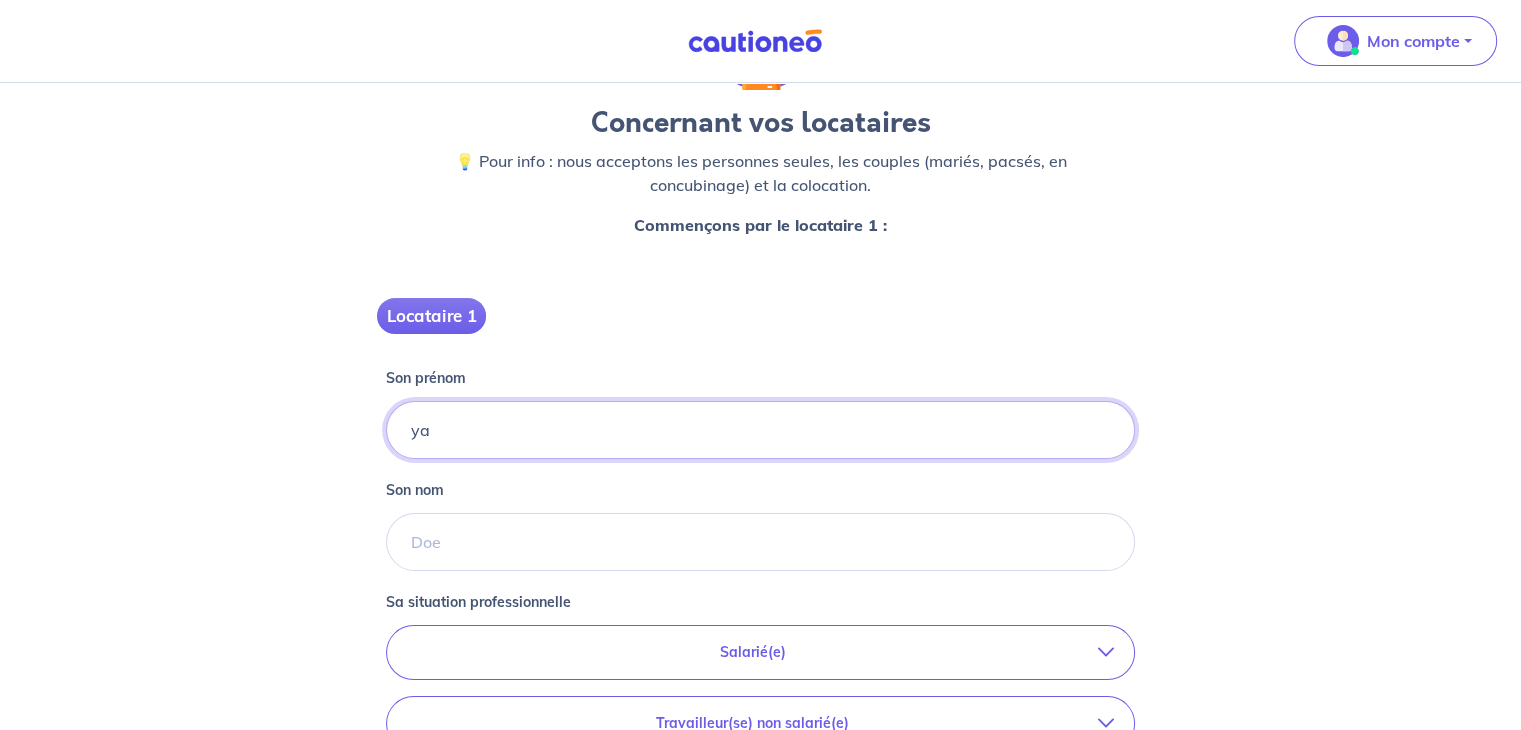 type on "y" 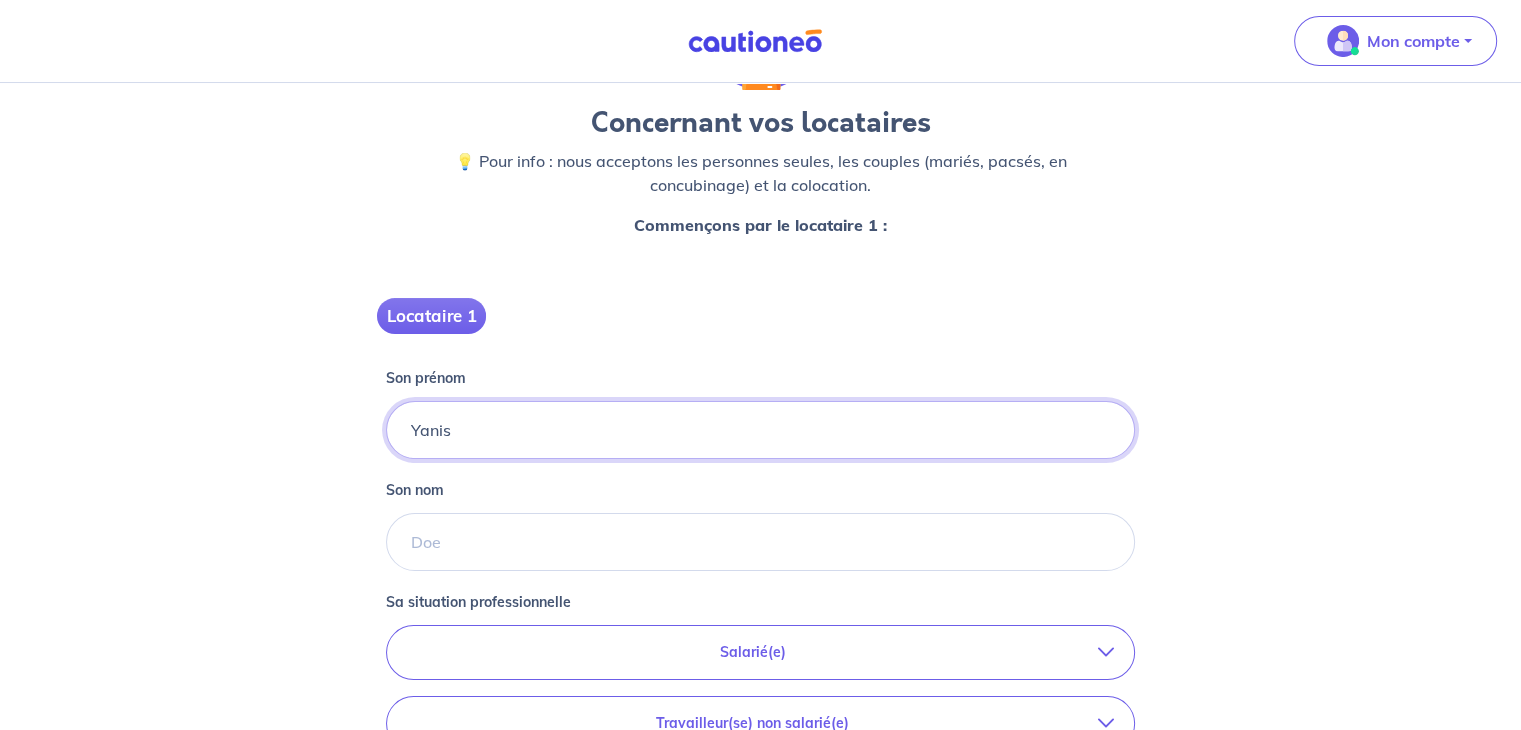 type on "Yanis" 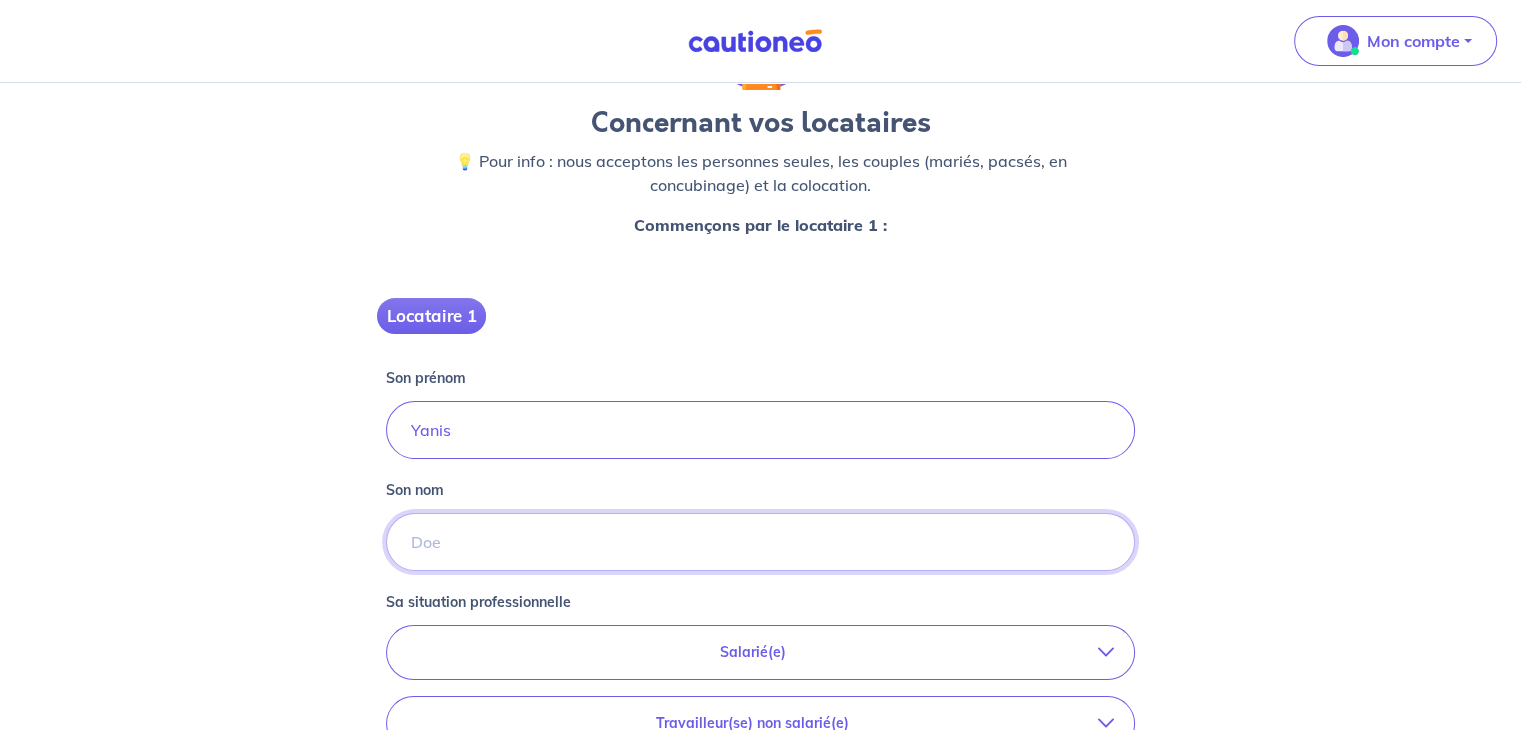 click on "Son nom" at bounding box center (760, 542) 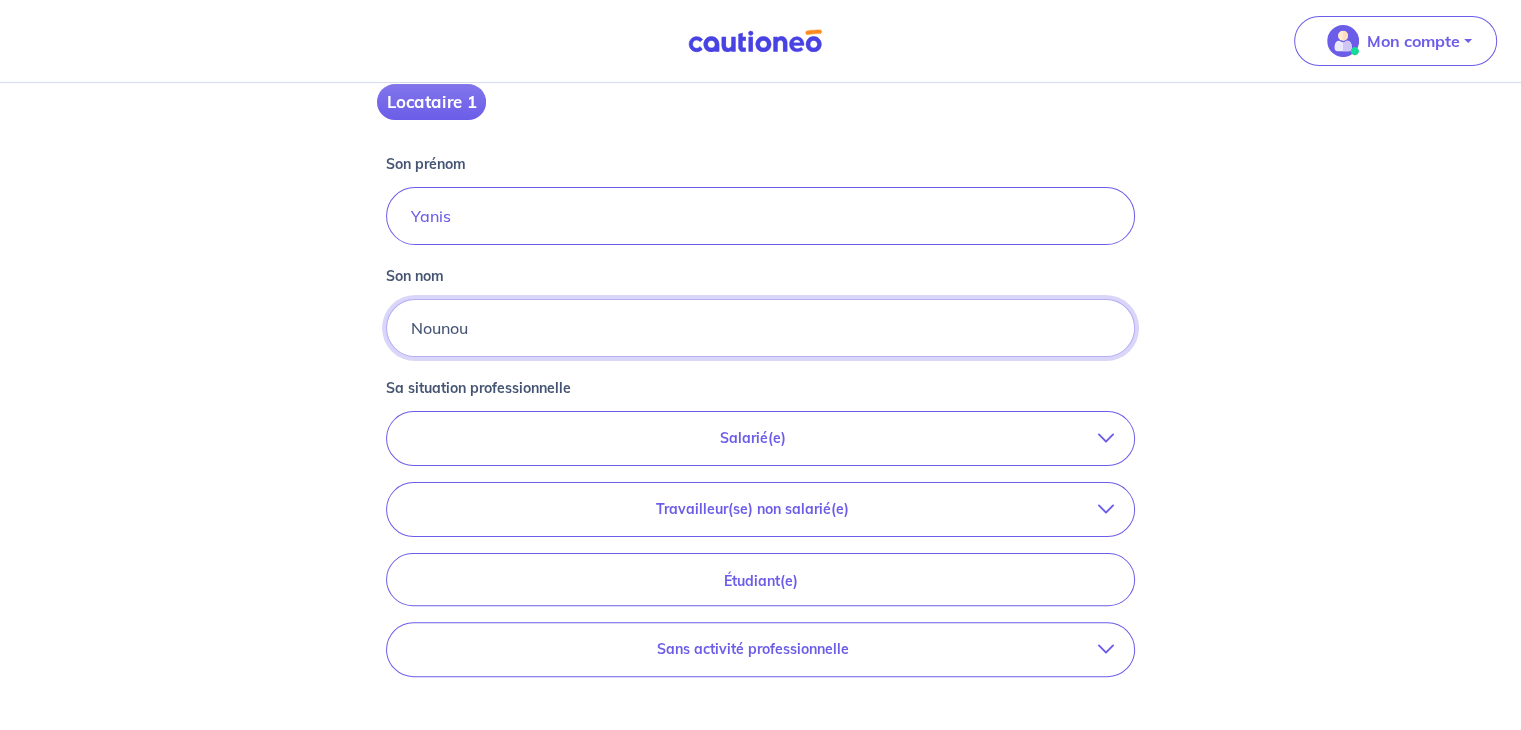 scroll, scrollTop: 391, scrollLeft: 0, axis: vertical 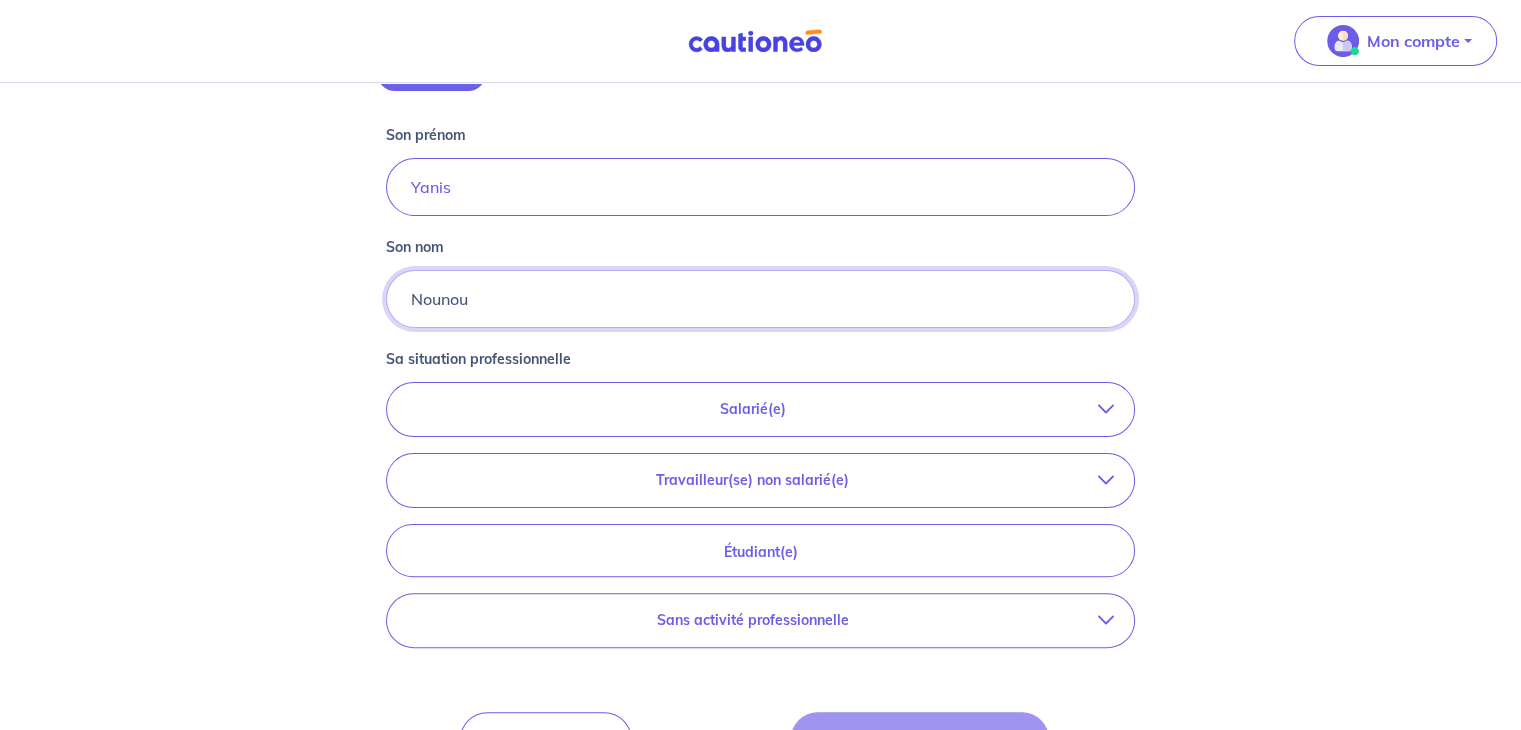 type on "Nounou" 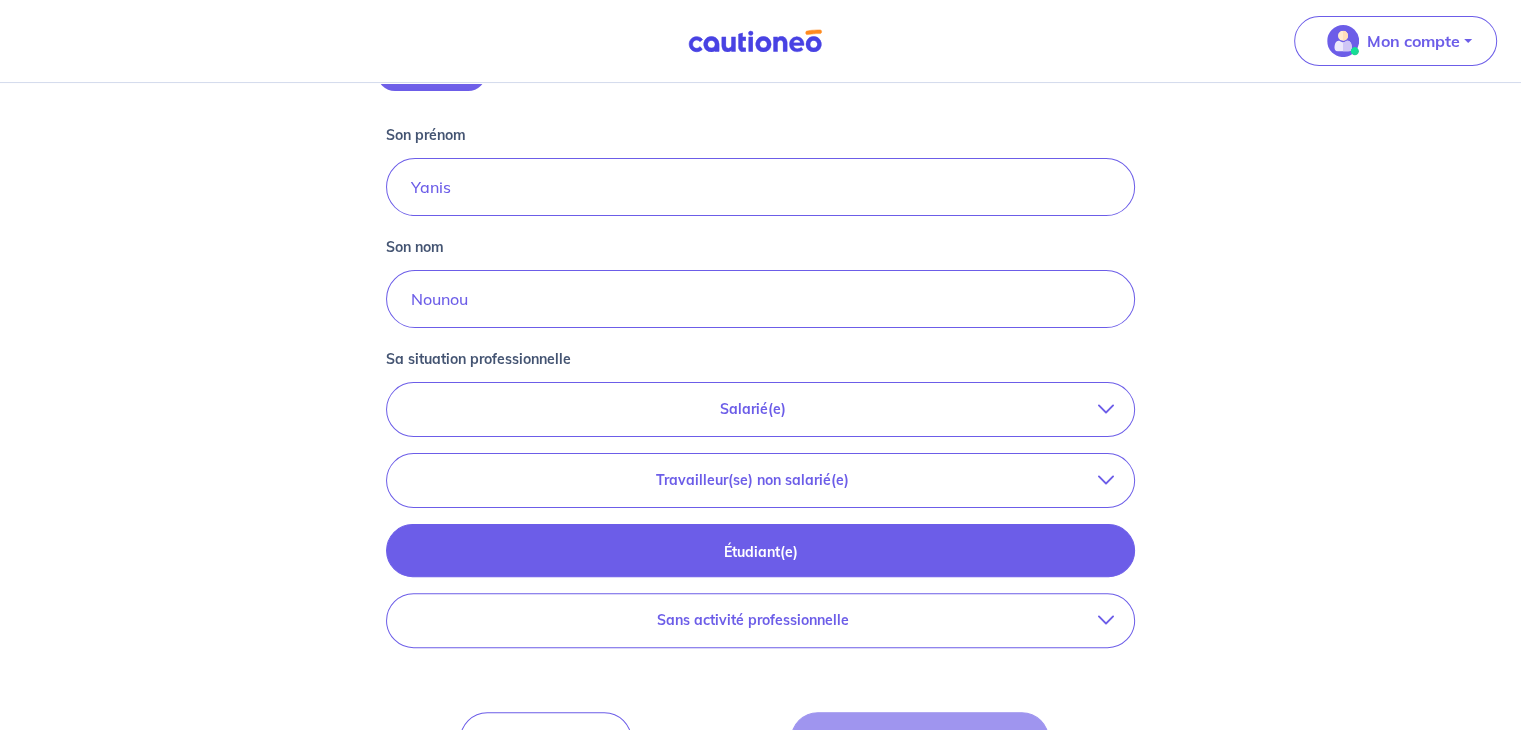 click on "Étudiant(e)" at bounding box center (760, 552) 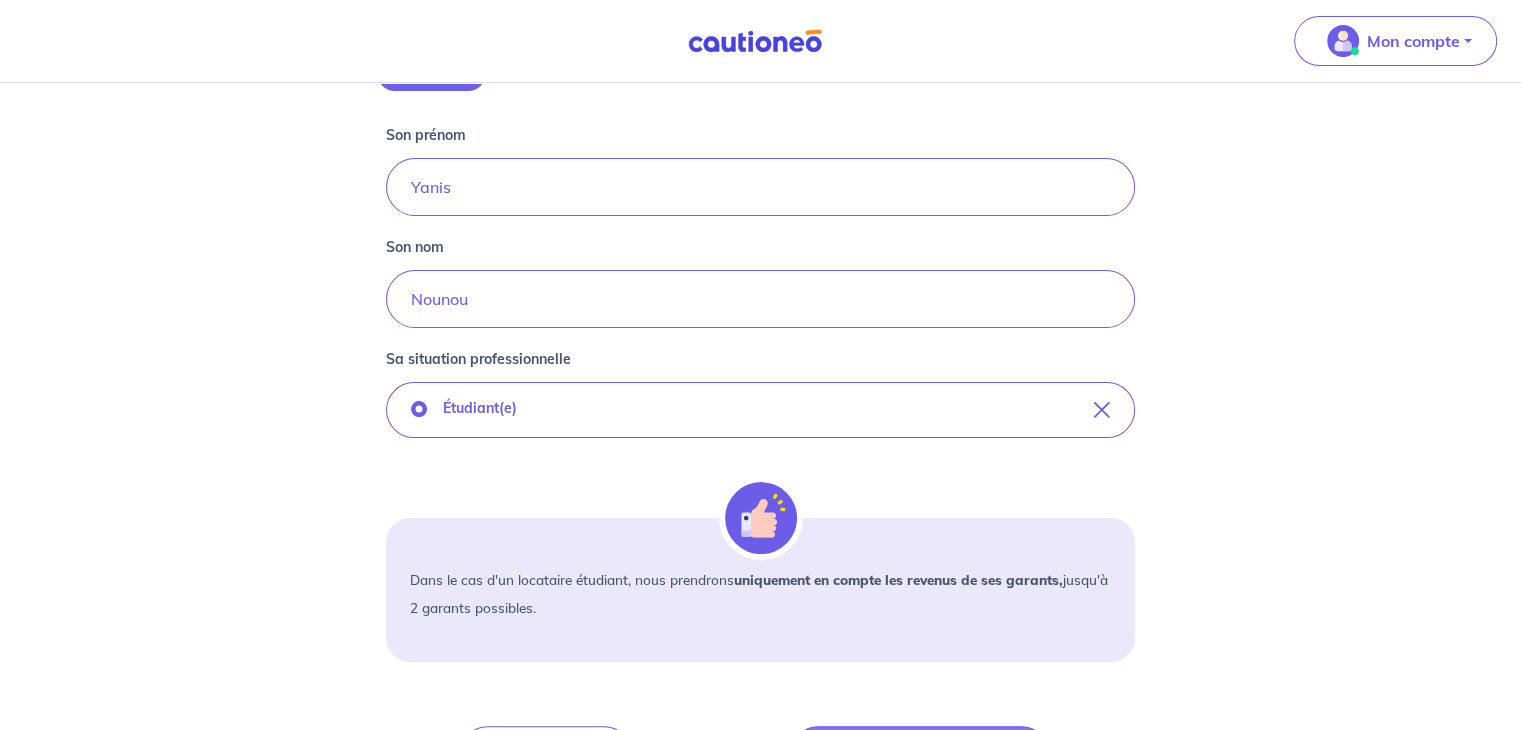 click on "Concernant vos locataires 💡 Pour info : nous acceptons les personnes seules, les couples (mariés, pacsés, en concubinage) et la colocation.
Commençons par le locataire 1 : Locataire 1 Son prénom Yanis Son nom Nounou Sa situation professionnelle Étudiant(e) Dans le cas d'un locataire étudiant, nous prendrons  uniquement en compte les revenus de ses garants,  jusqu'à 2 garants possibles. <- Précédent Je valide Besoin d’aide pour compléter votre demande : Contactez-nous X" at bounding box center [760, 249] 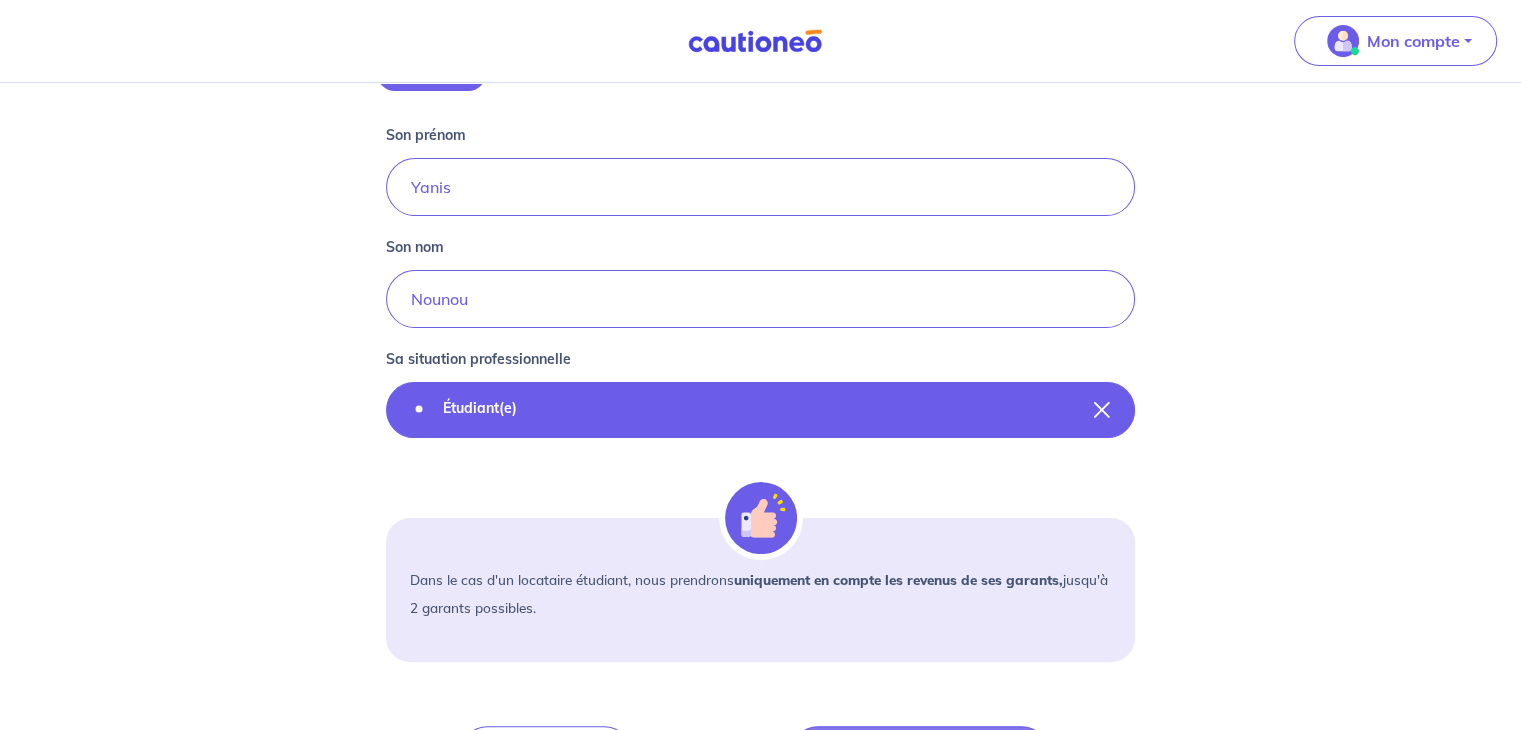 click on "Étudiant(e)" at bounding box center [760, 410] 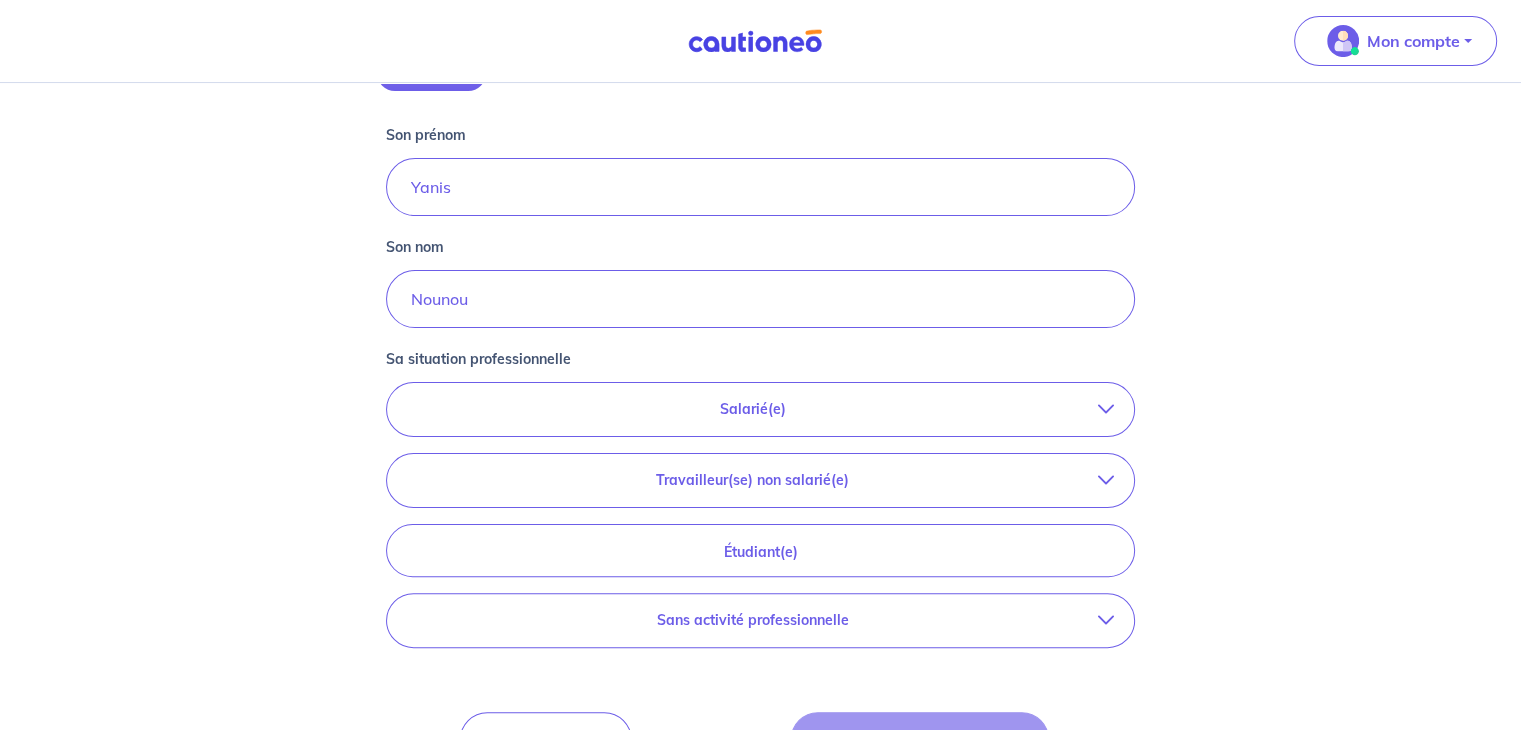 click on "Salarié(e)" at bounding box center [760, 409] 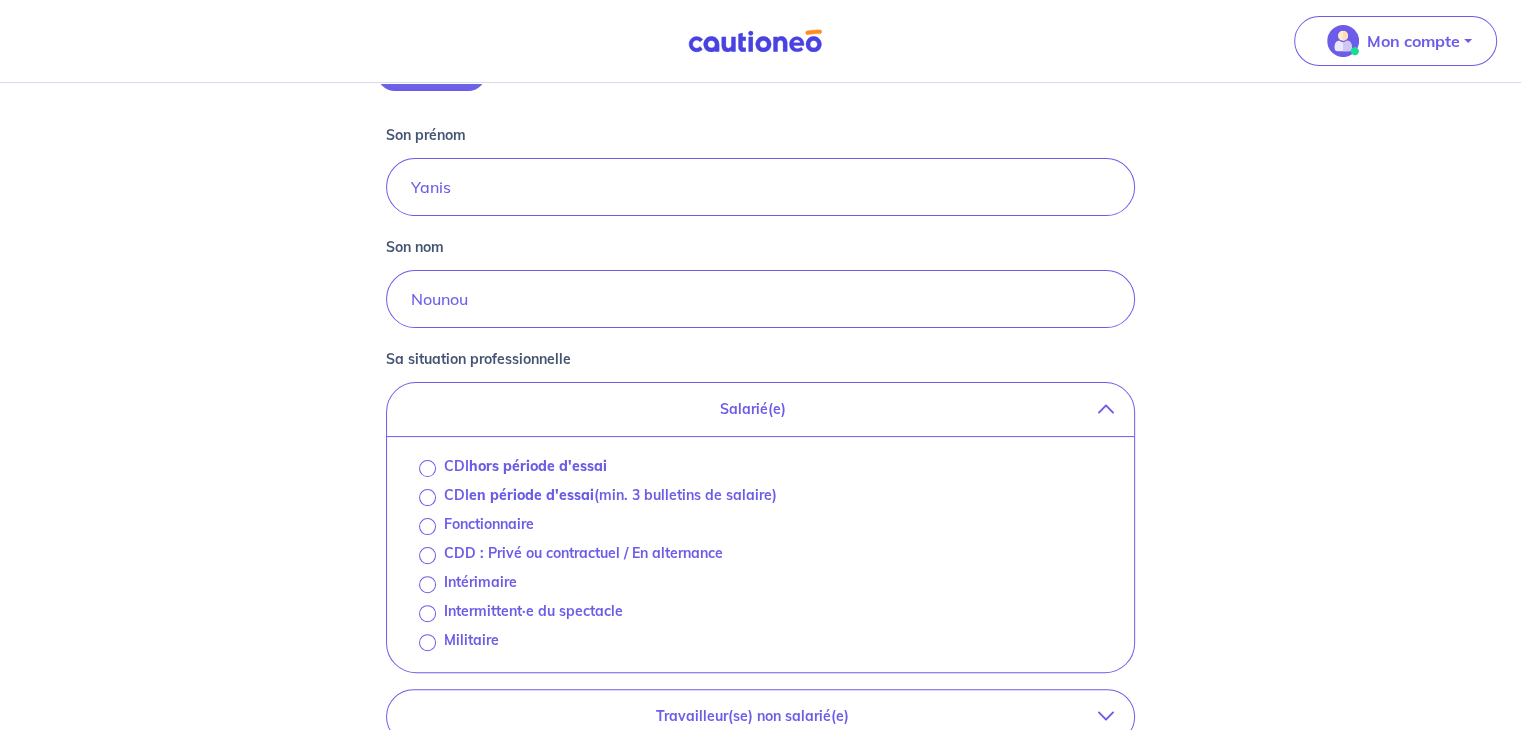click on "en période d'essai" at bounding box center (531, 495) 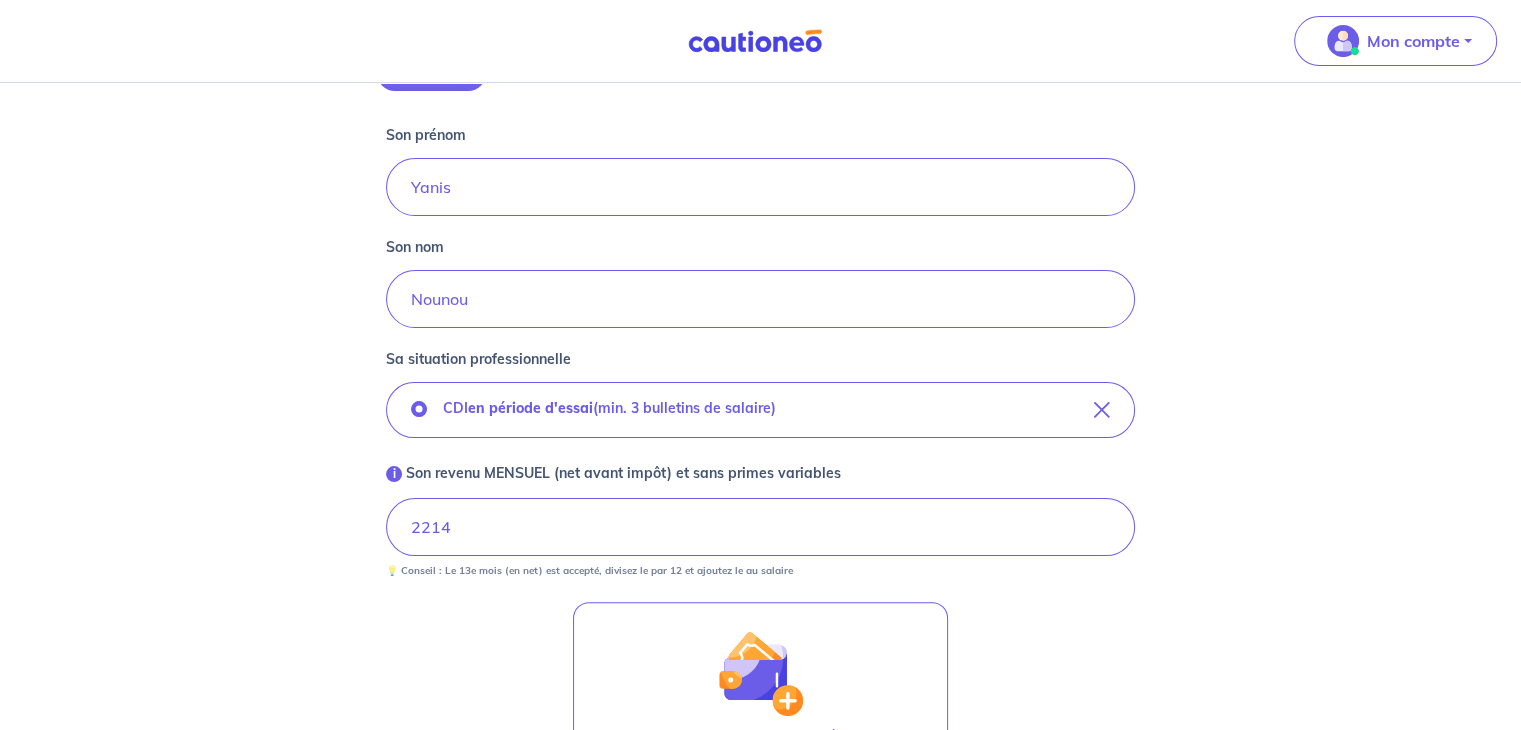 type 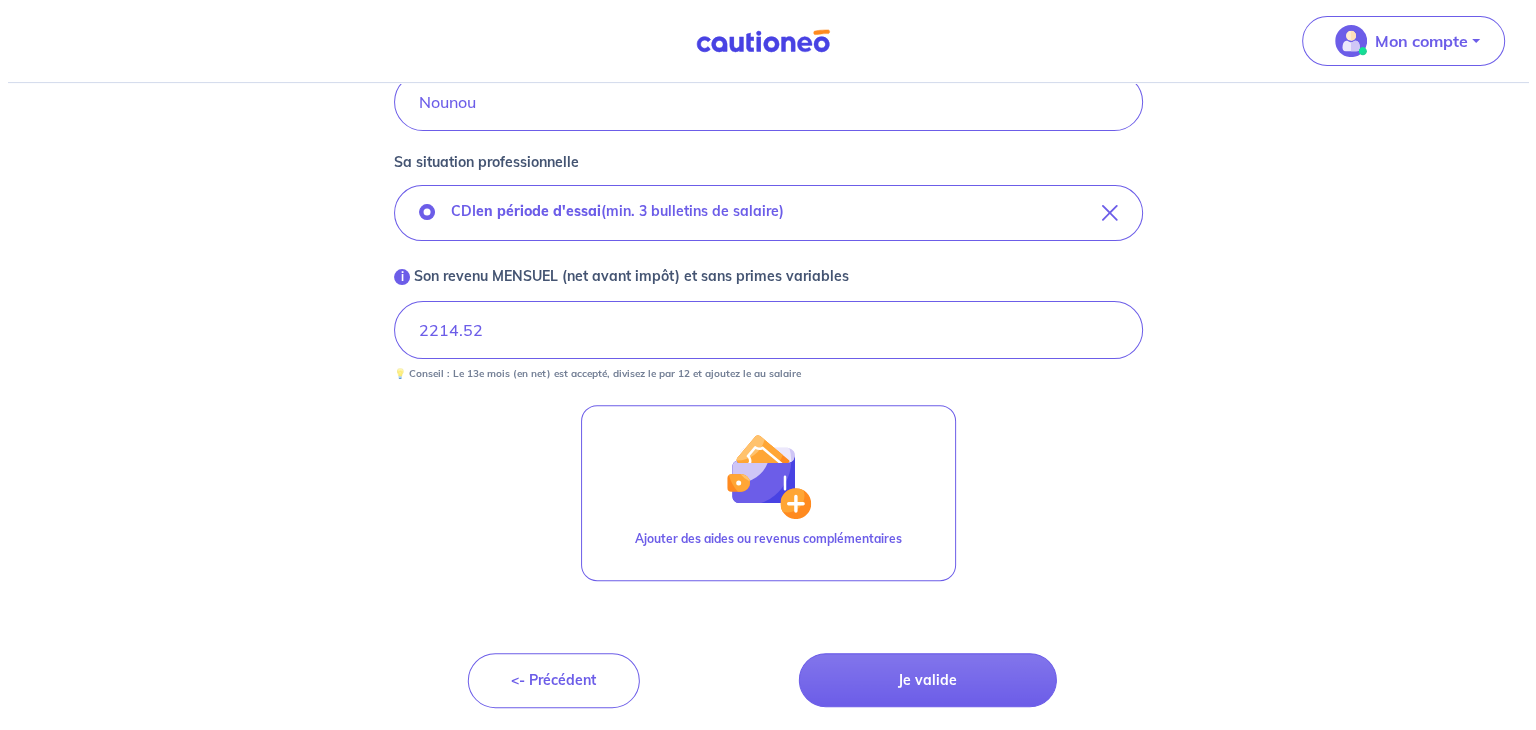 scroll, scrollTop: 585, scrollLeft: 0, axis: vertical 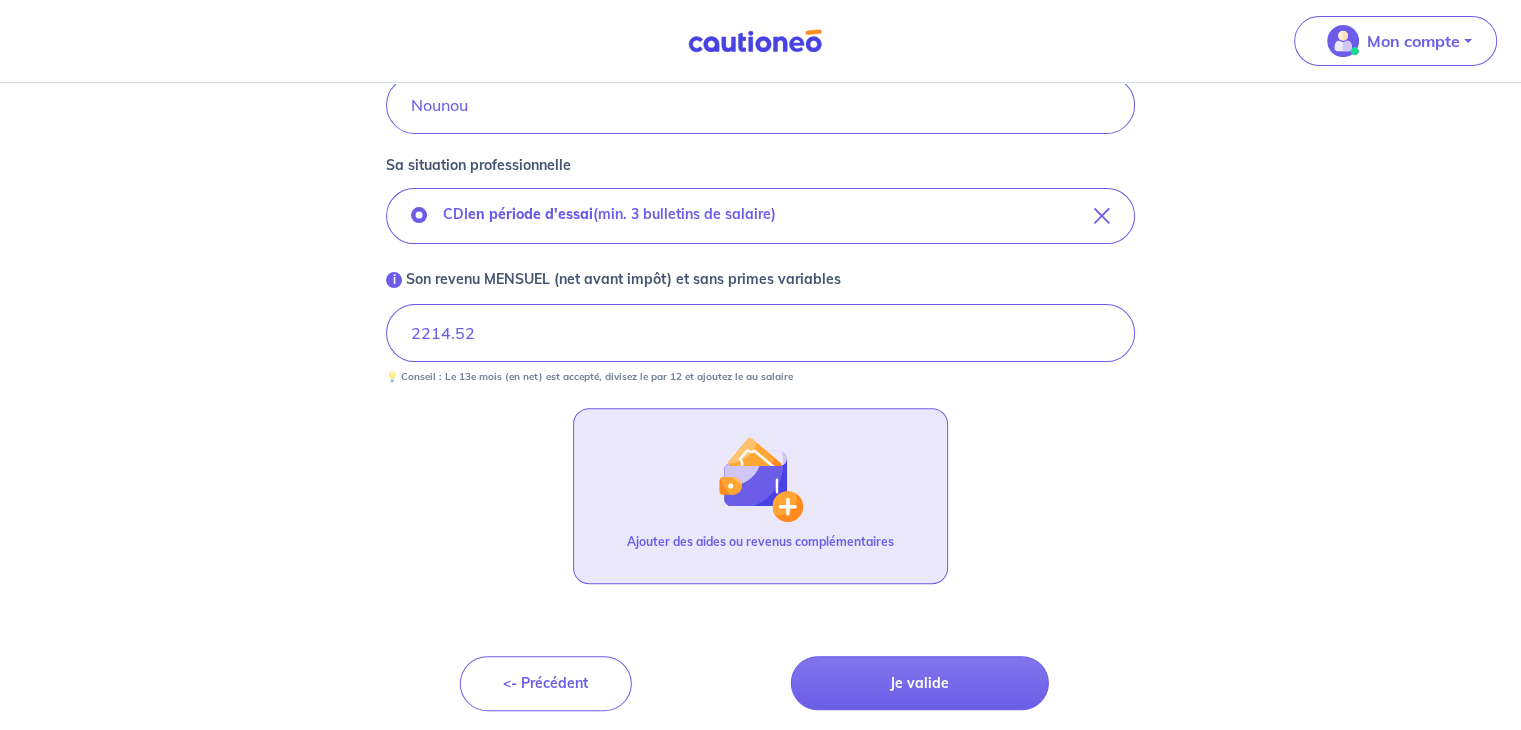 click on "Ajouter des aides ou revenus complémentaires" at bounding box center (760, 550) 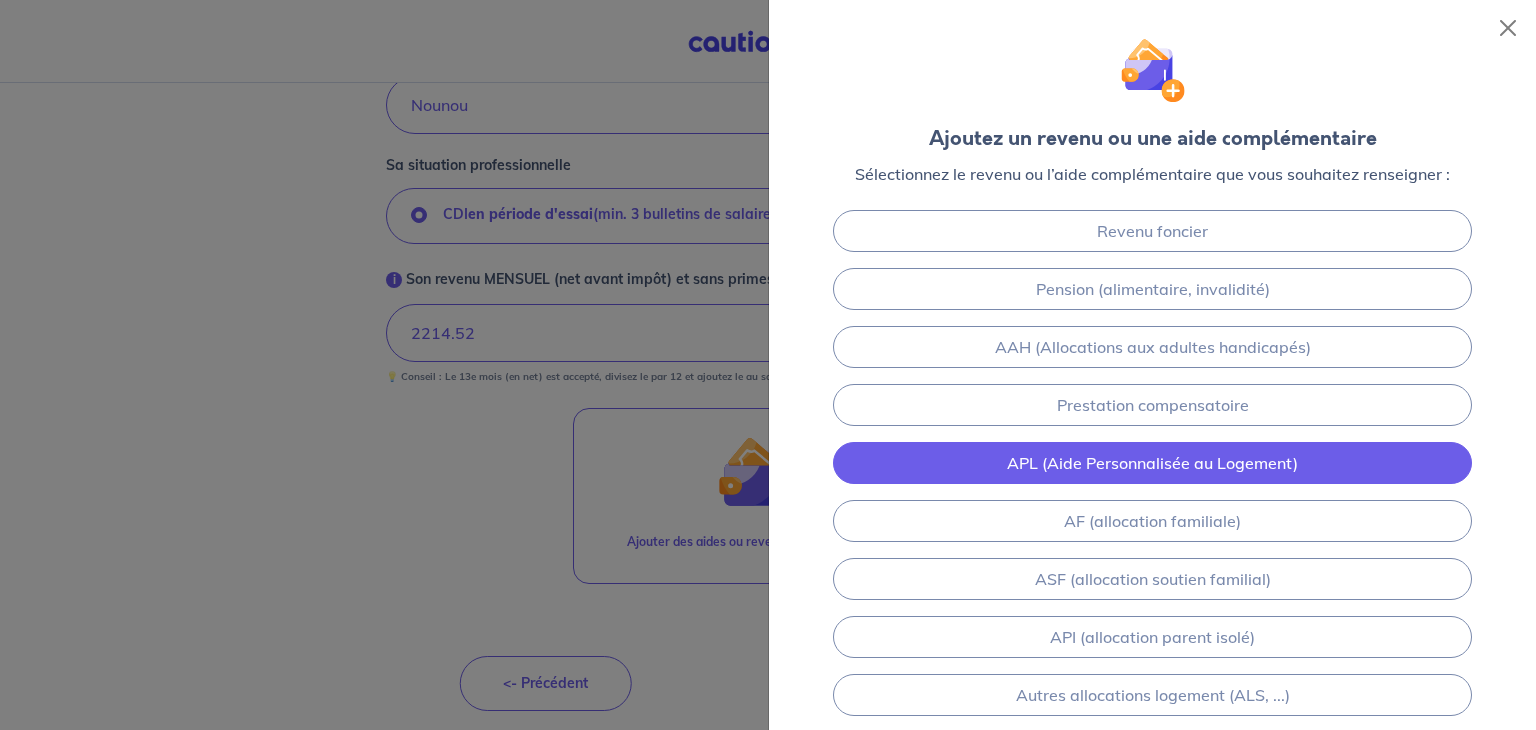 click on "APL (Aide Personnalisée au Logement)" at bounding box center (1152, 463) 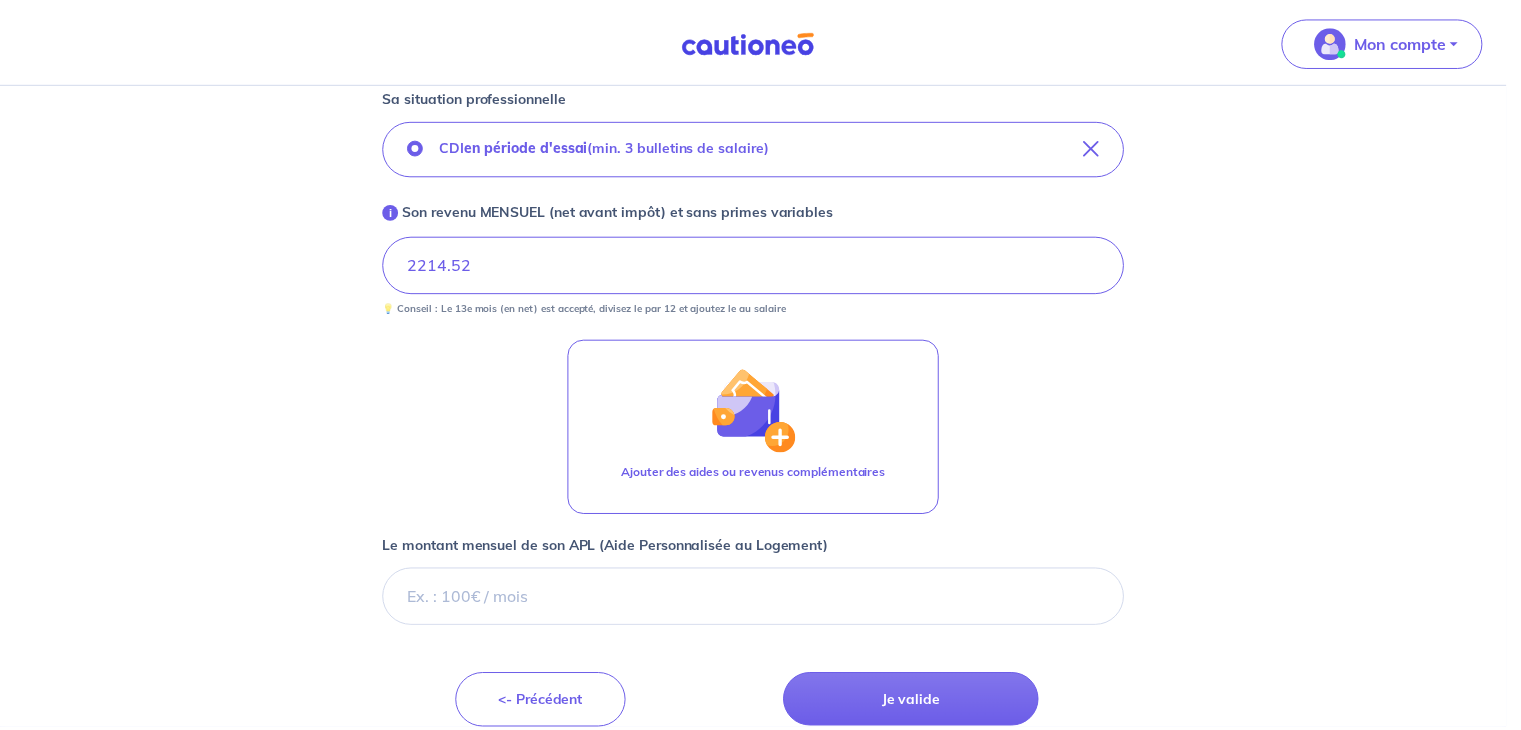 scroll, scrollTop: 676, scrollLeft: 0, axis: vertical 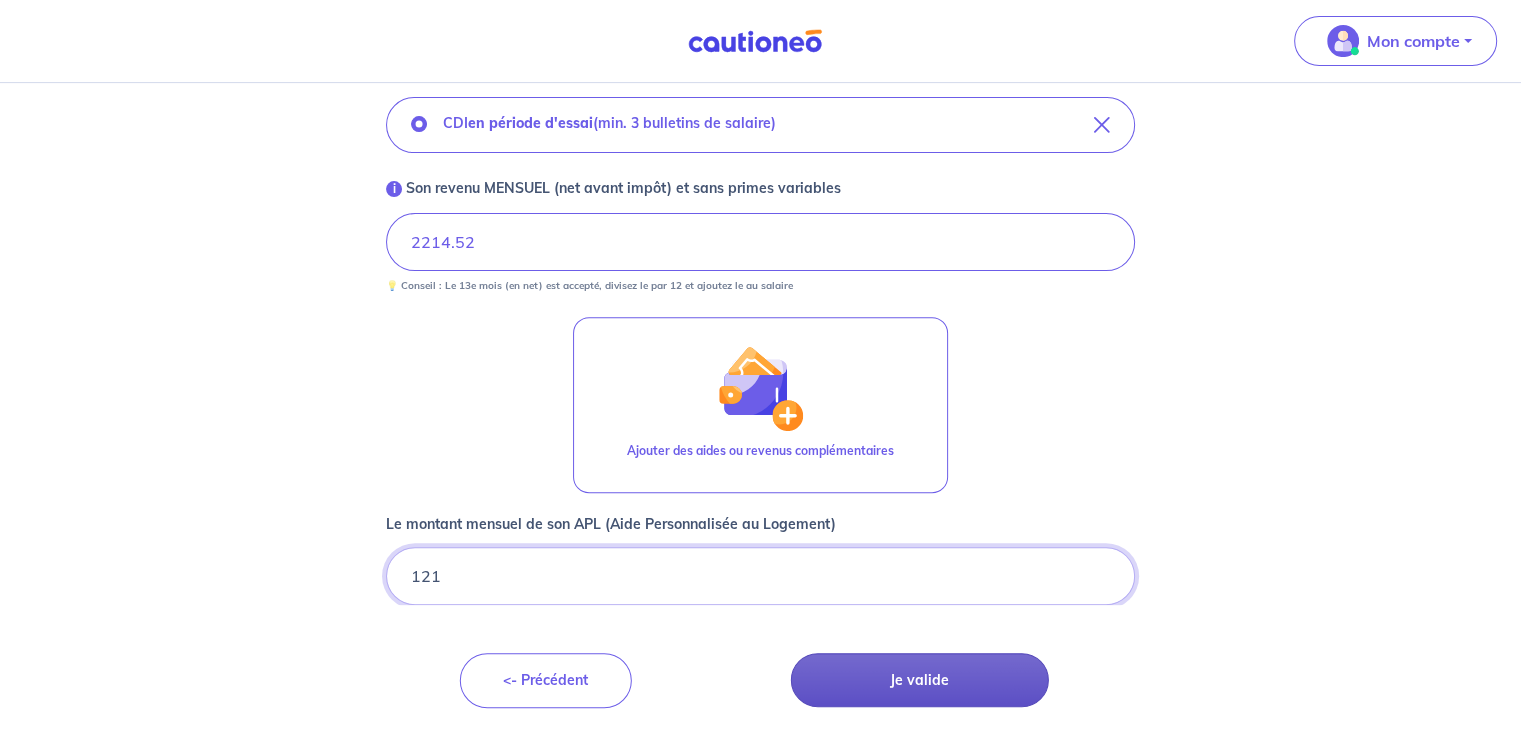type on "121" 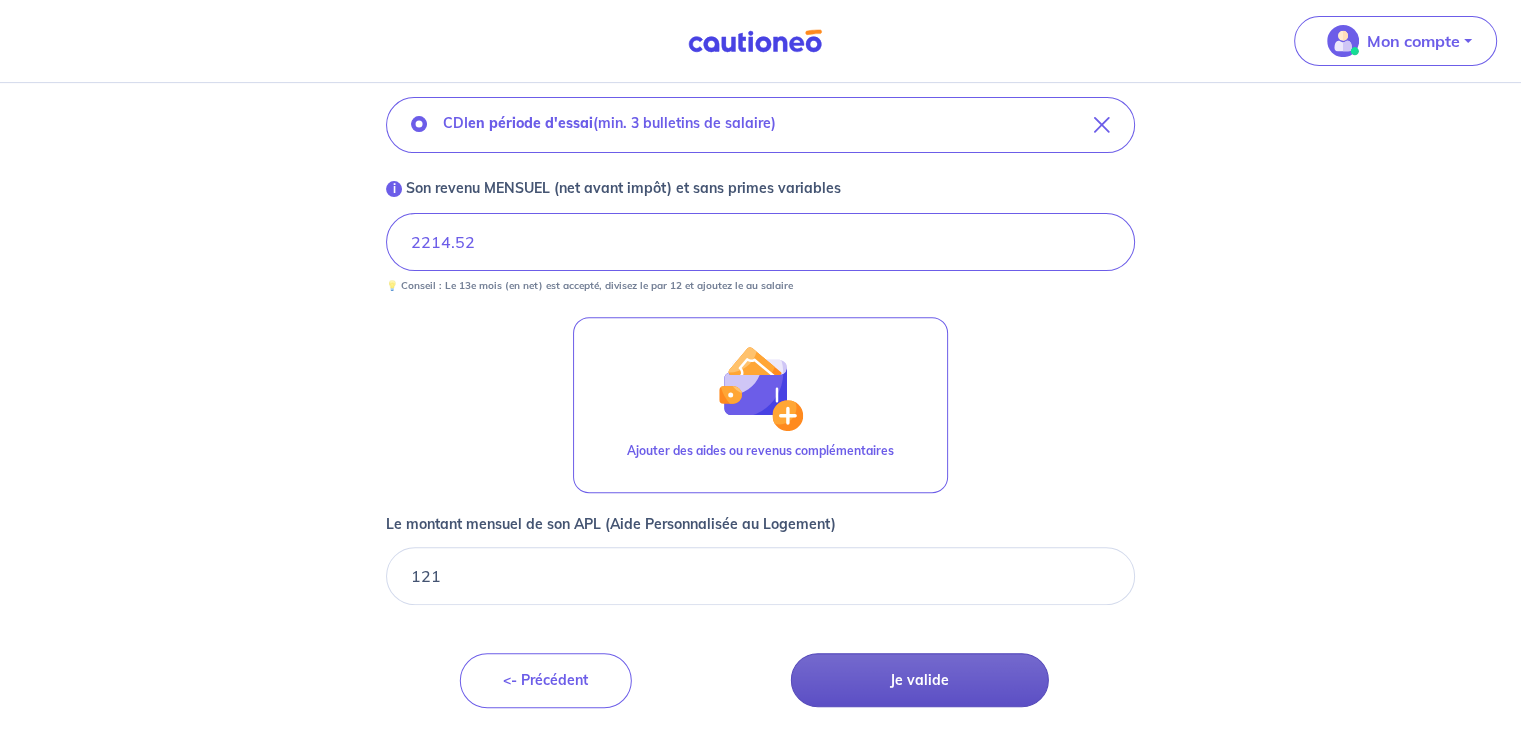 click on "Je valide" at bounding box center (920, 680) 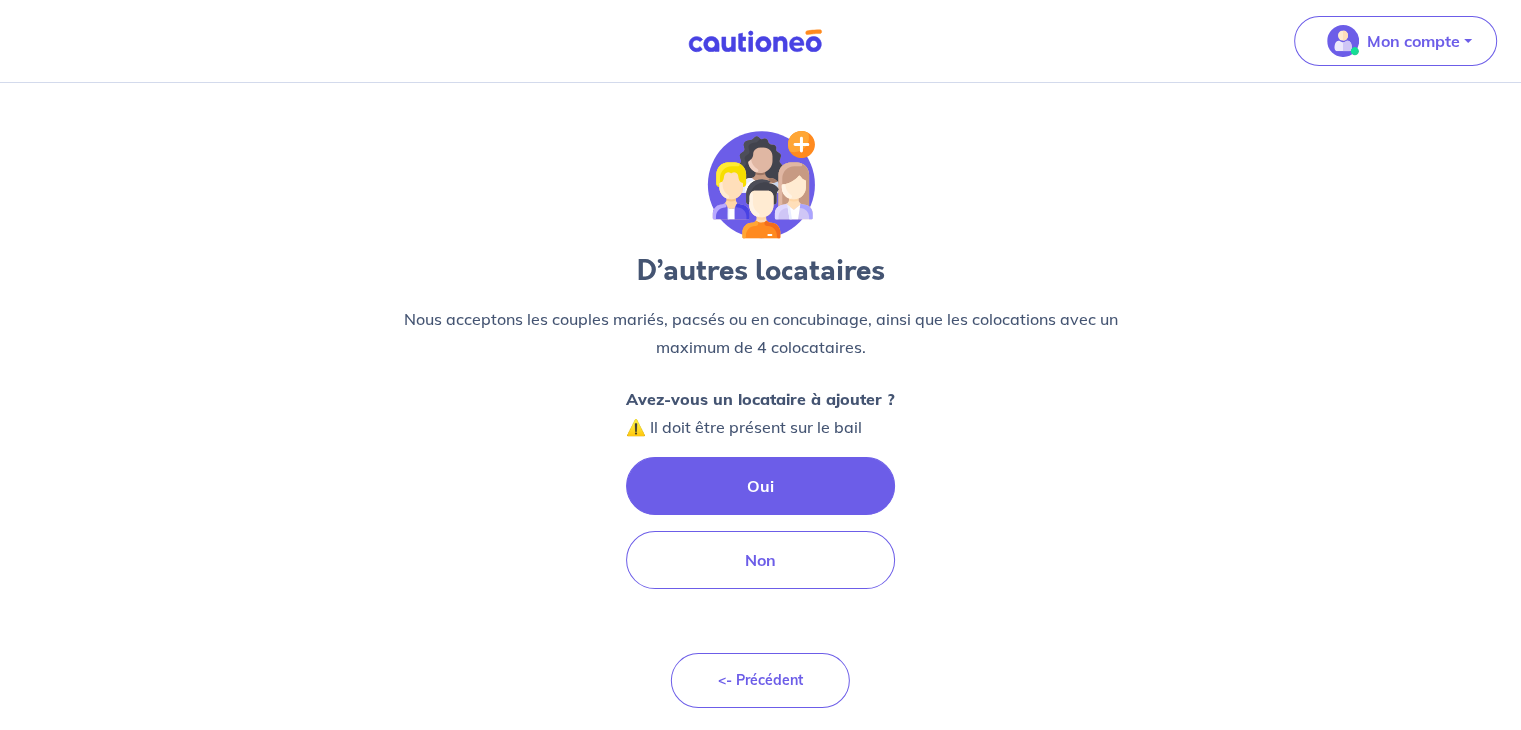 click on "Oui" at bounding box center [760, 486] 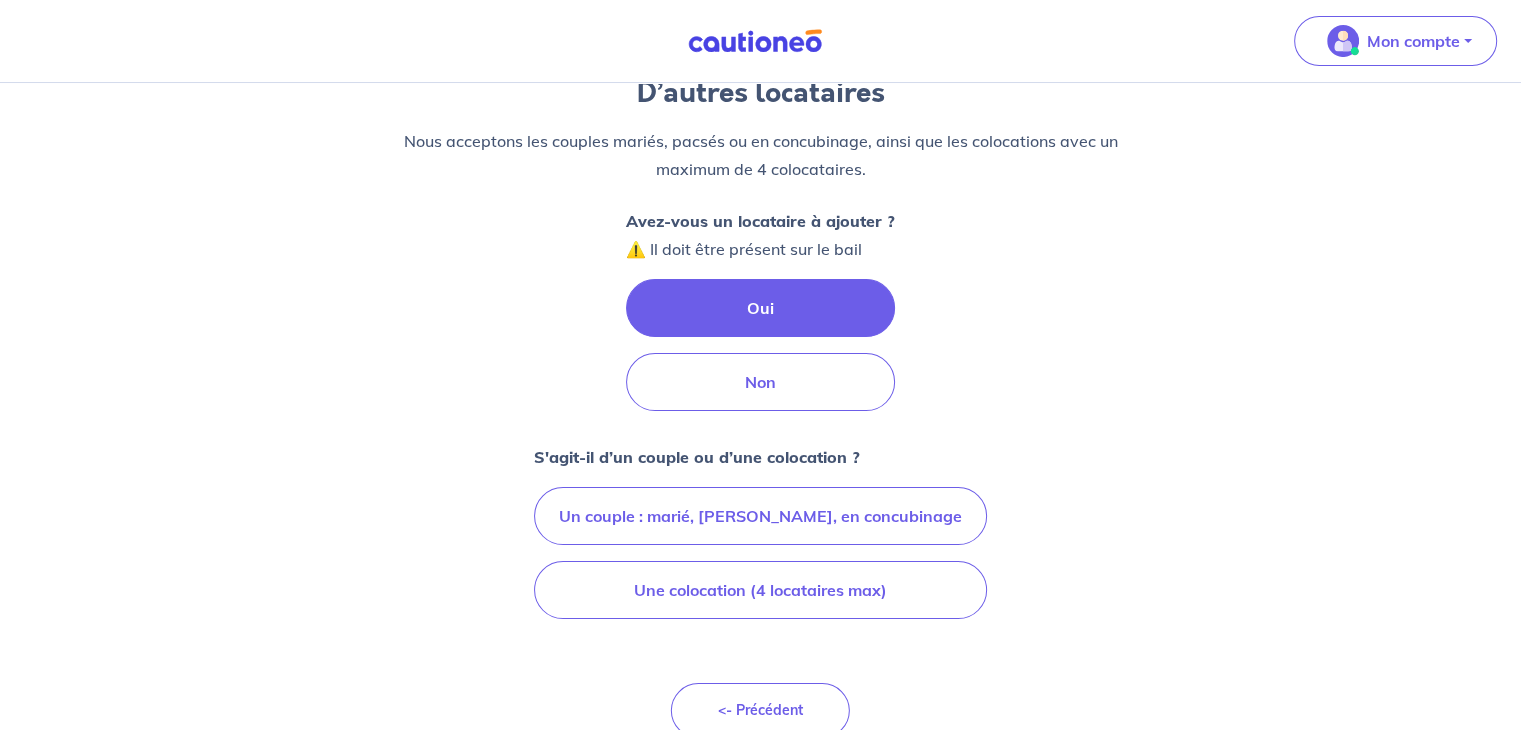 scroll, scrollTop: 207, scrollLeft: 0, axis: vertical 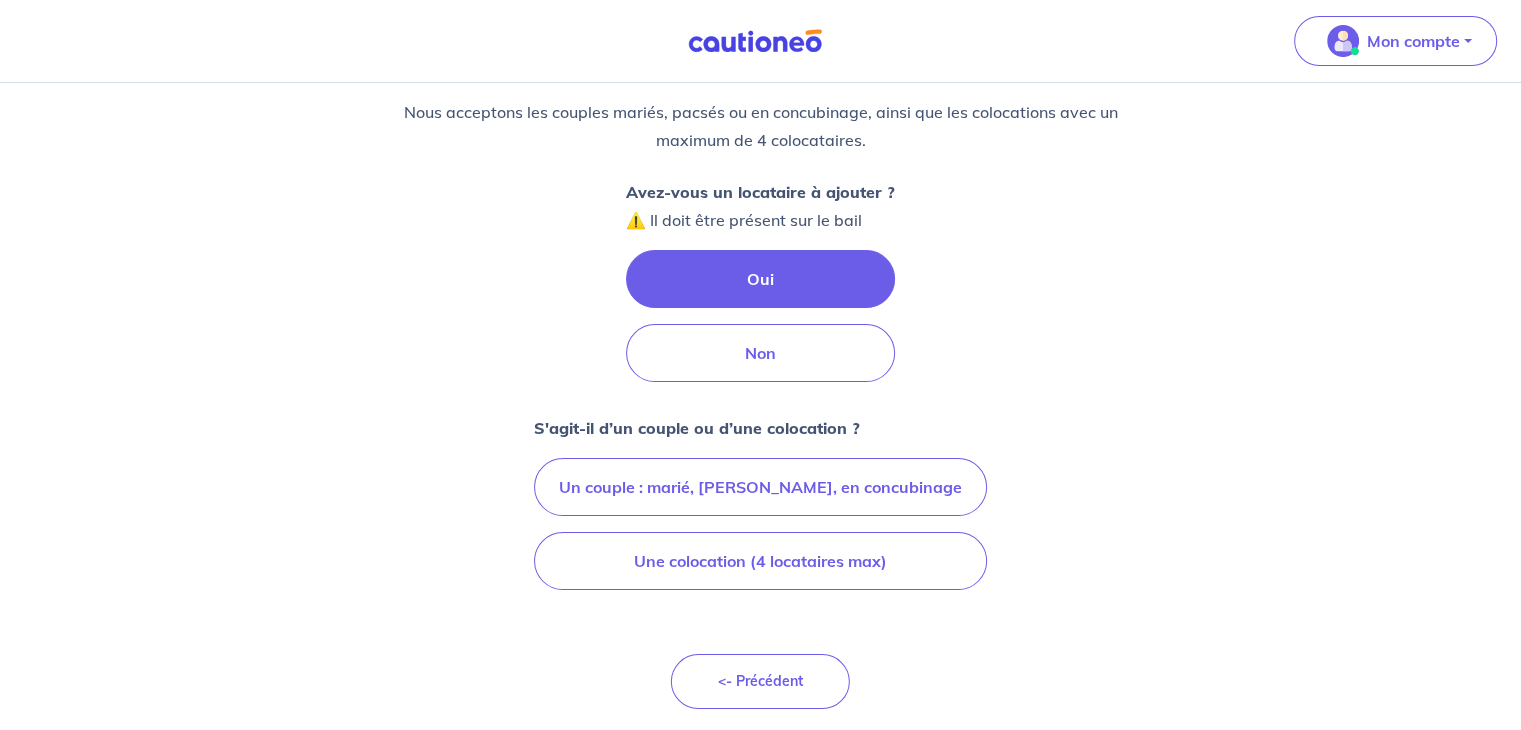 click on "Un couple : marié, [PERSON_NAME], en concubinage" at bounding box center [760, 487] 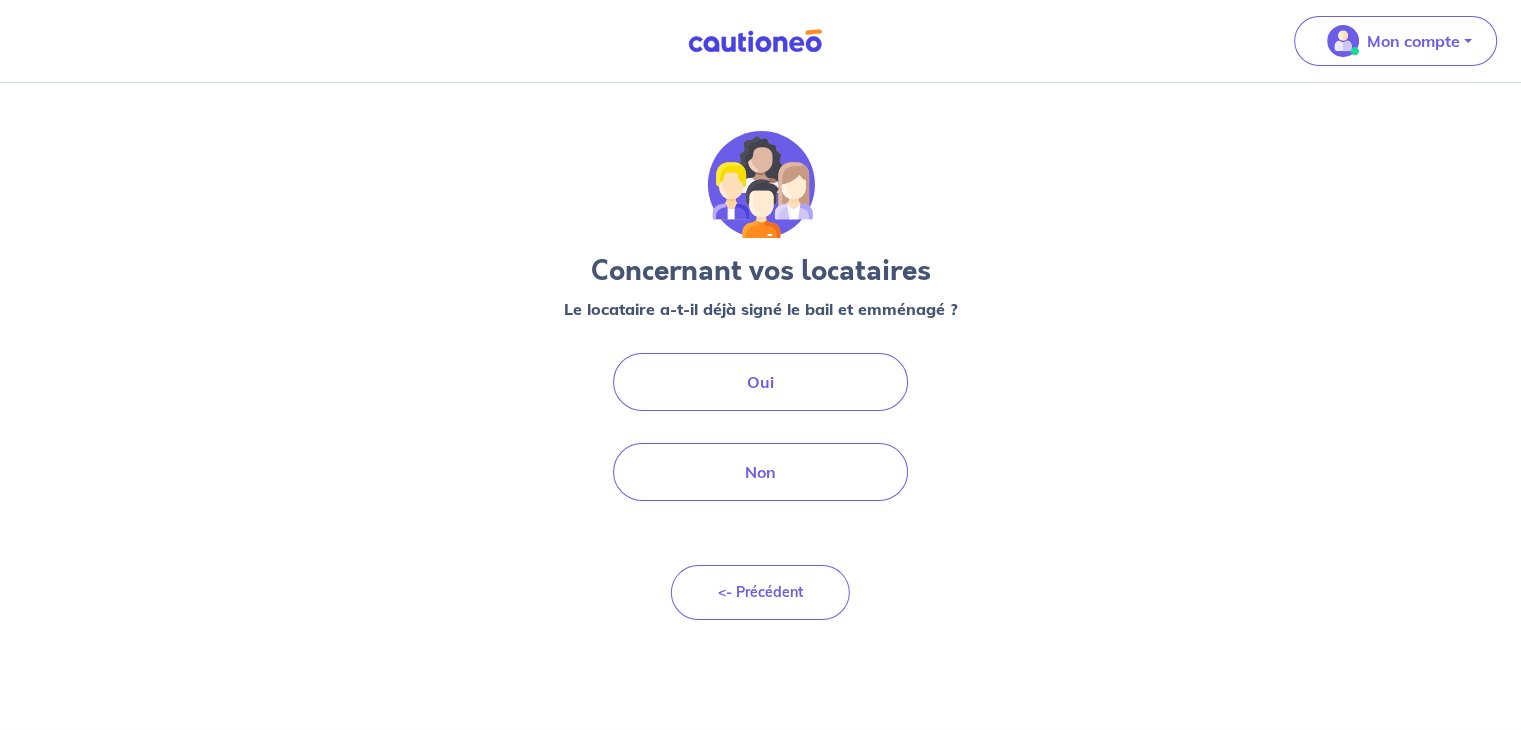 scroll, scrollTop: 0, scrollLeft: 0, axis: both 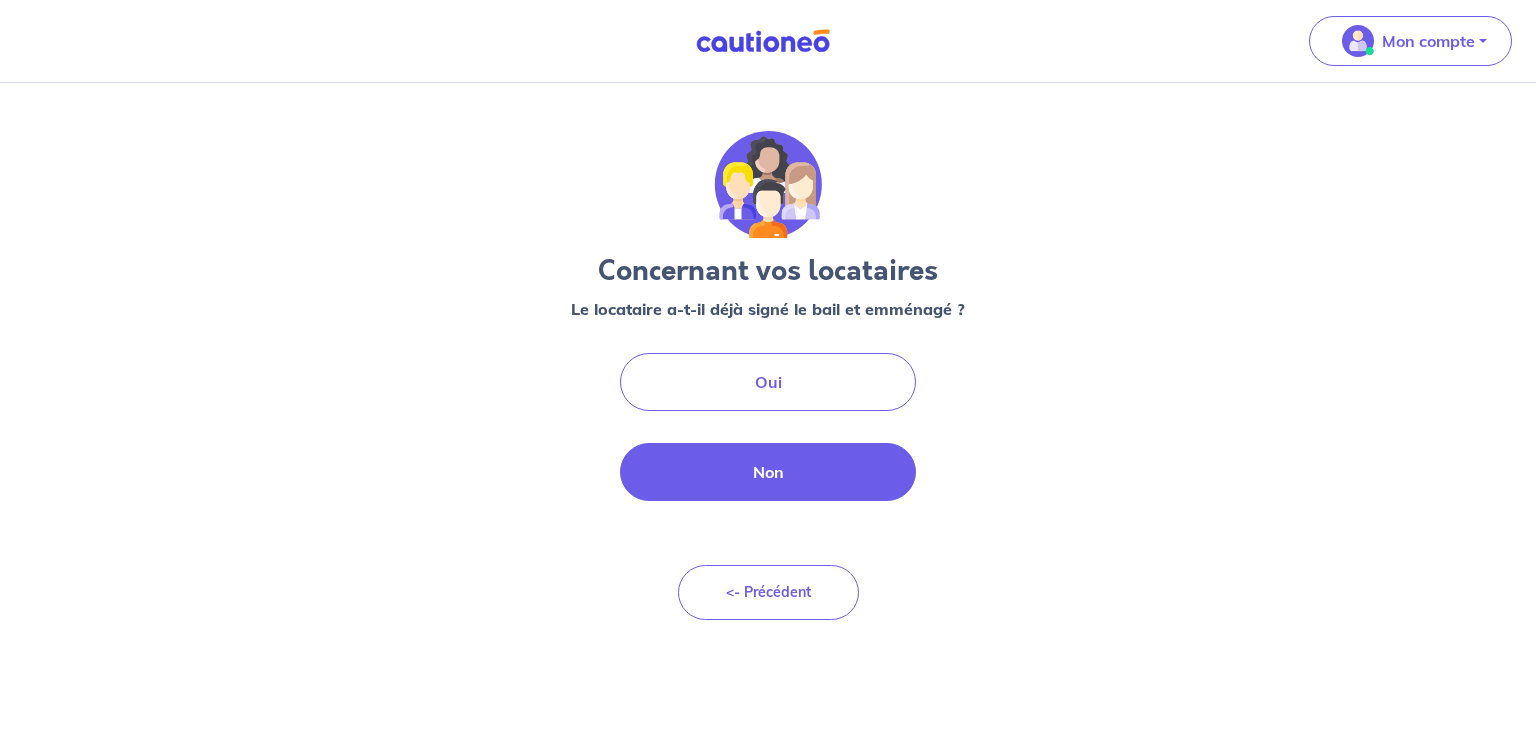 click on "Non" at bounding box center (768, 472) 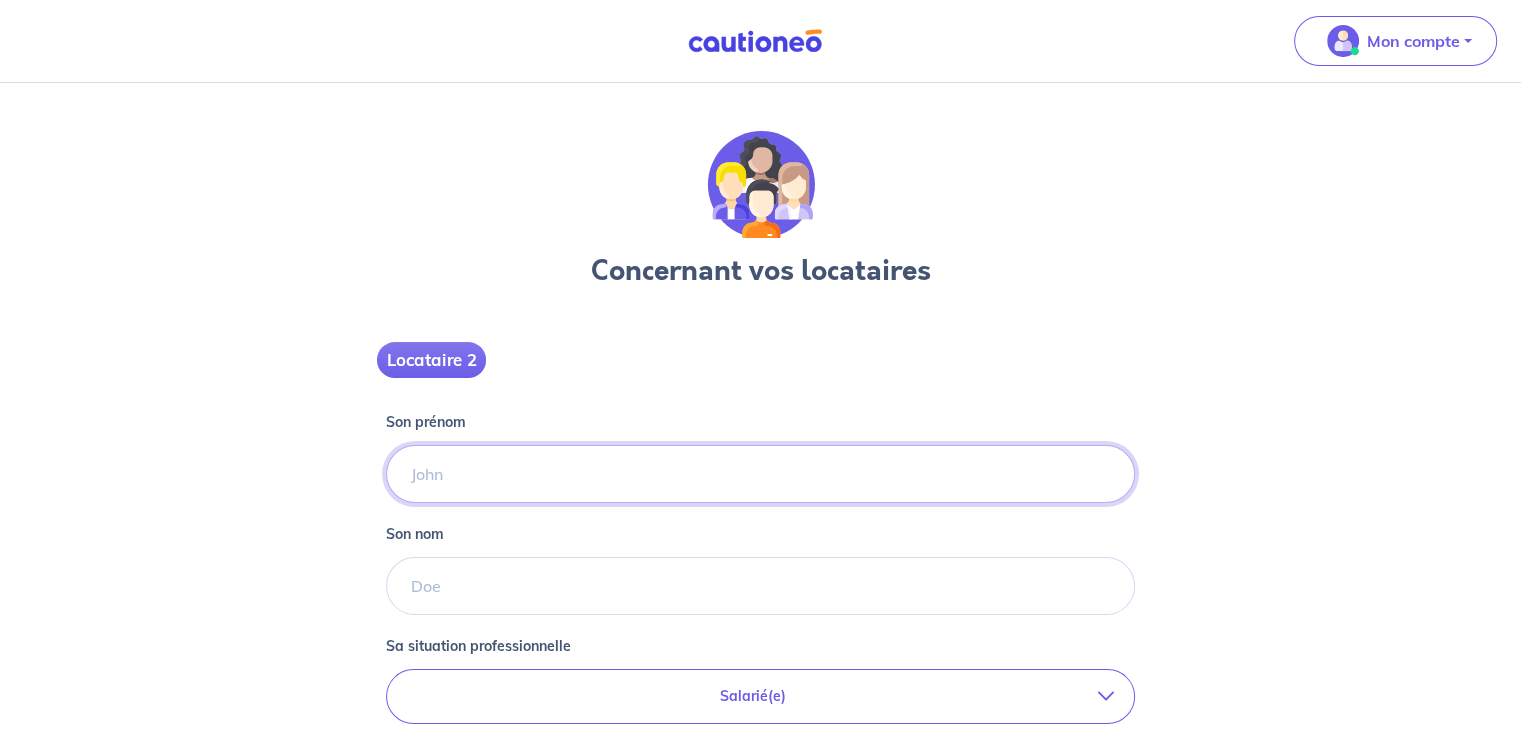 click on "Son prénom" at bounding box center [760, 474] 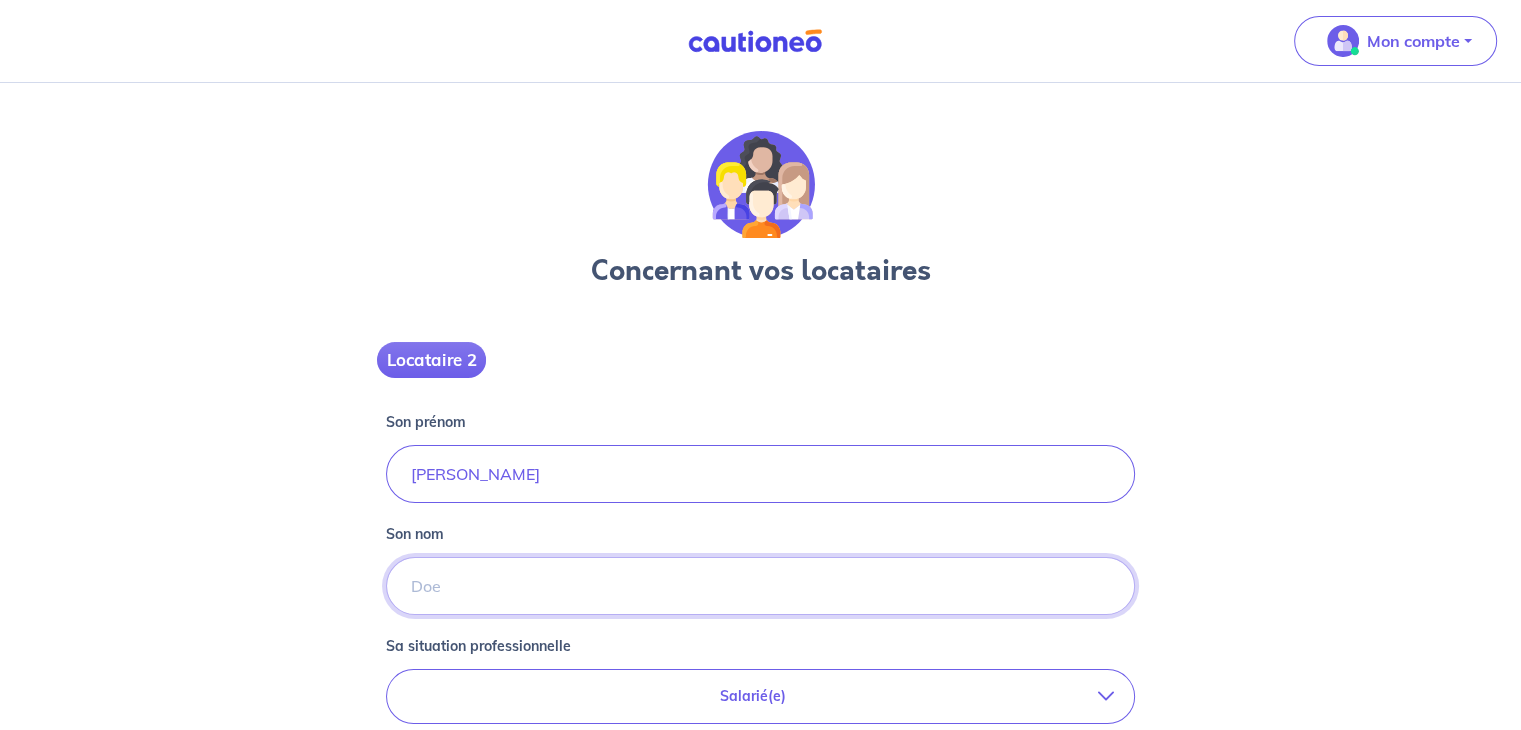 click on "Son nom" at bounding box center (760, 586) 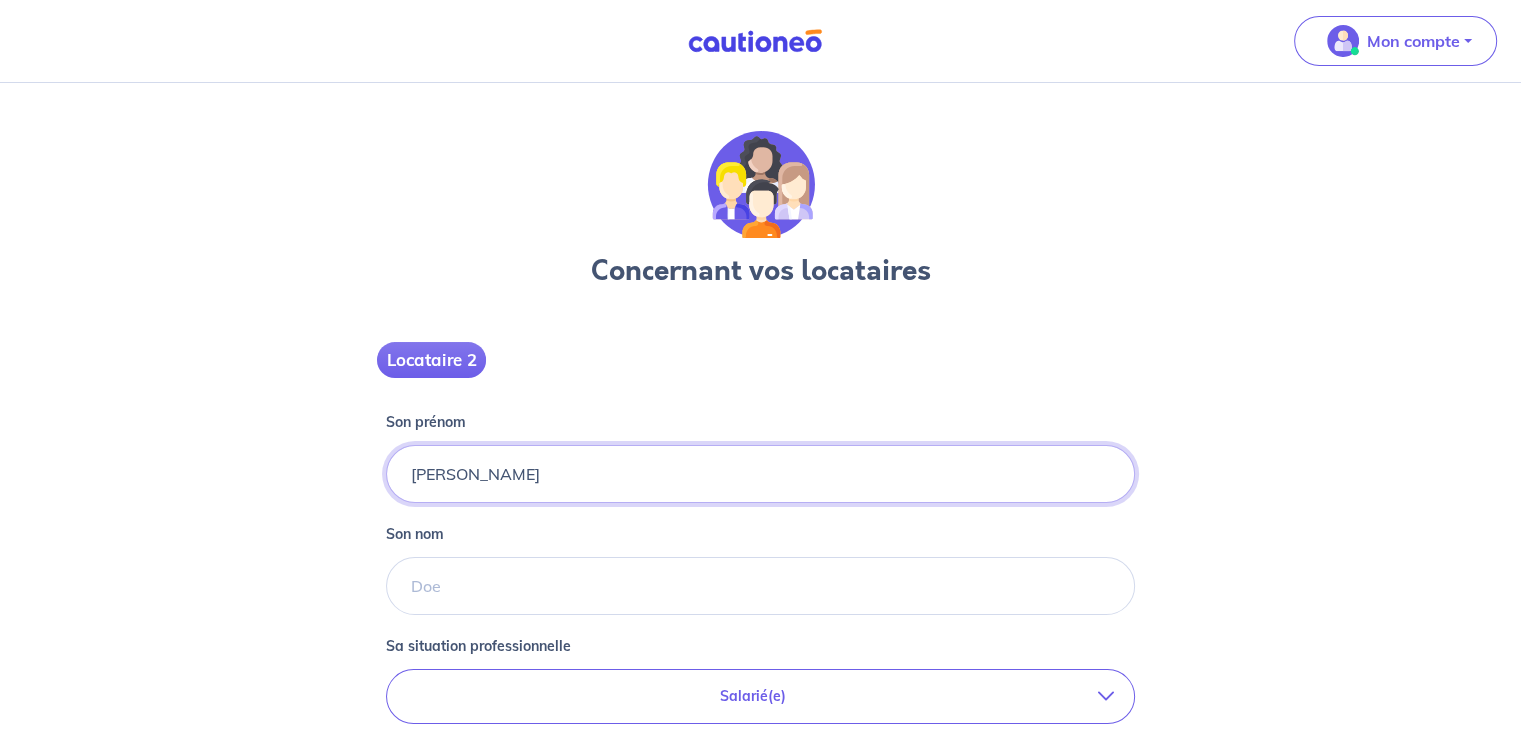 click on "Myriam METZGER" at bounding box center (760, 474) 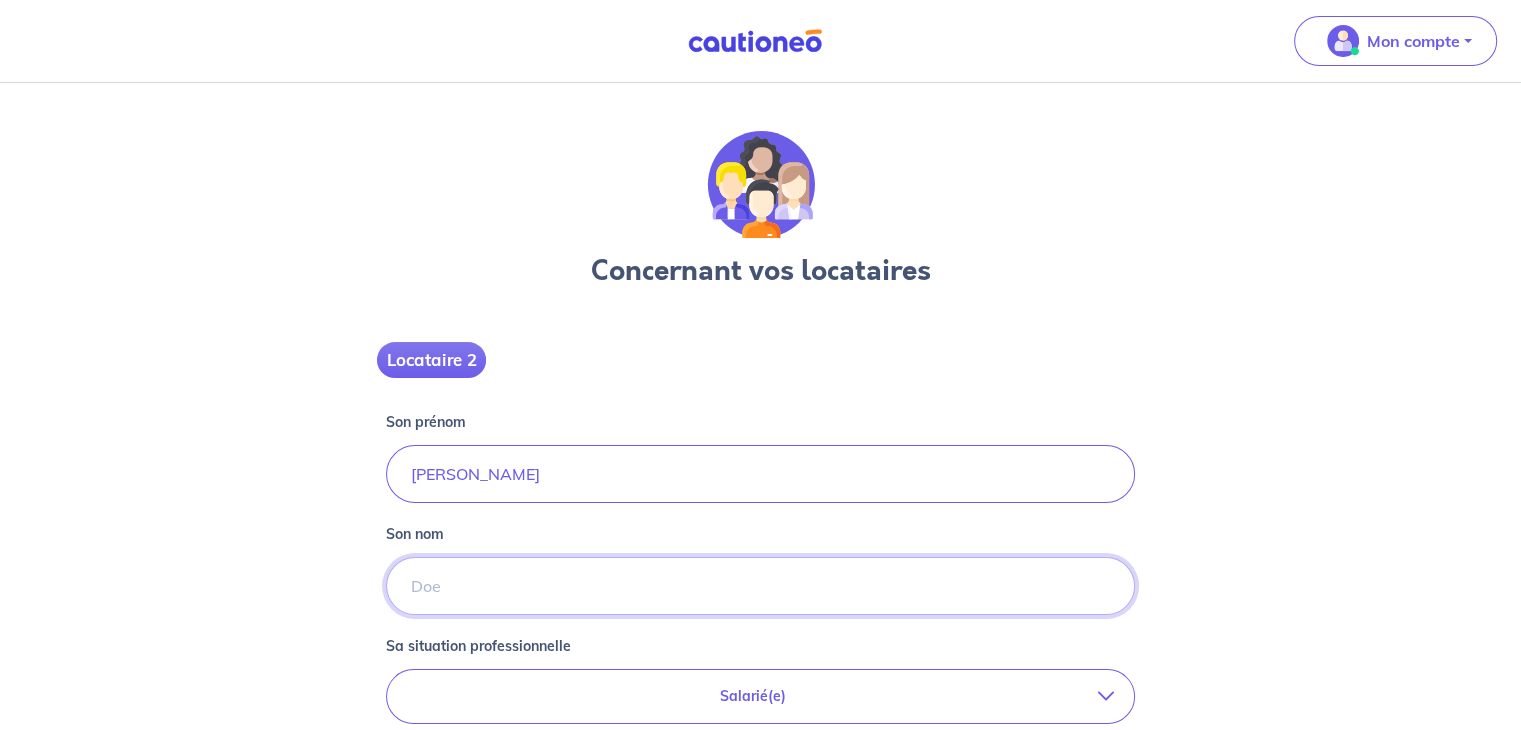 click on "Son nom" at bounding box center [760, 586] 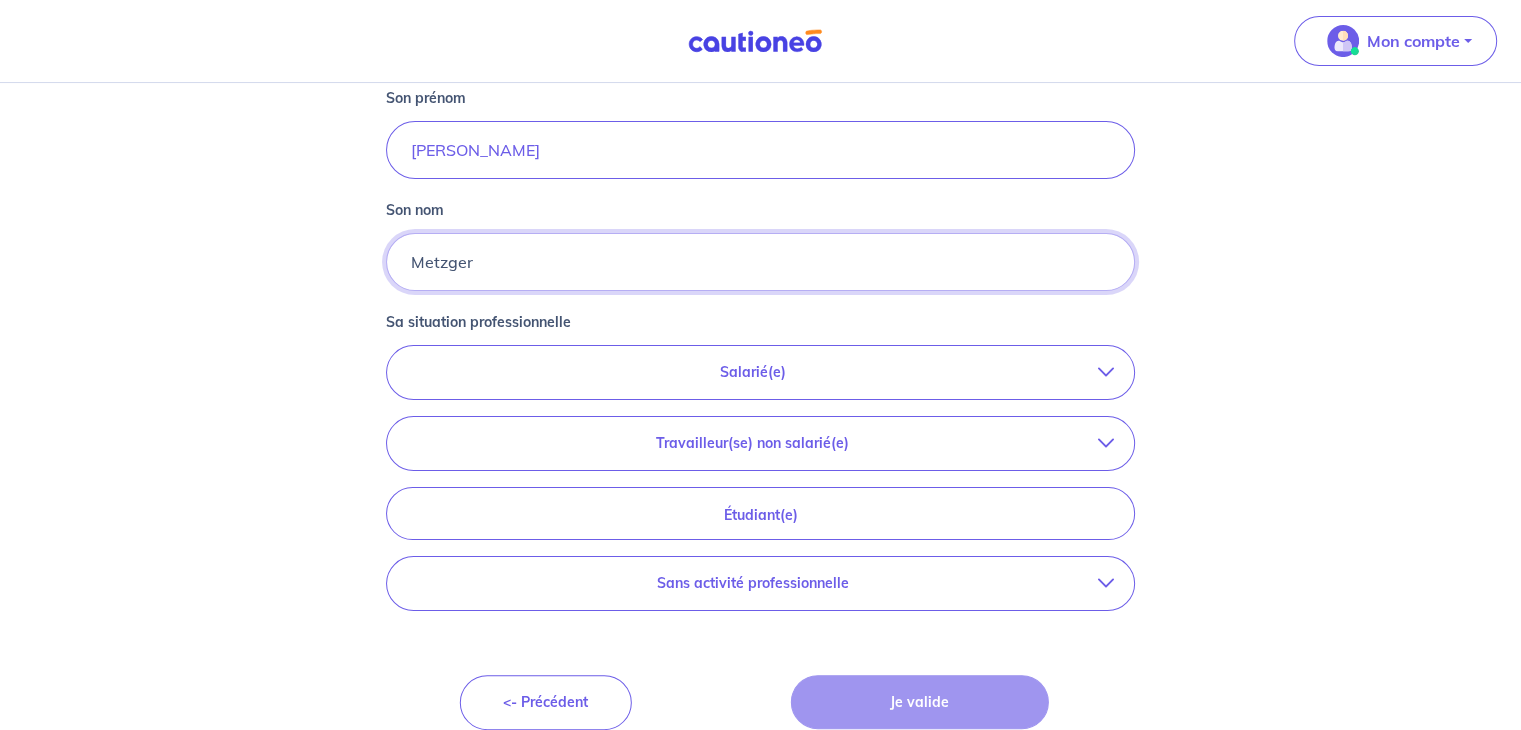 scroll, scrollTop: 324, scrollLeft: 0, axis: vertical 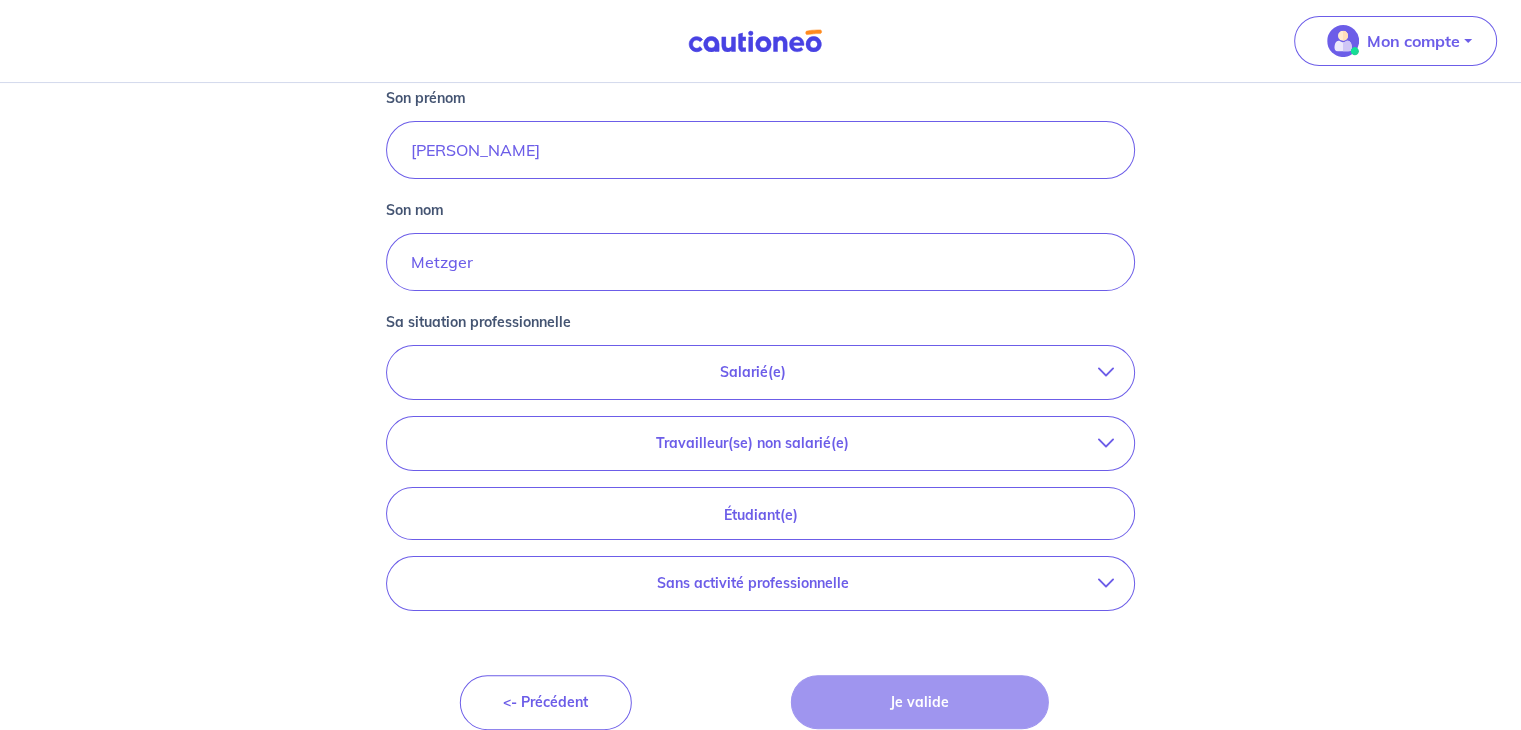 click on "Salarié(e)" at bounding box center (760, 372) 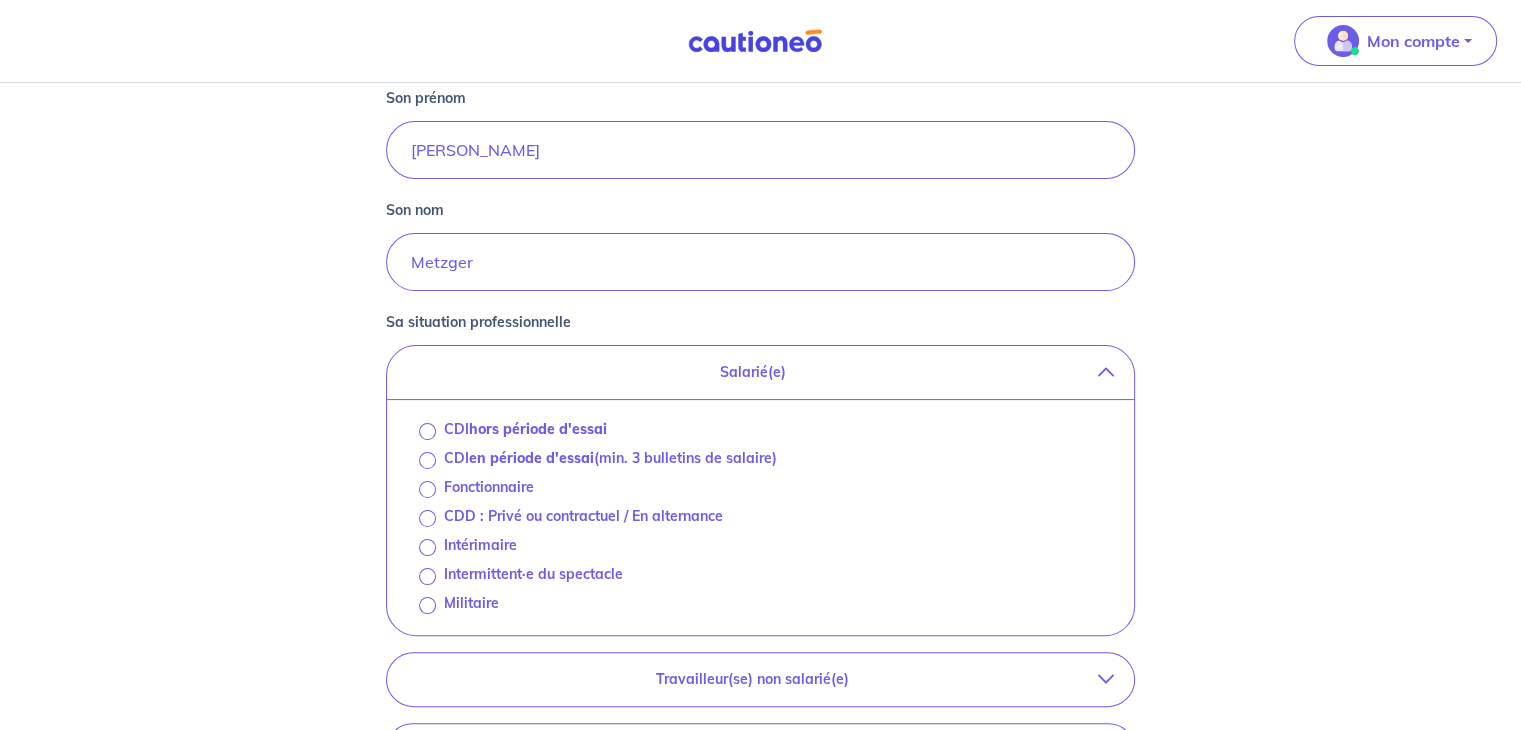 click at bounding box center (1106, 372) 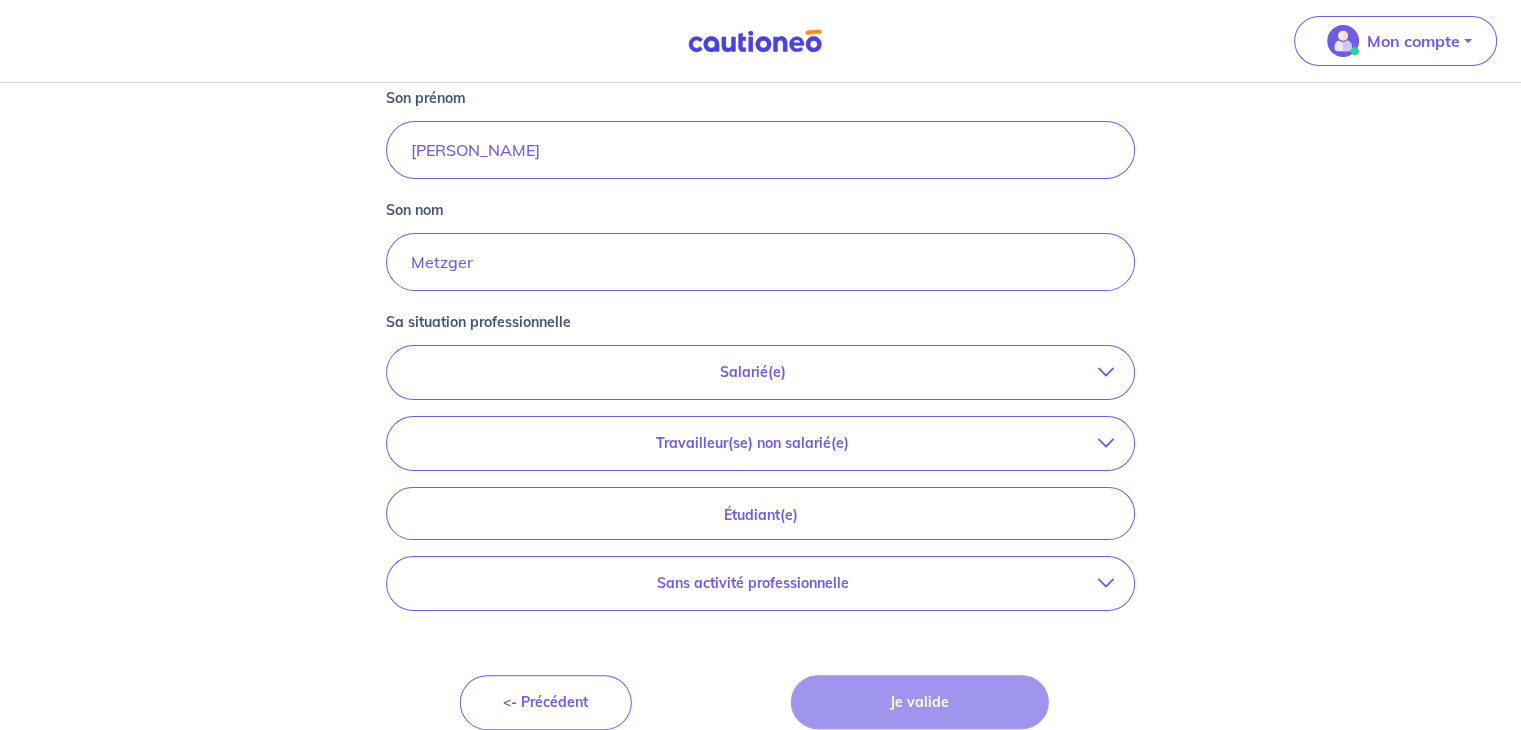 click on "Sans activité professionnelle" at bounding box center (752, 583) 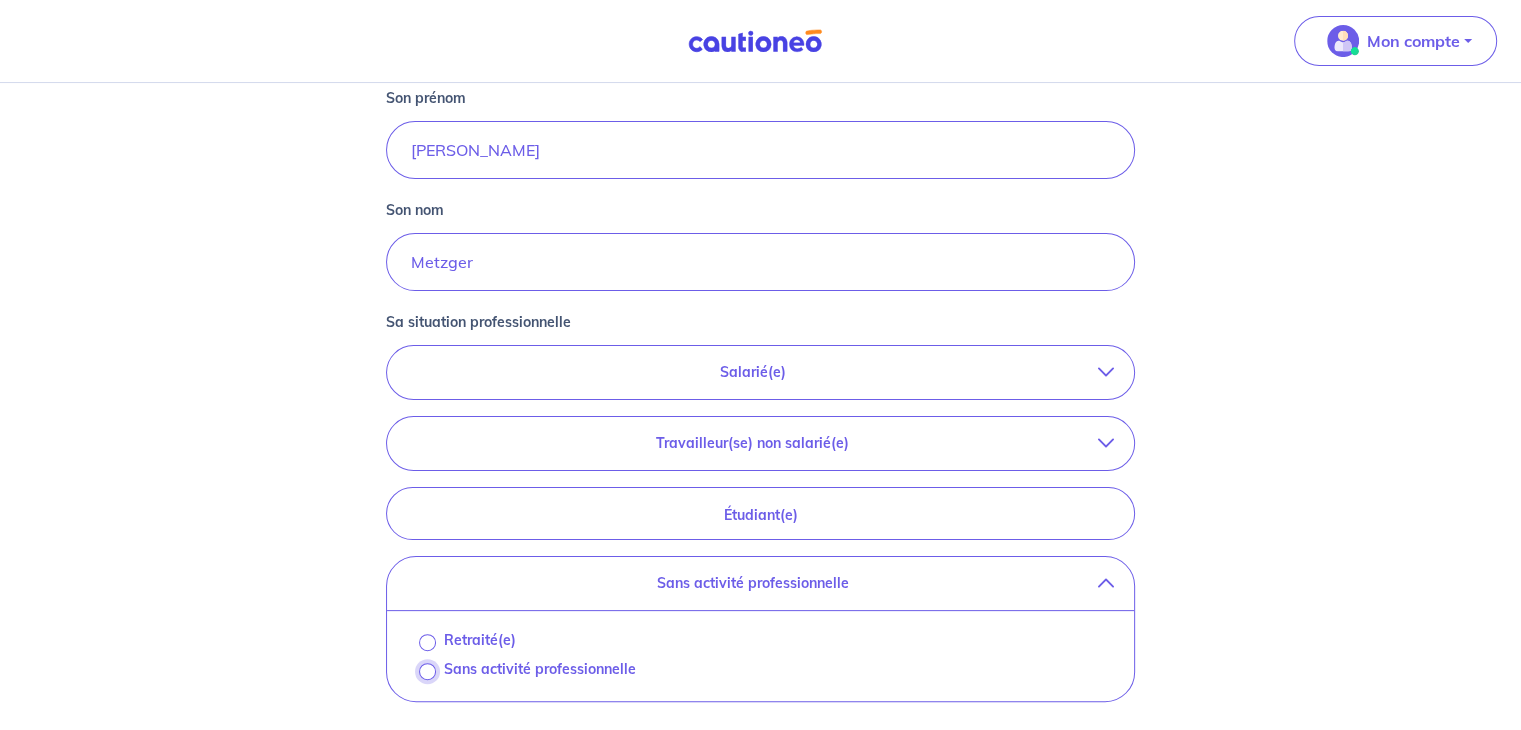 click on "Sans activité professionnelle" at bounding box center (427, 671) 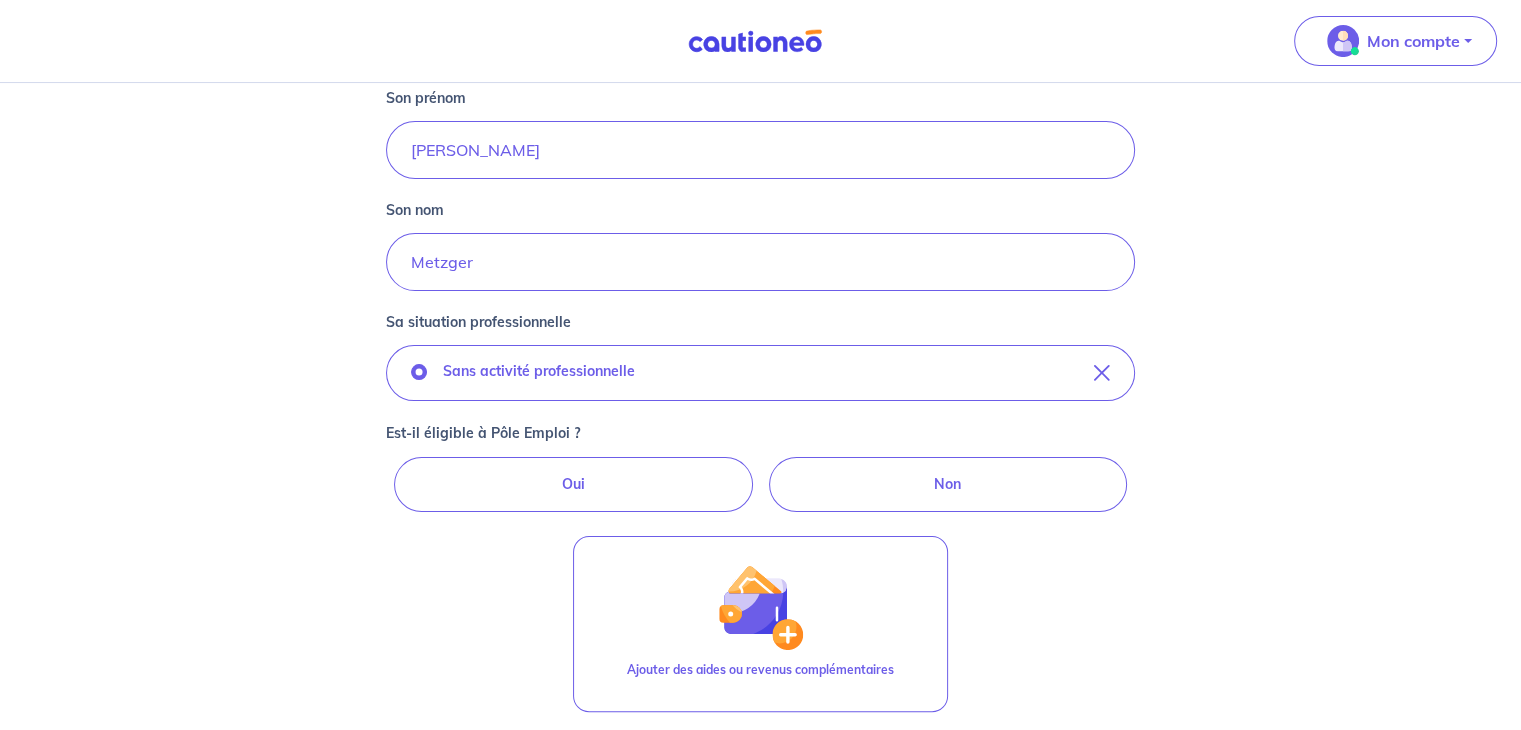 scroll, scrollTop: 456, scrollLeft: 0, axis: vertical 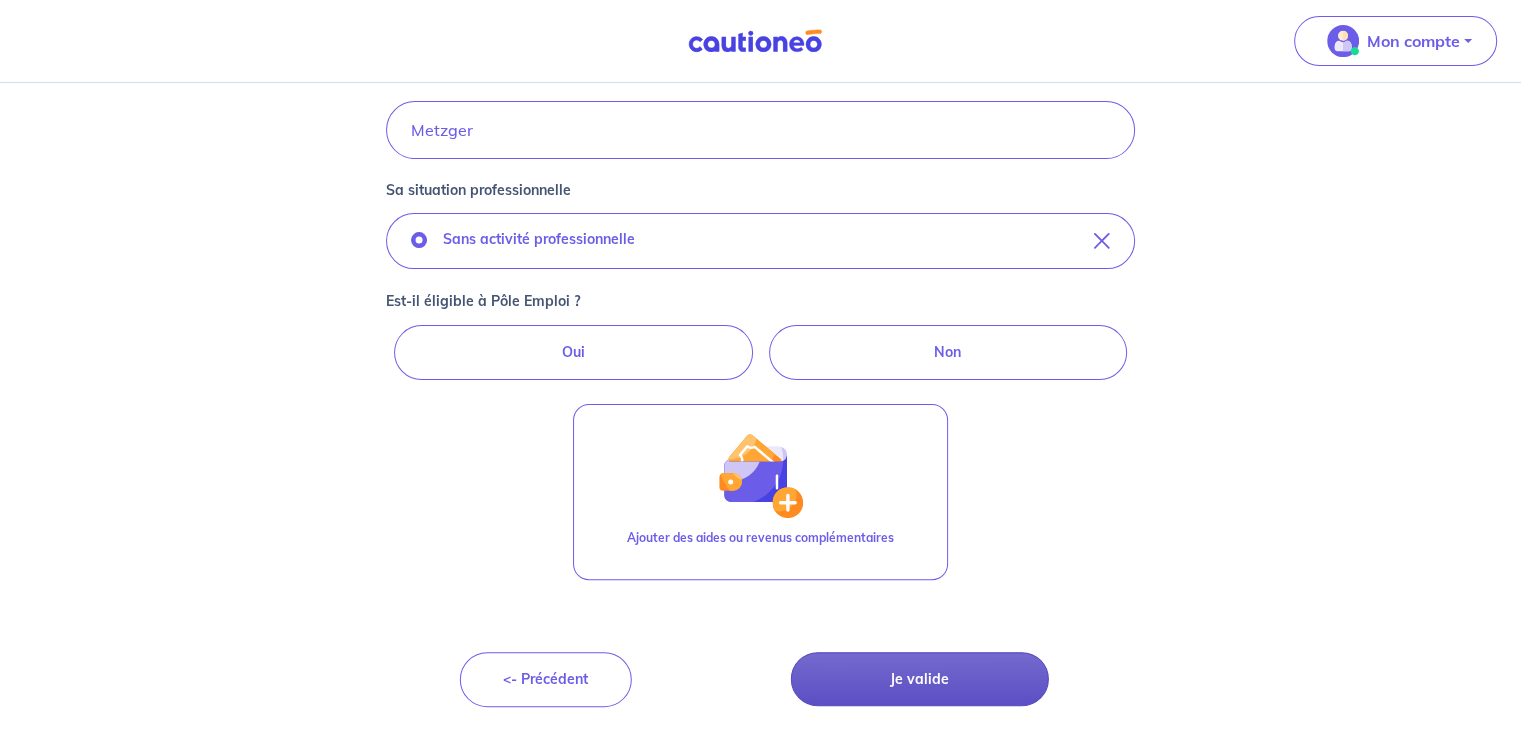 click on "Je valide" at bounding box center (920, 679) 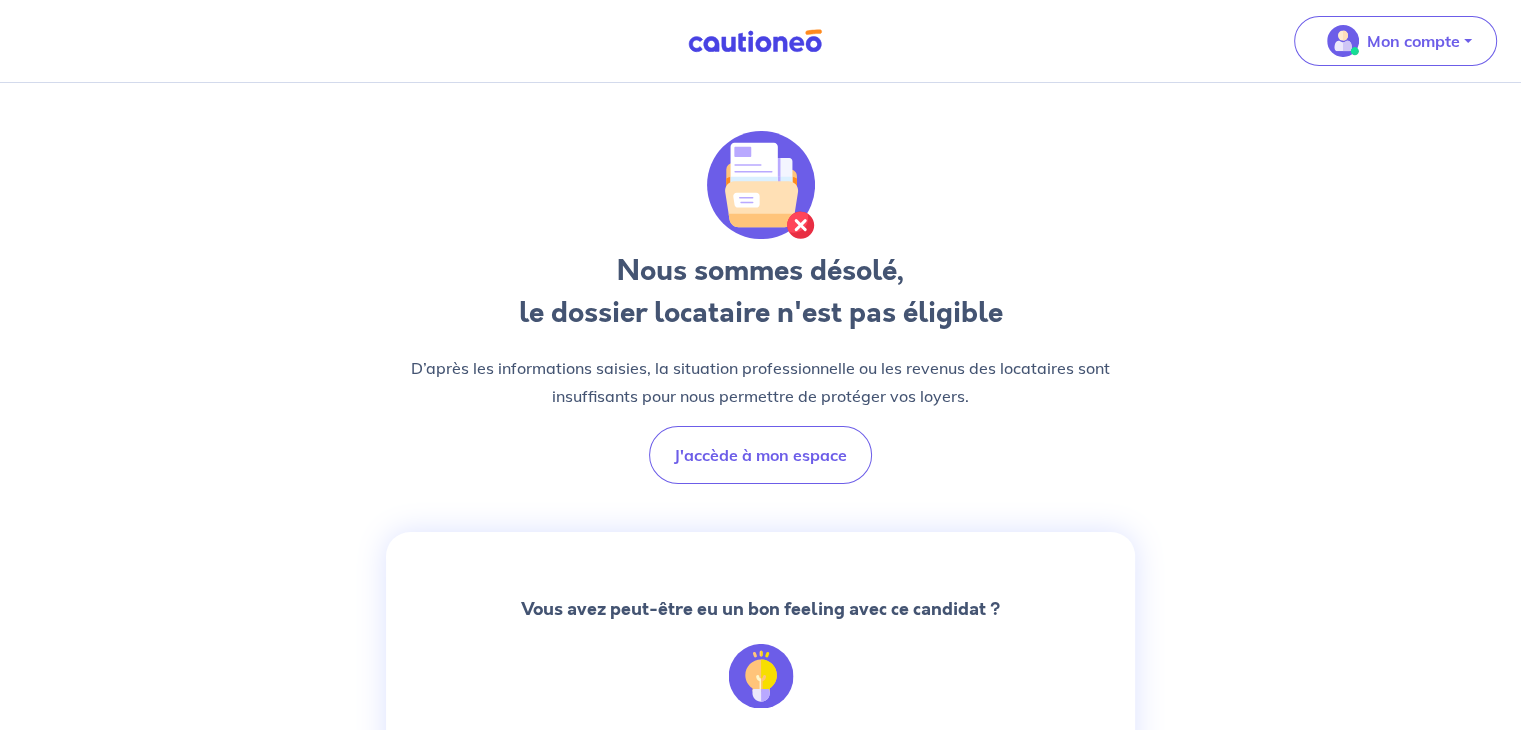 click on "Mon compte Me déconnecter" at bounding box center [760, 41] 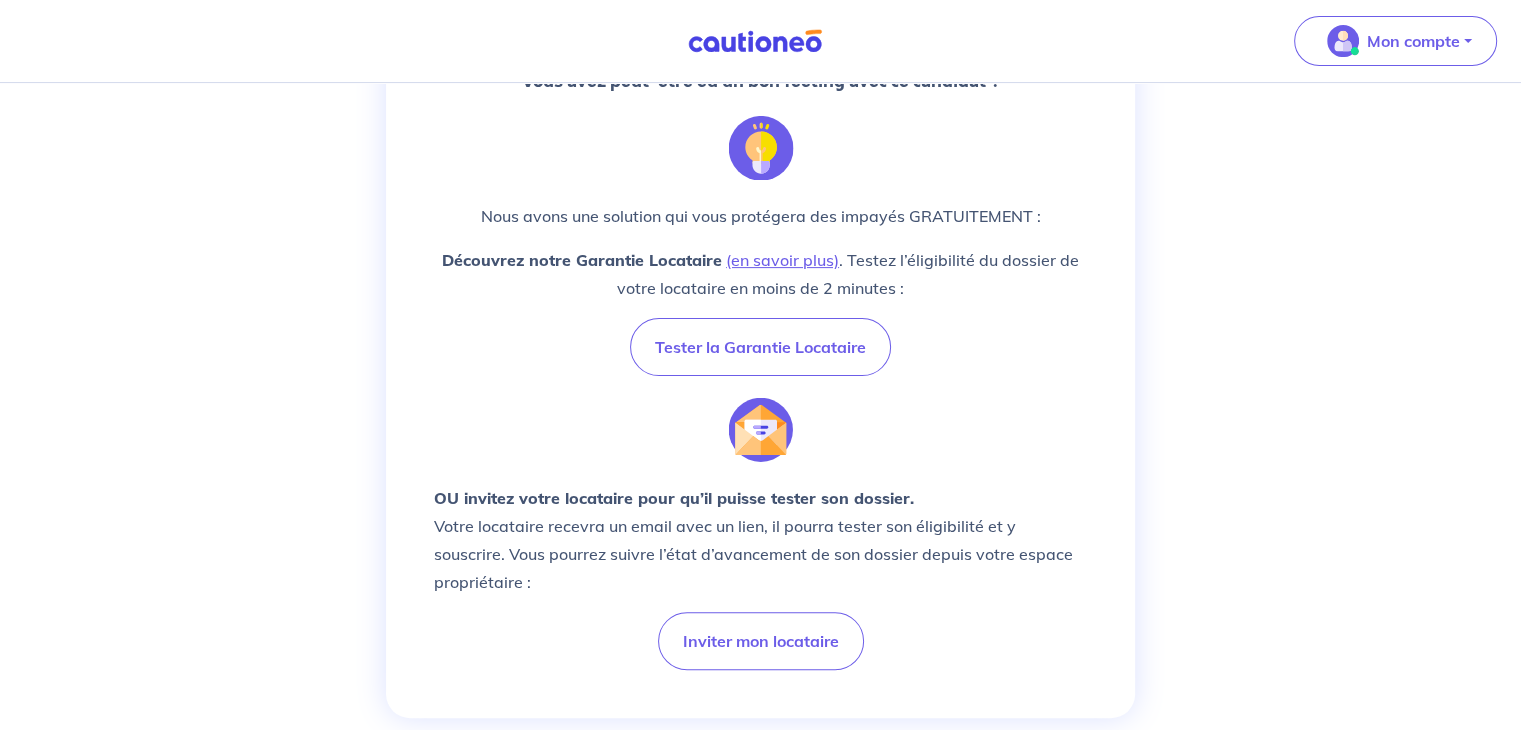 scroll, scrollTop: 527, scrollLeft: 0, axis: vertical 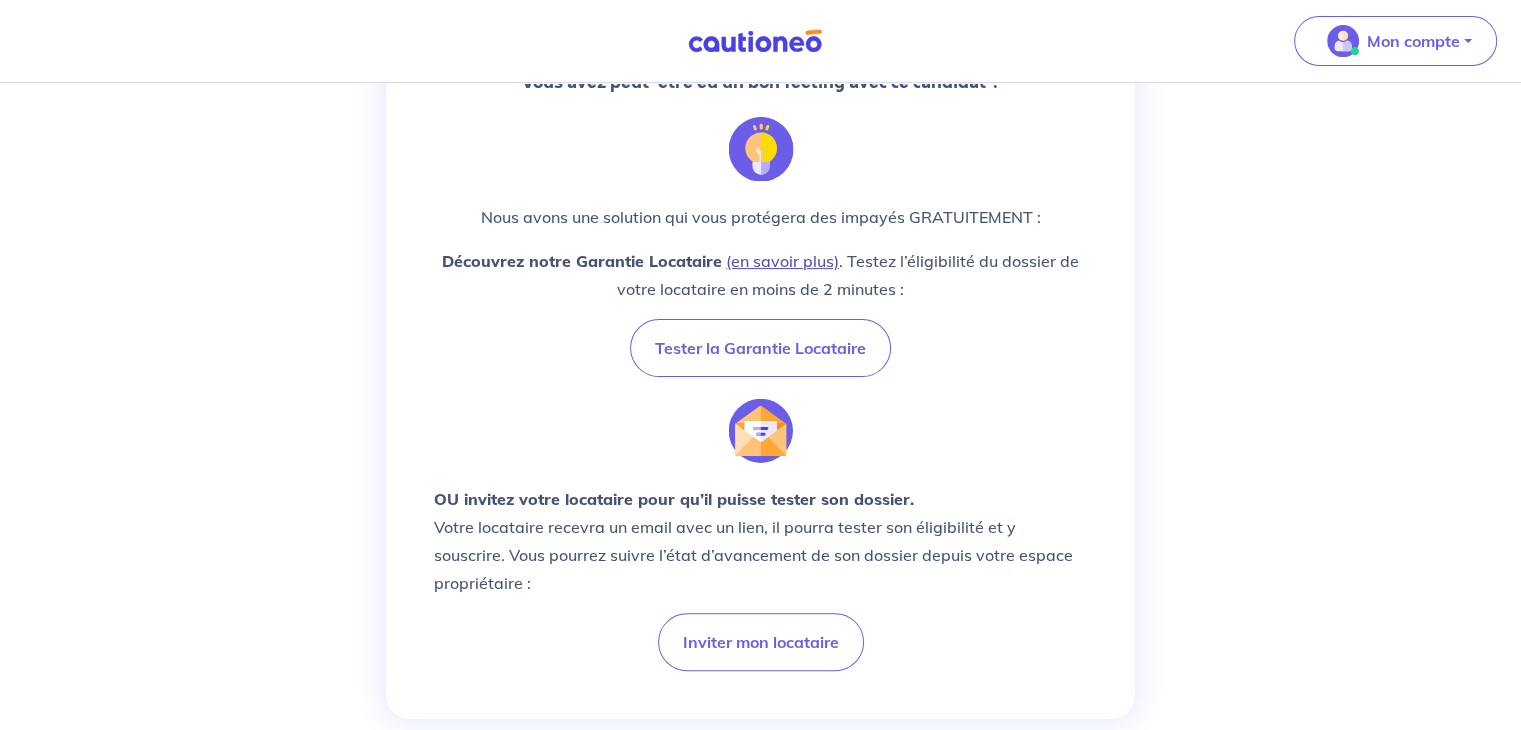 click on "(en savoir plus)" at bounding box center [782, 261] 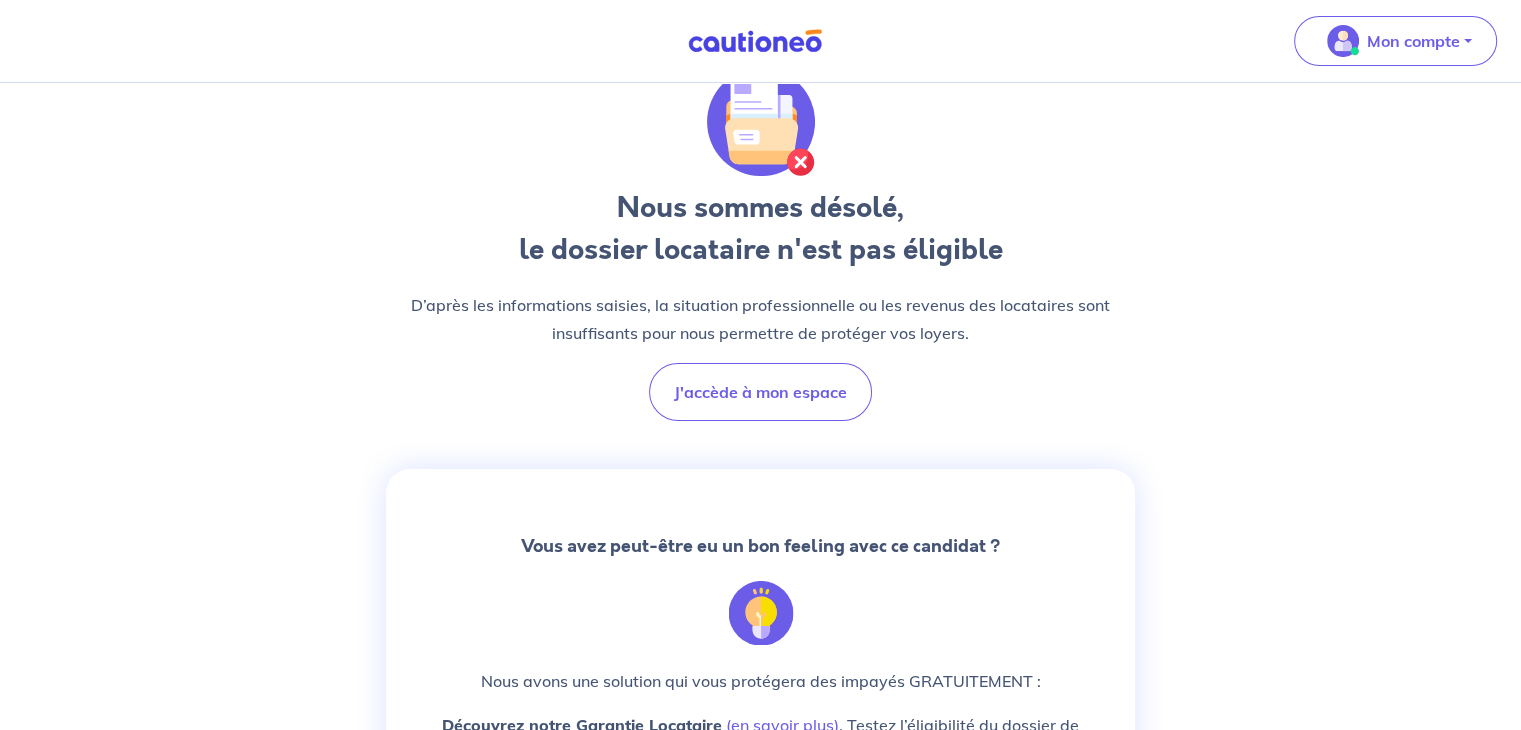 scroll, scrollTop: 0, scrollLeft: 0, axis: both 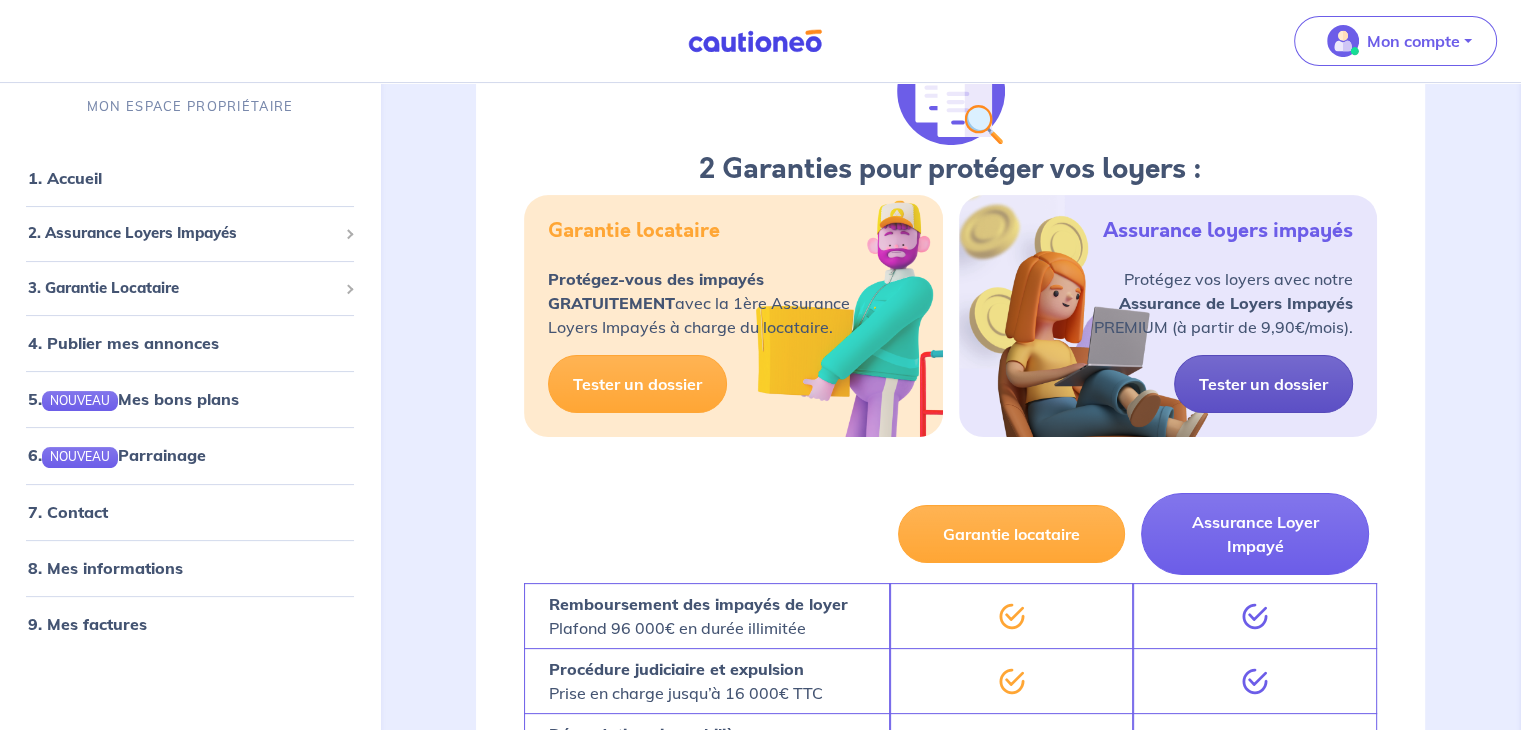 click on "Tester un dossier" at bounding box center [1263, 384] 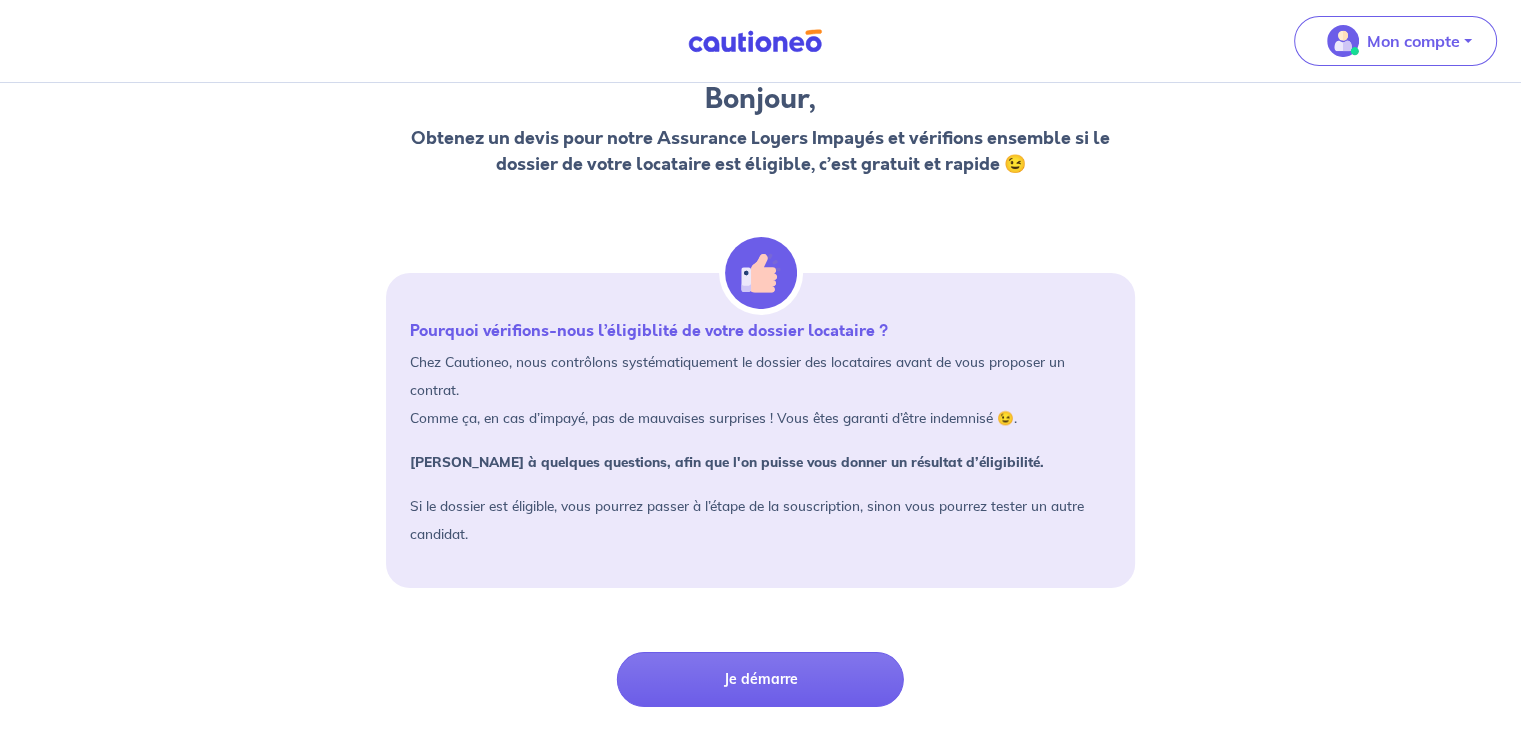 scroll, scrollTop: 64, scrollLeft: 0, axis: vertical 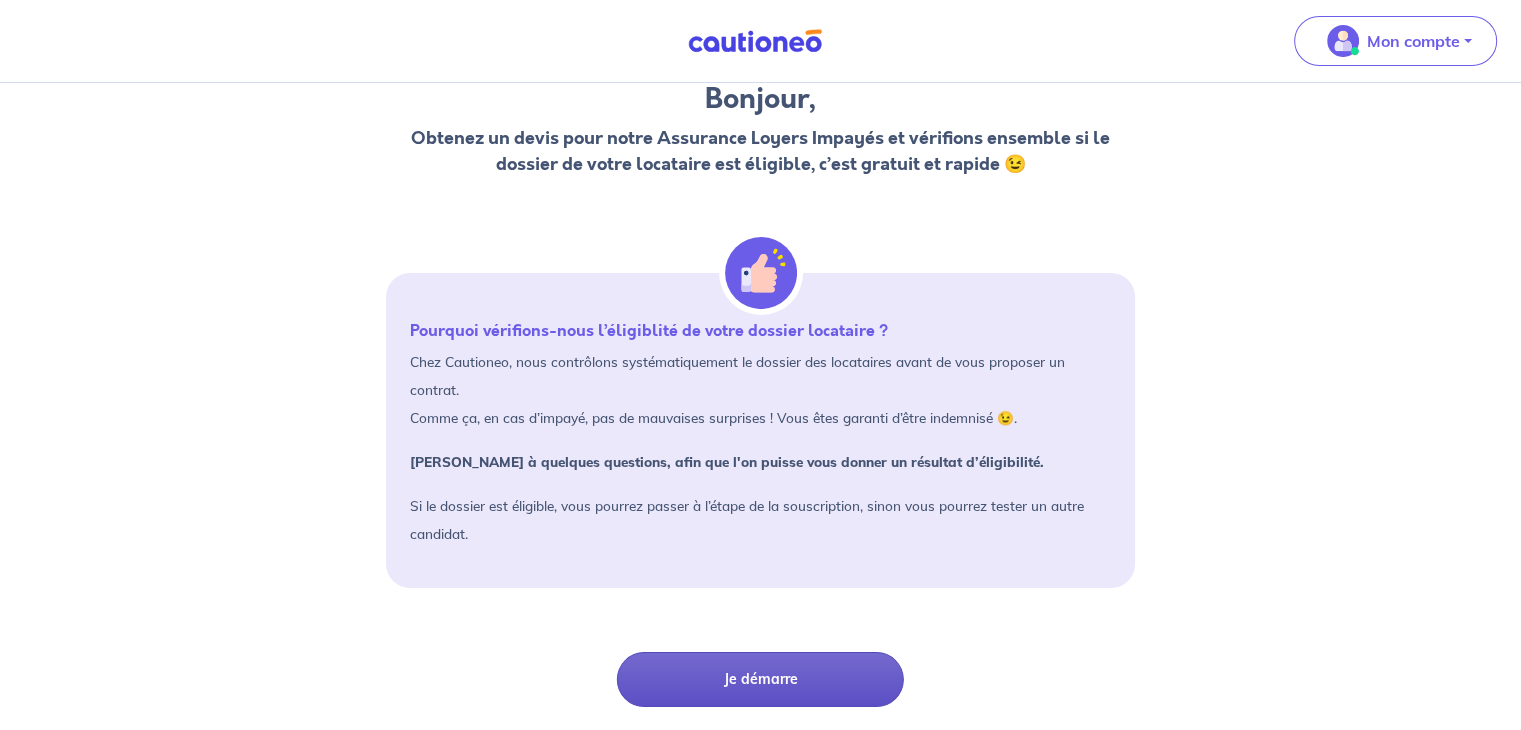 click on "Je démarre" at bounding box center [760, 679] 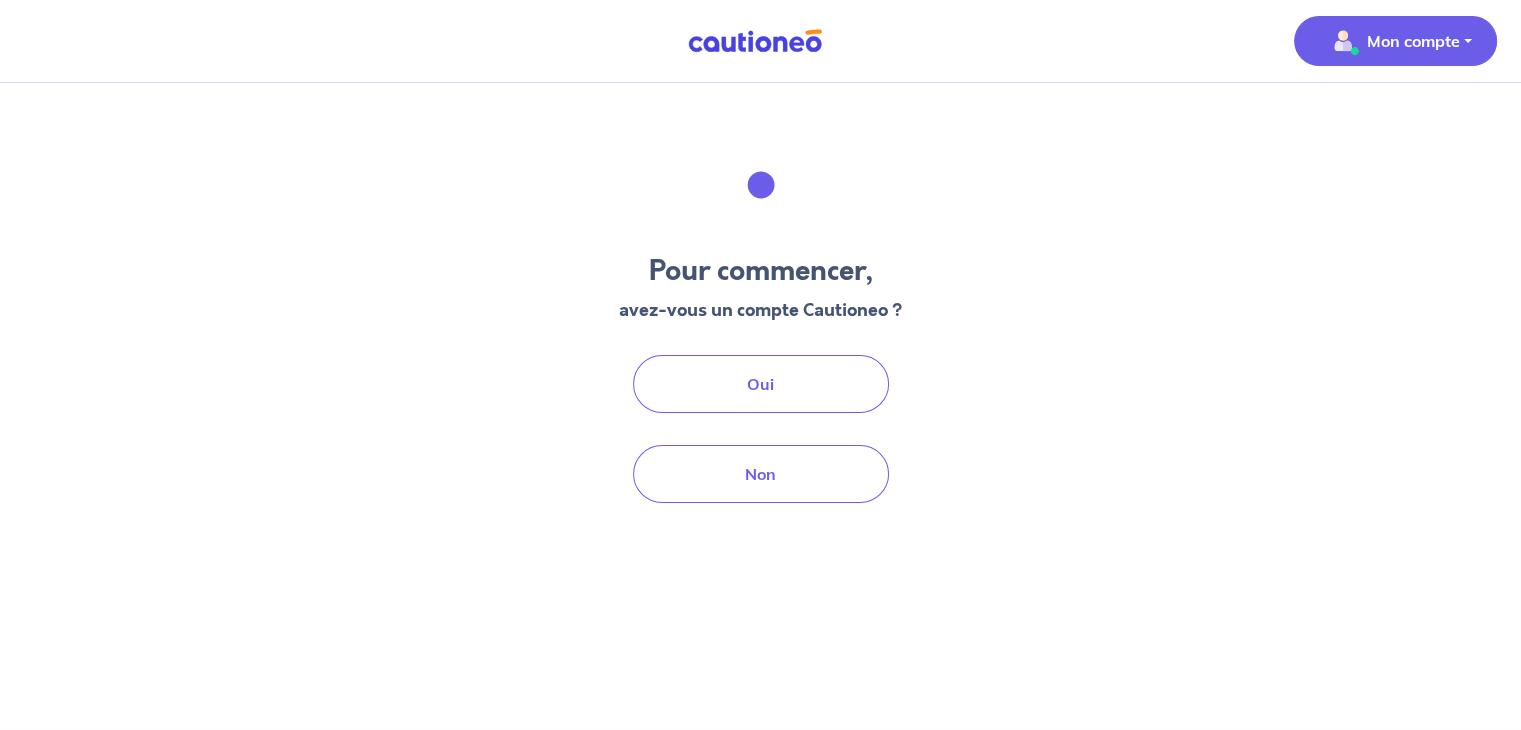 scroll, scrollTop: 0, scrollLeft: 0, axis: both 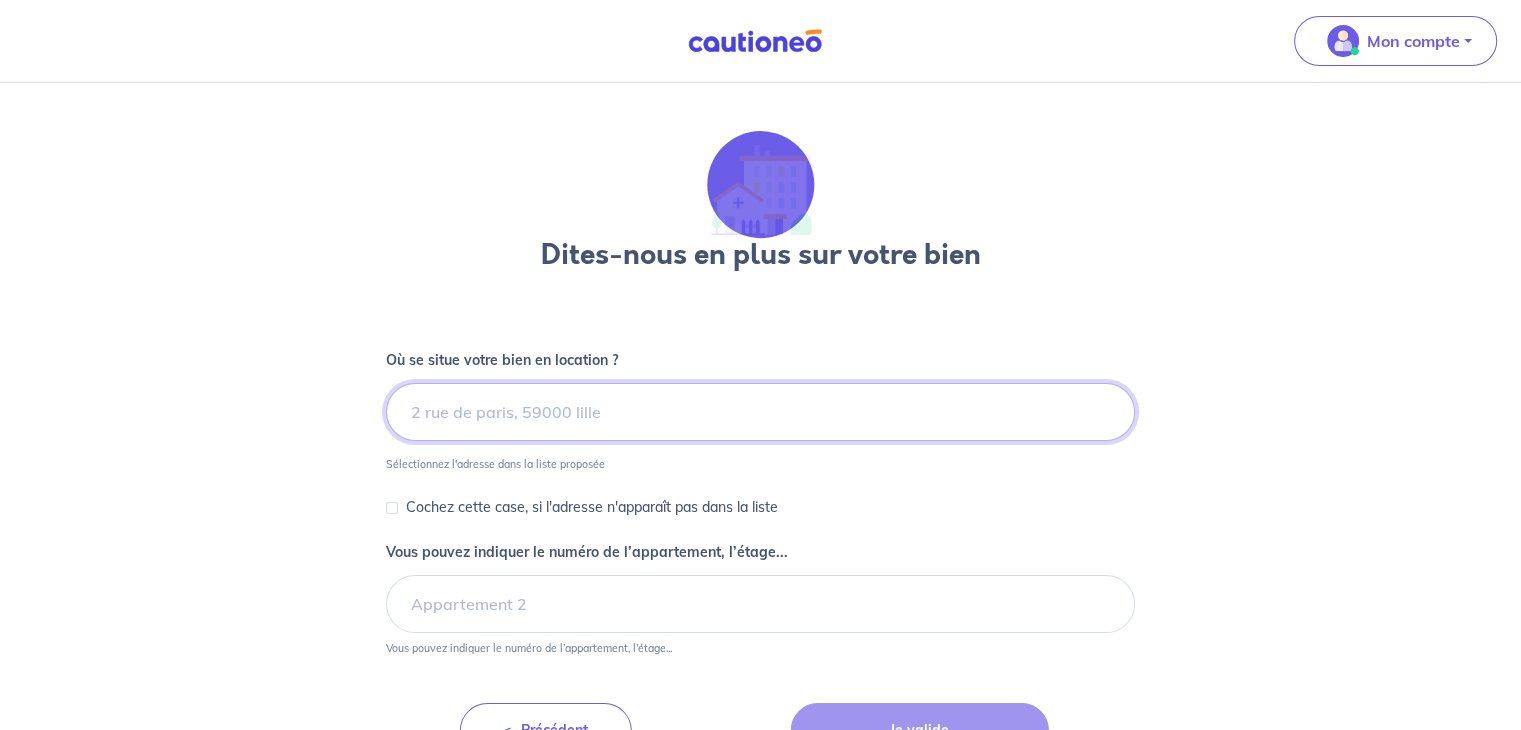 type on "6" 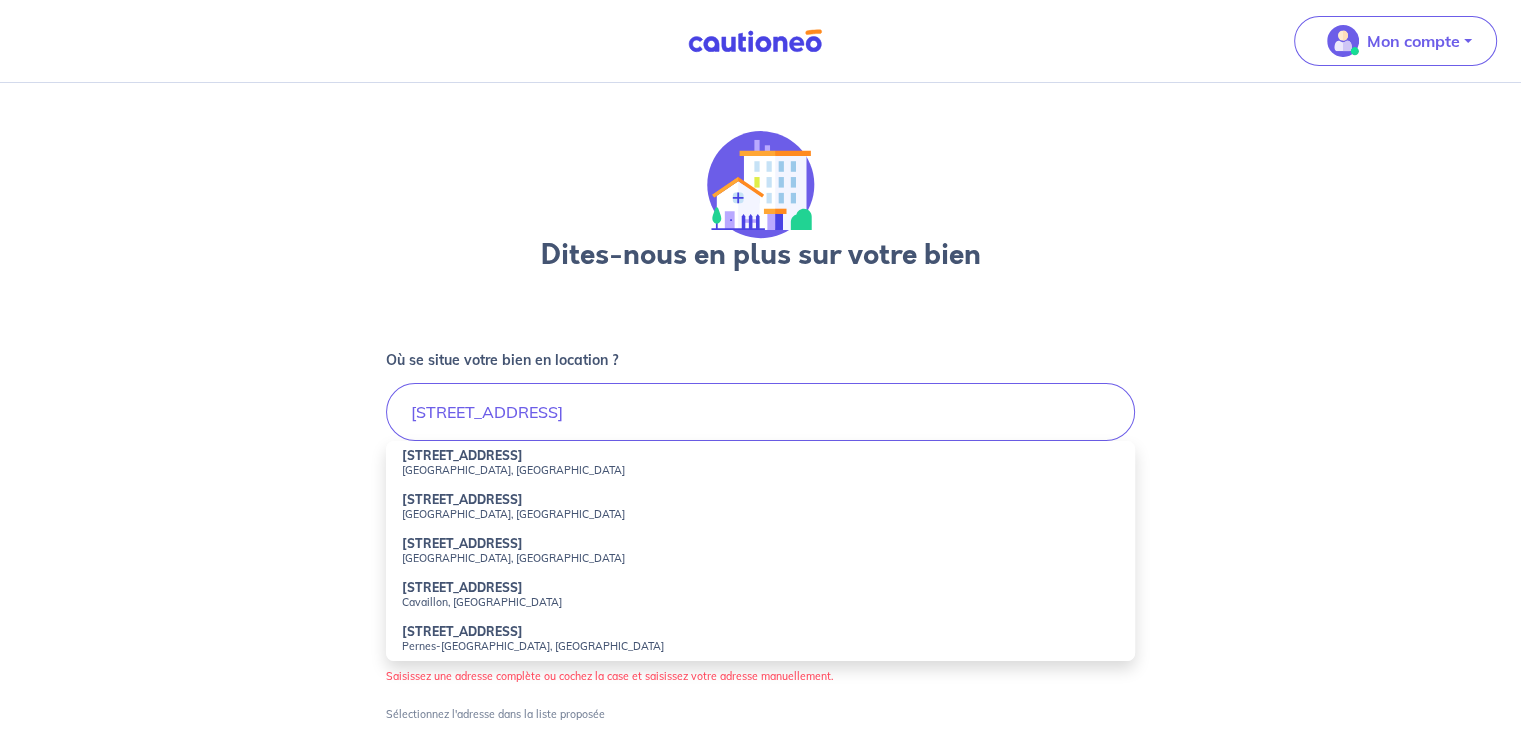 click on "[GEOGRAPHIC_DATA], [GEOGRAPHIC_DATA]" at bounding box center (760, 514) 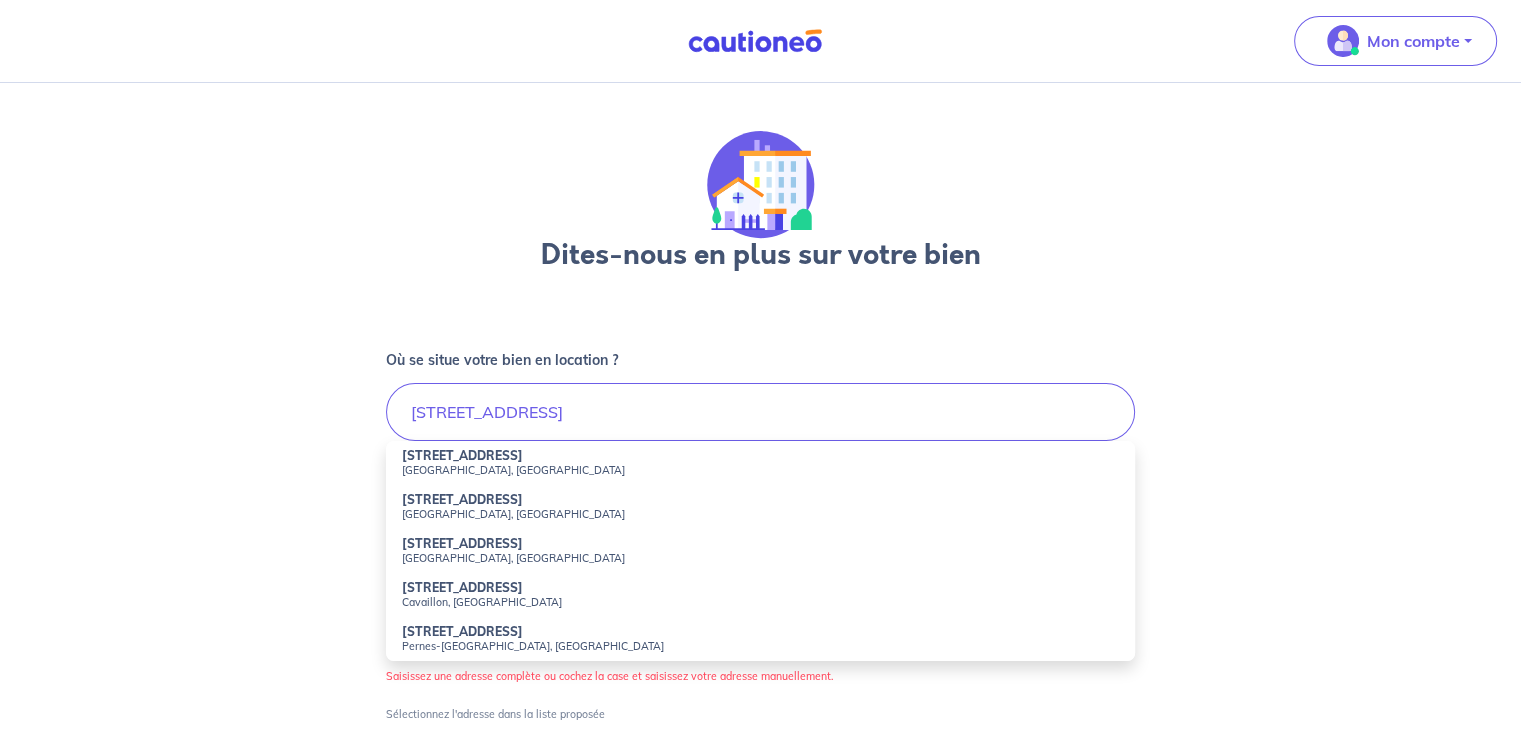 type on "[STREET_ADDRESS]" 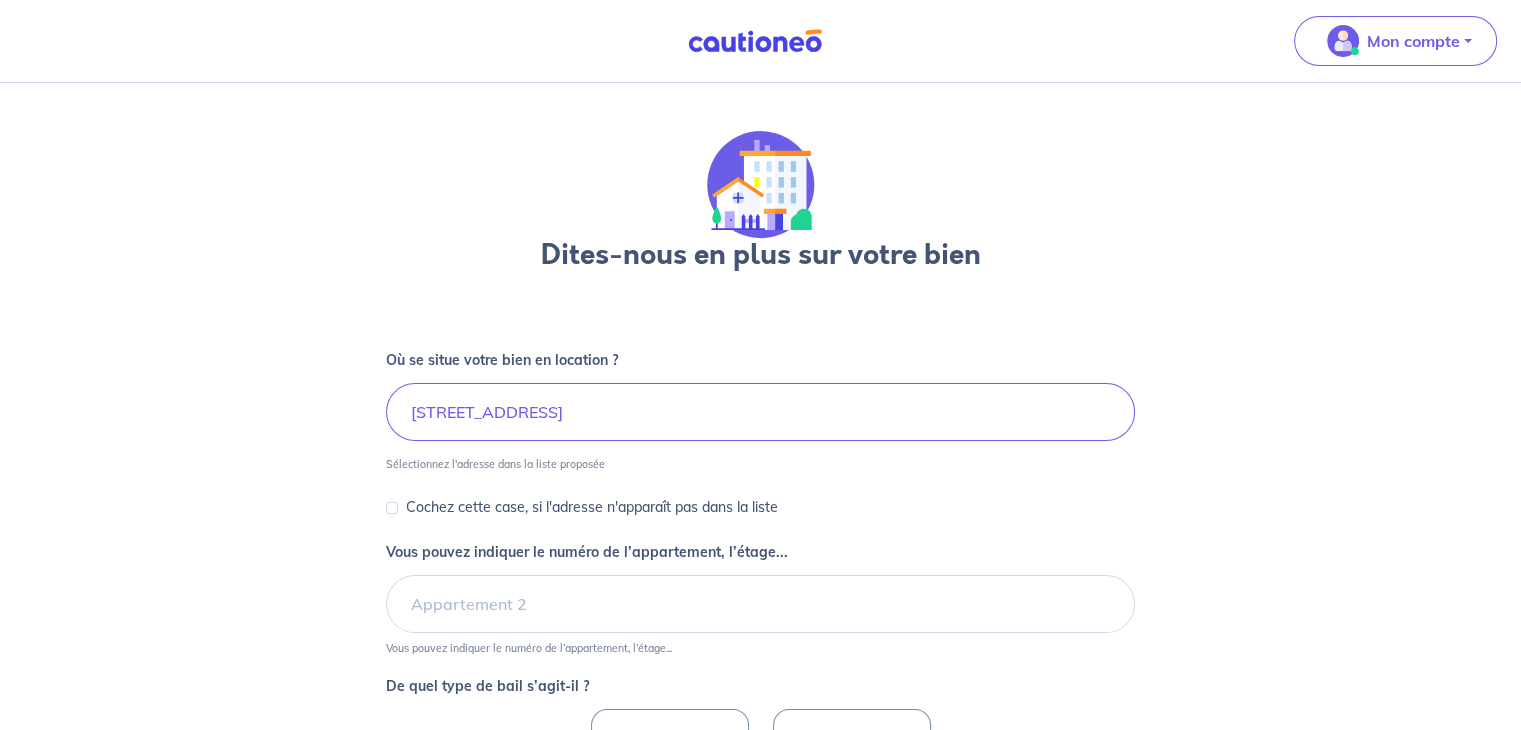 scroll, scrollTop: 112, scrollLeft: 0, axis: vertical 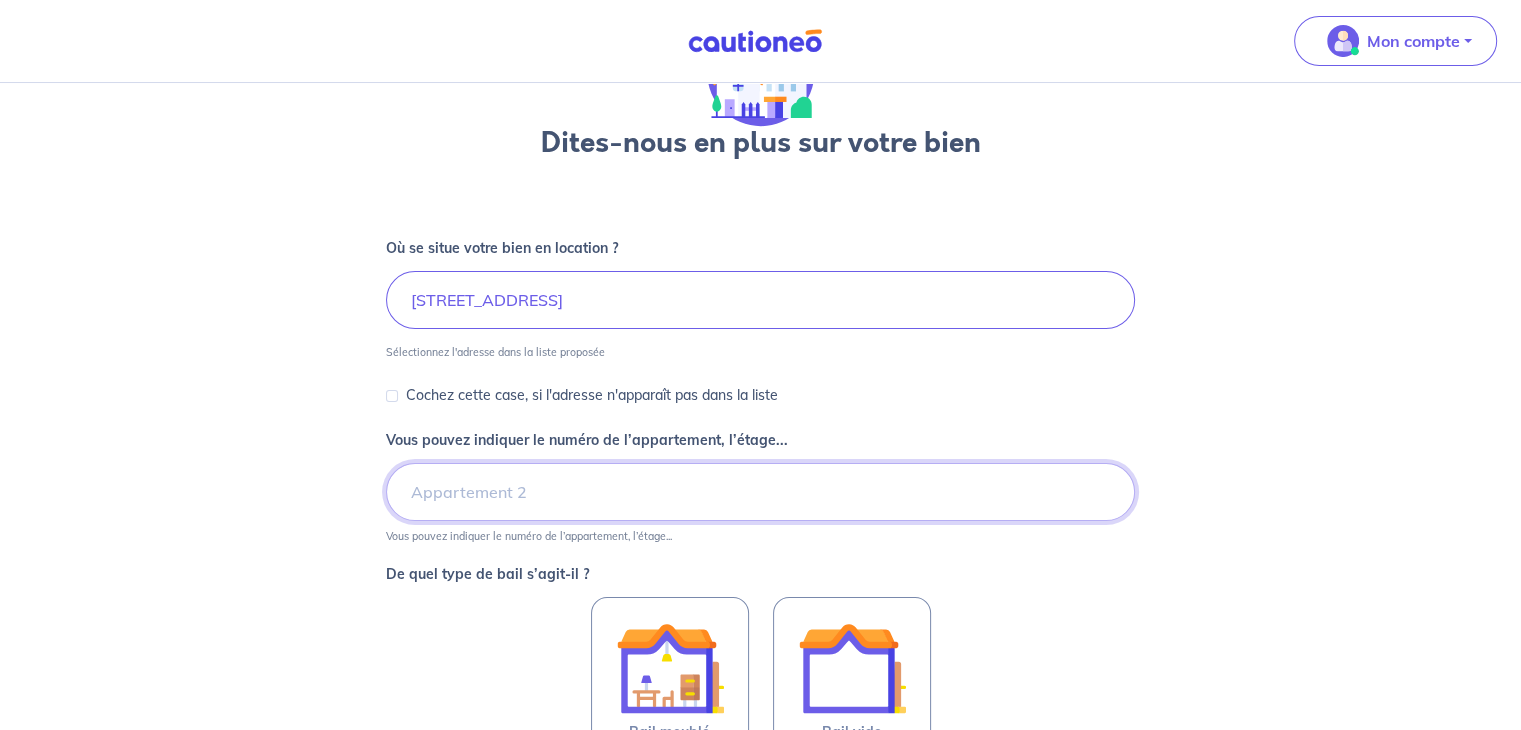 click on "Vous pouvez indiquer le numéro de l’appartement, l’étage..." at bounding box center (760, 492) 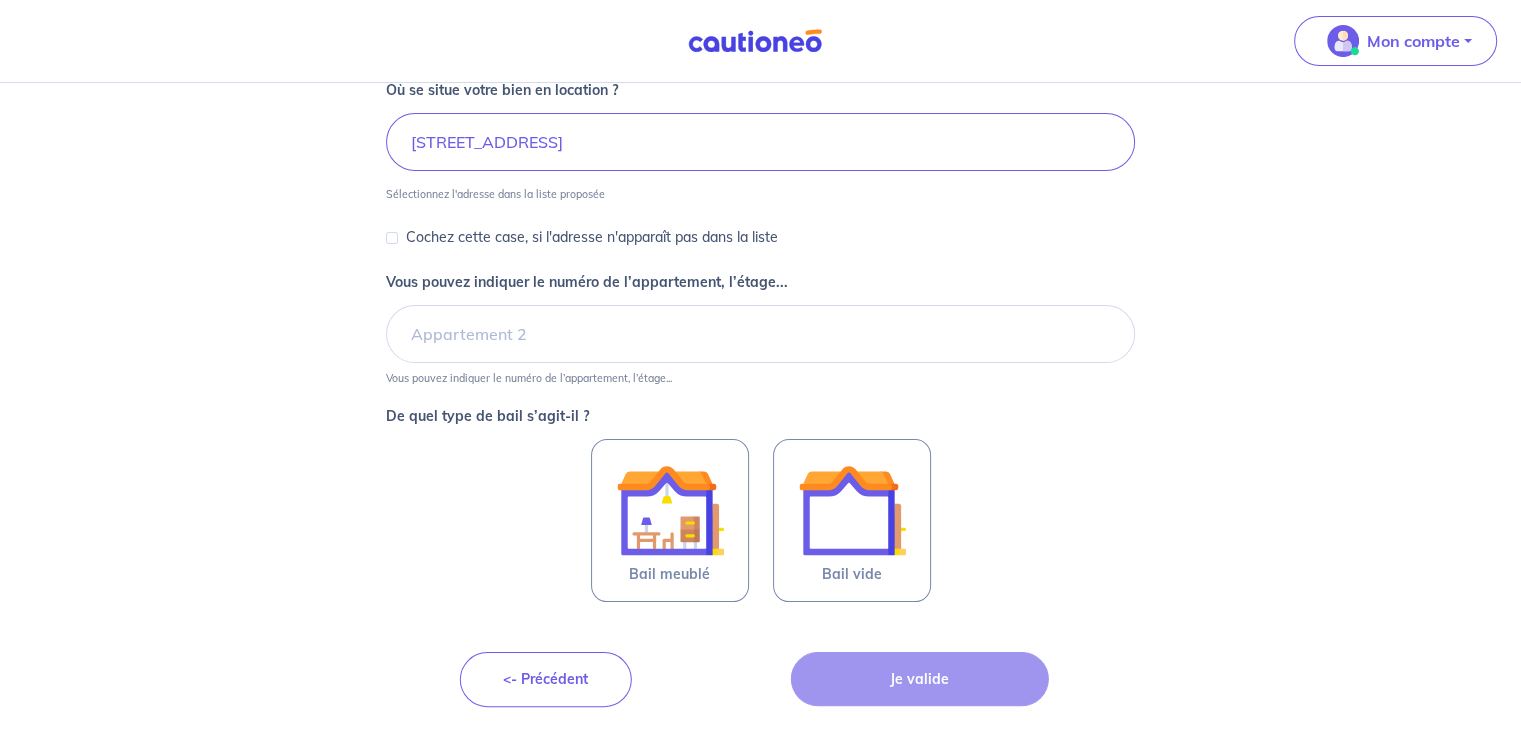 scroll, scrollTop: 268, scrollLeft: 0, axis: vertical 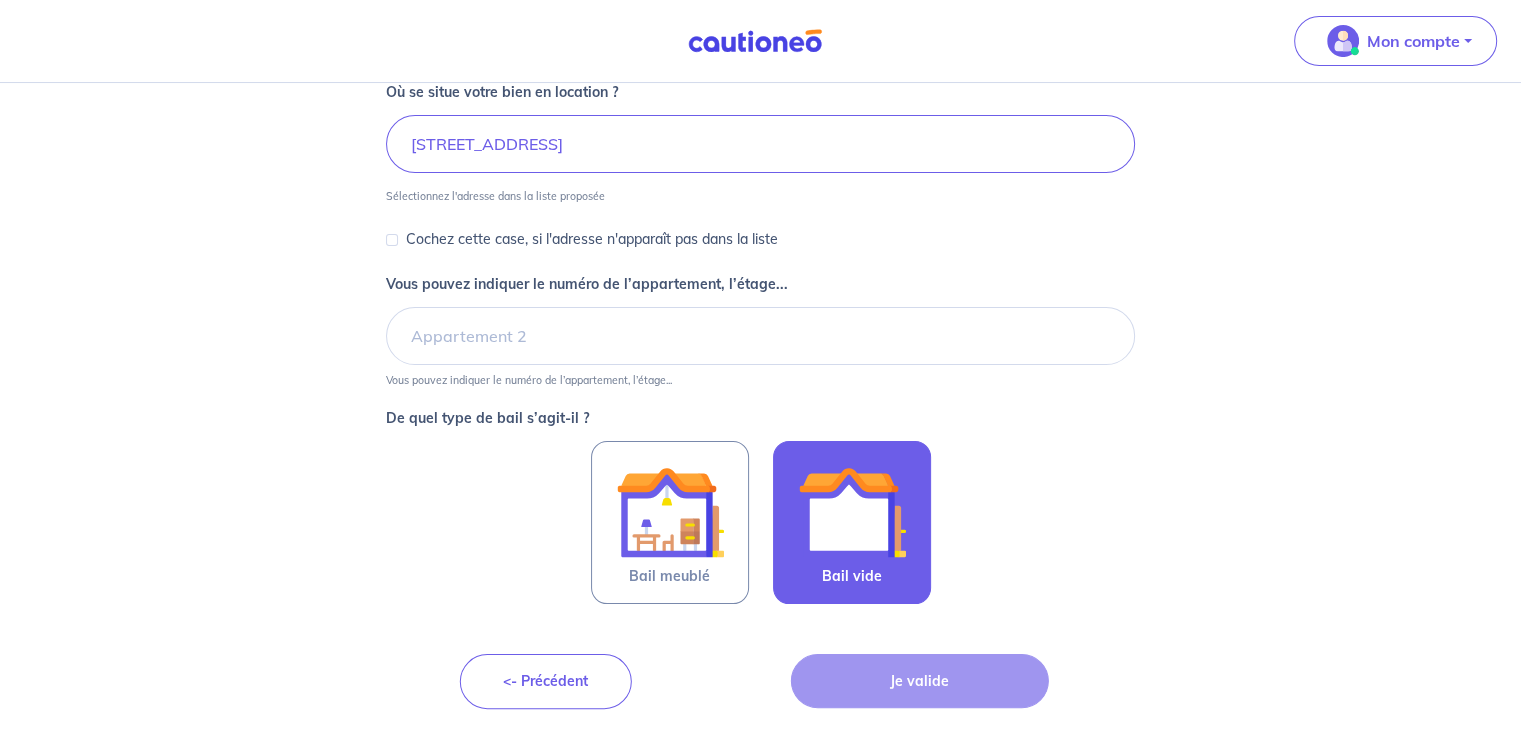 click at bounding box center (852, 512) 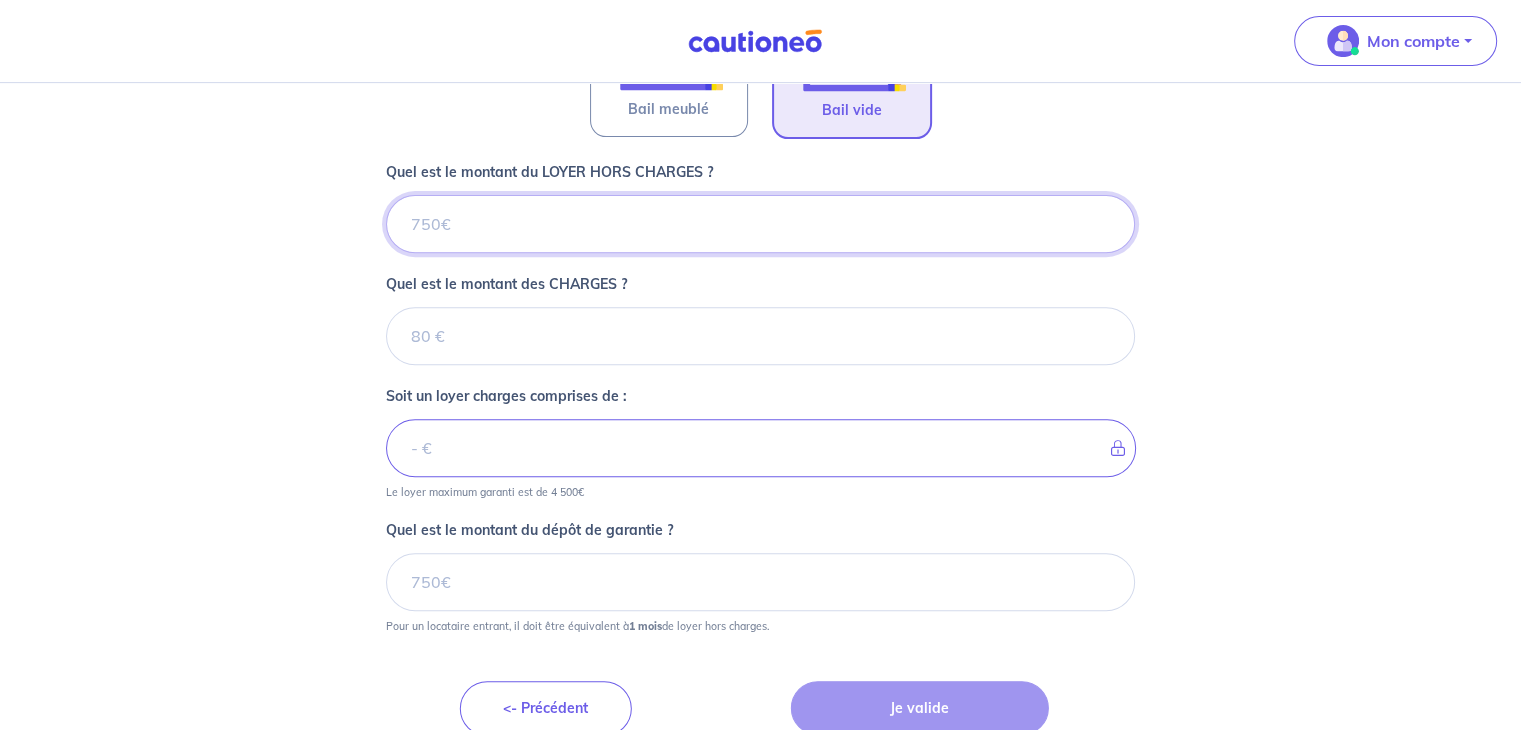 scroll, scrollTop: 762, scrollLeft: 0, axis: vertical 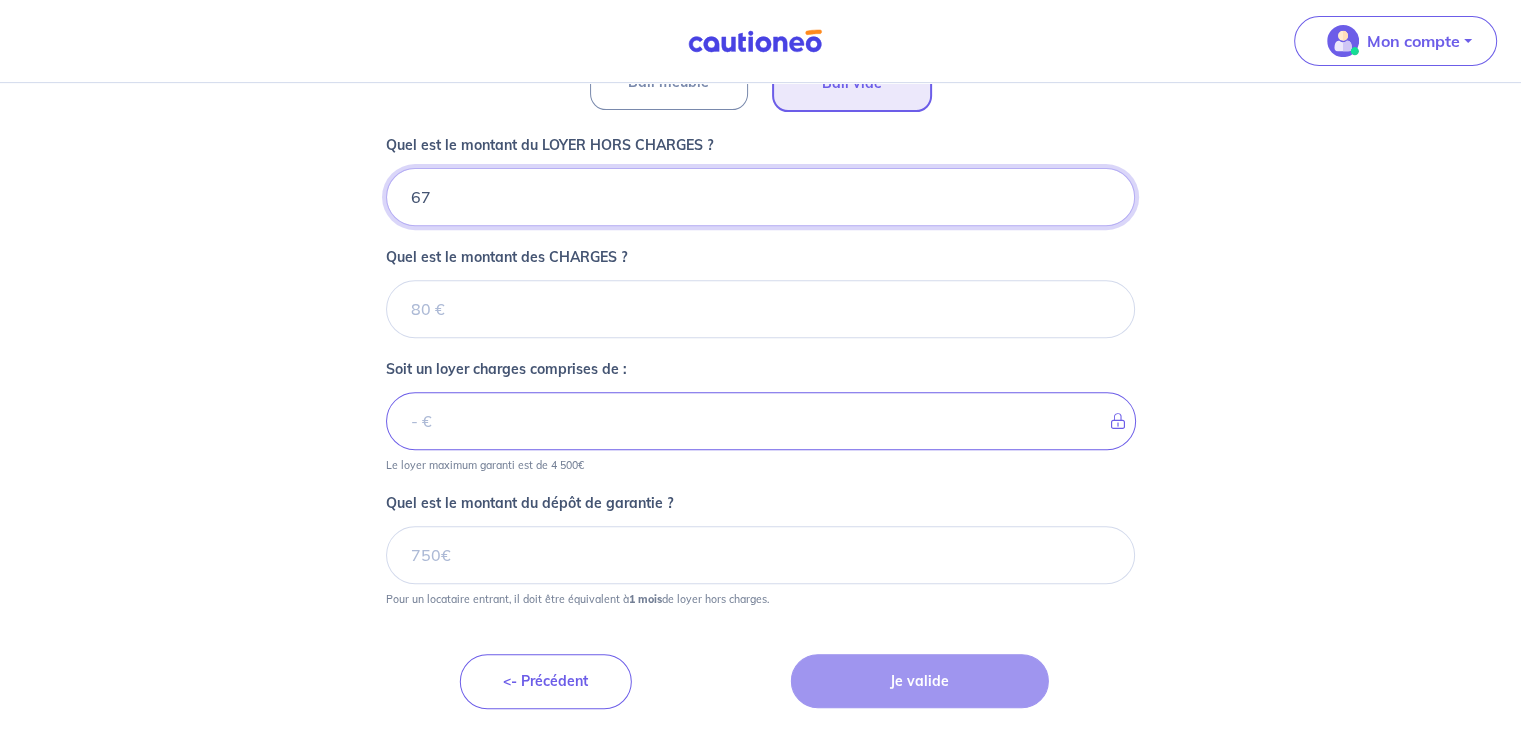 type on "675" 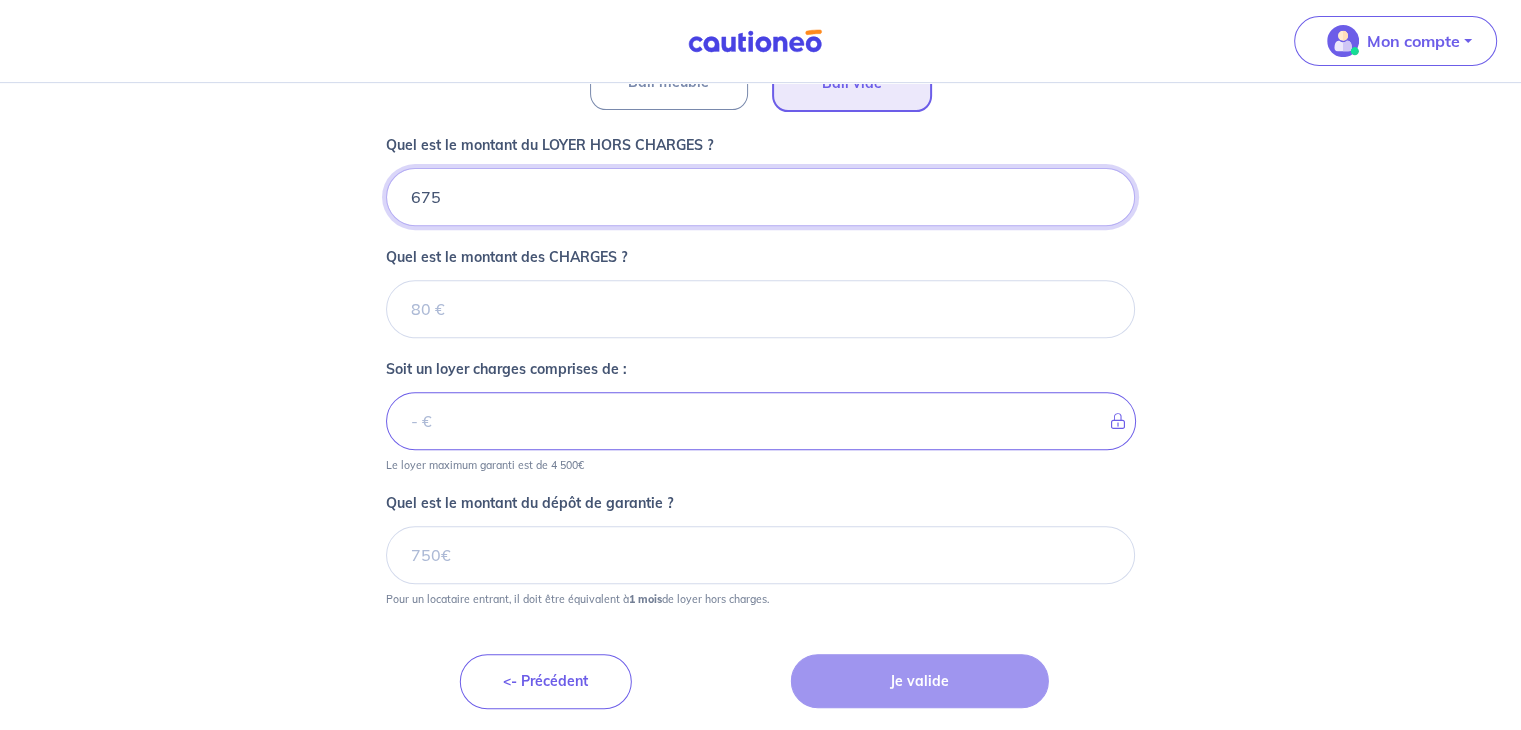 type 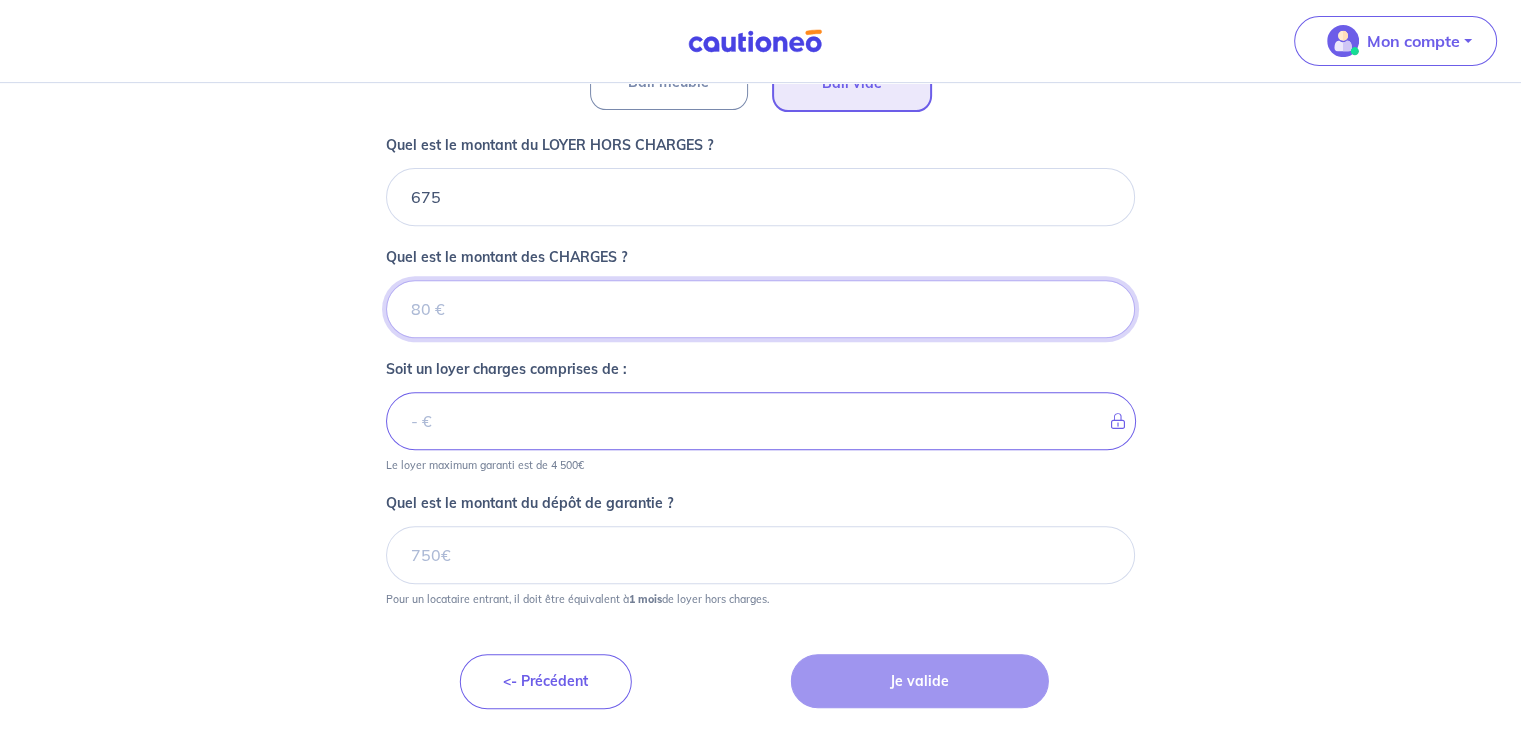 click on "Quel est le montant des CHARGES ?" at bounding box center [760, 309] 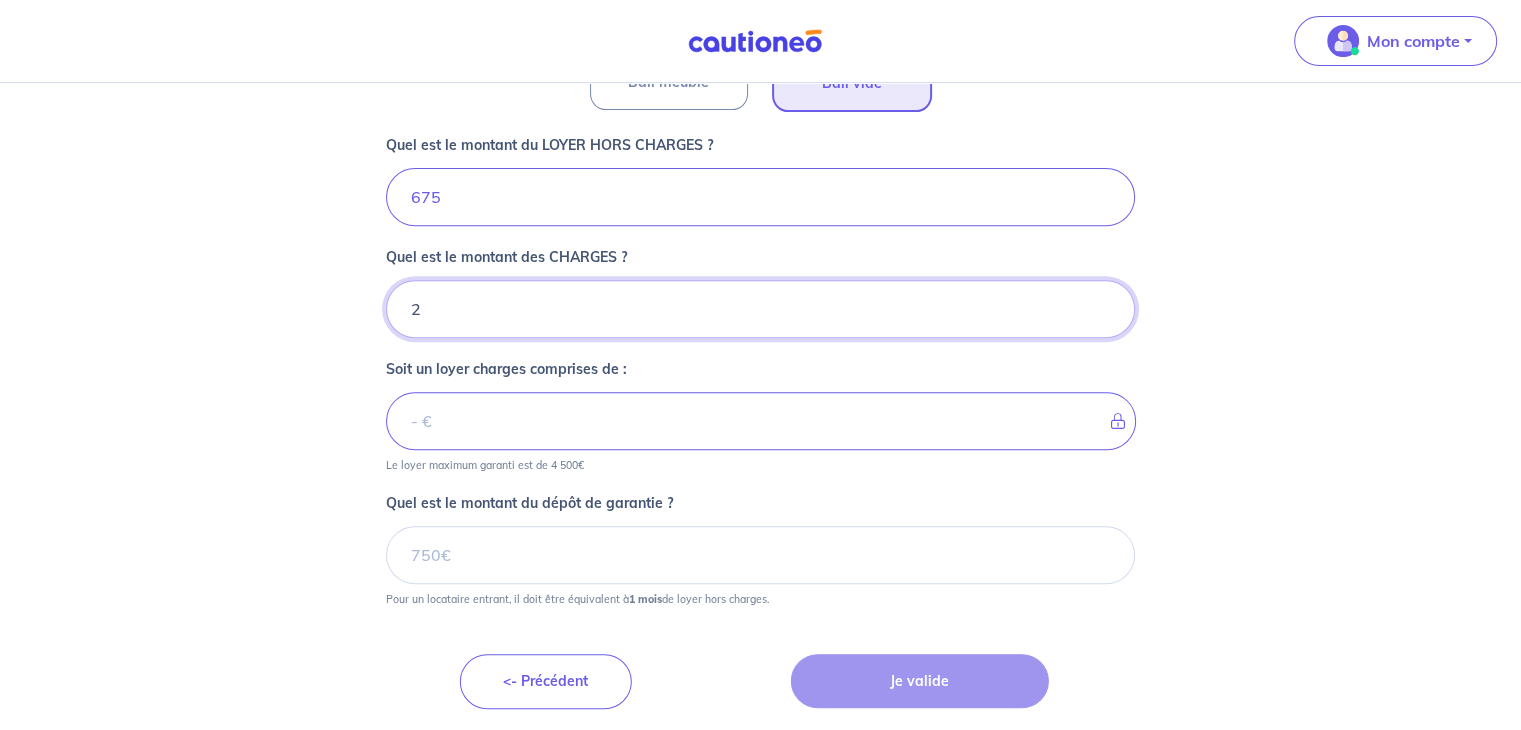 type on "20" 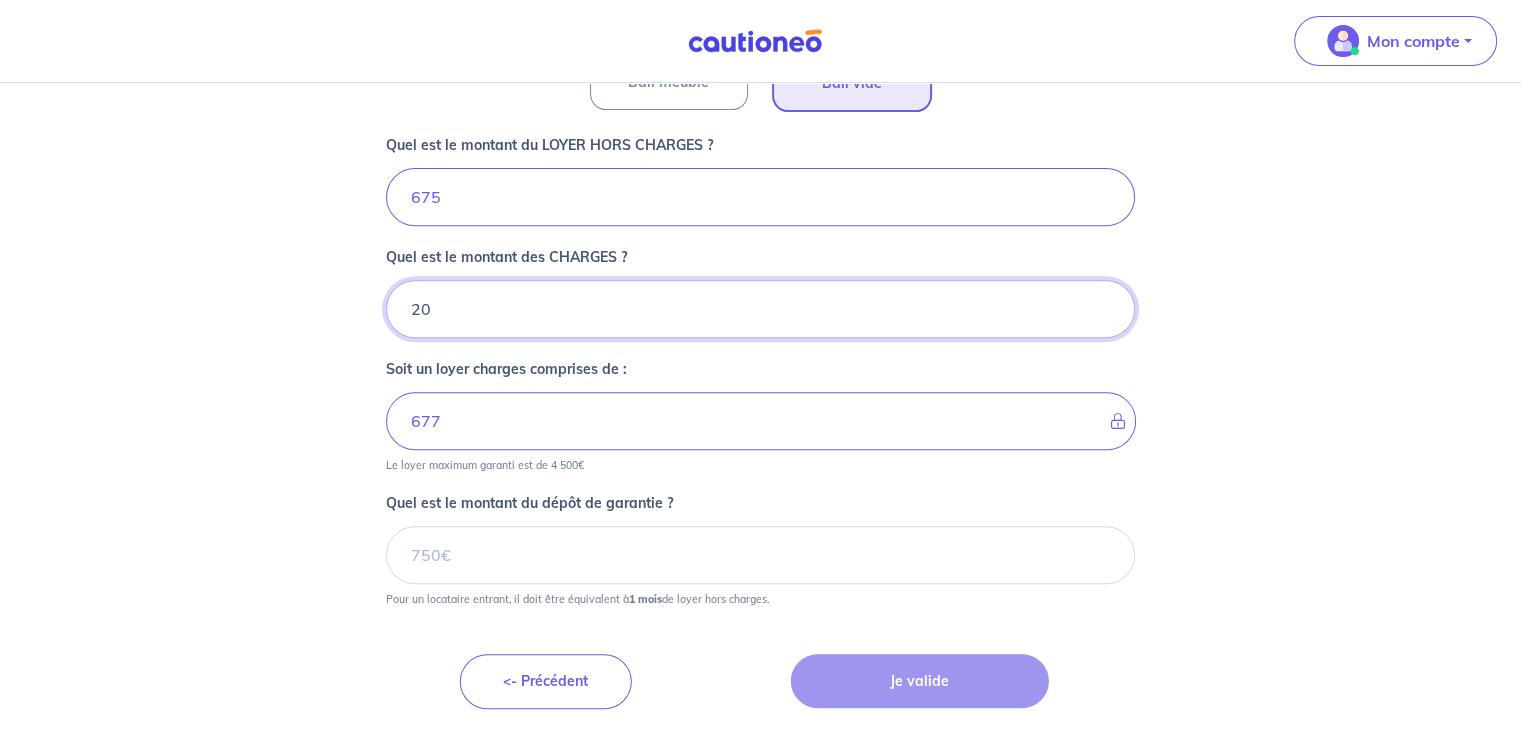 type on "695" 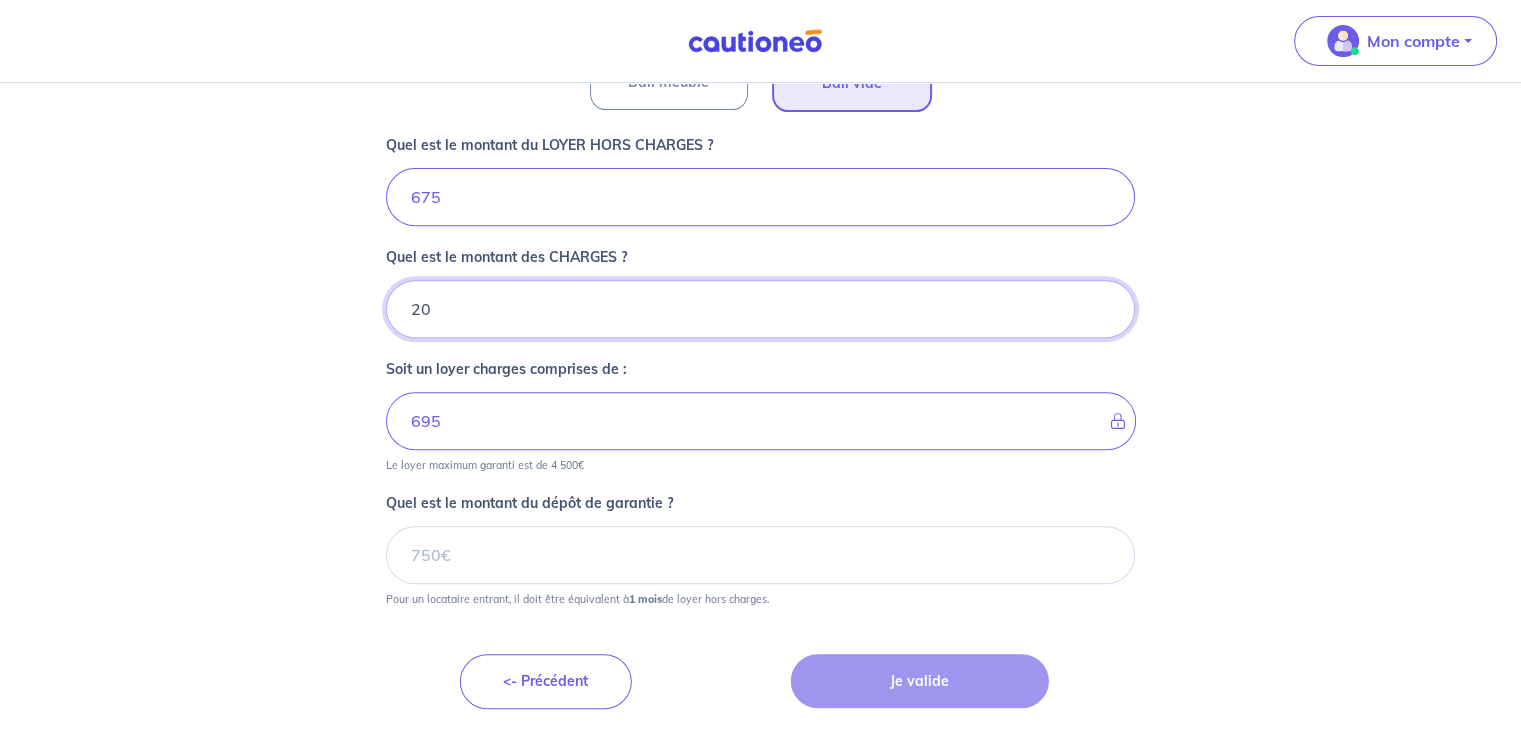 type on "20" 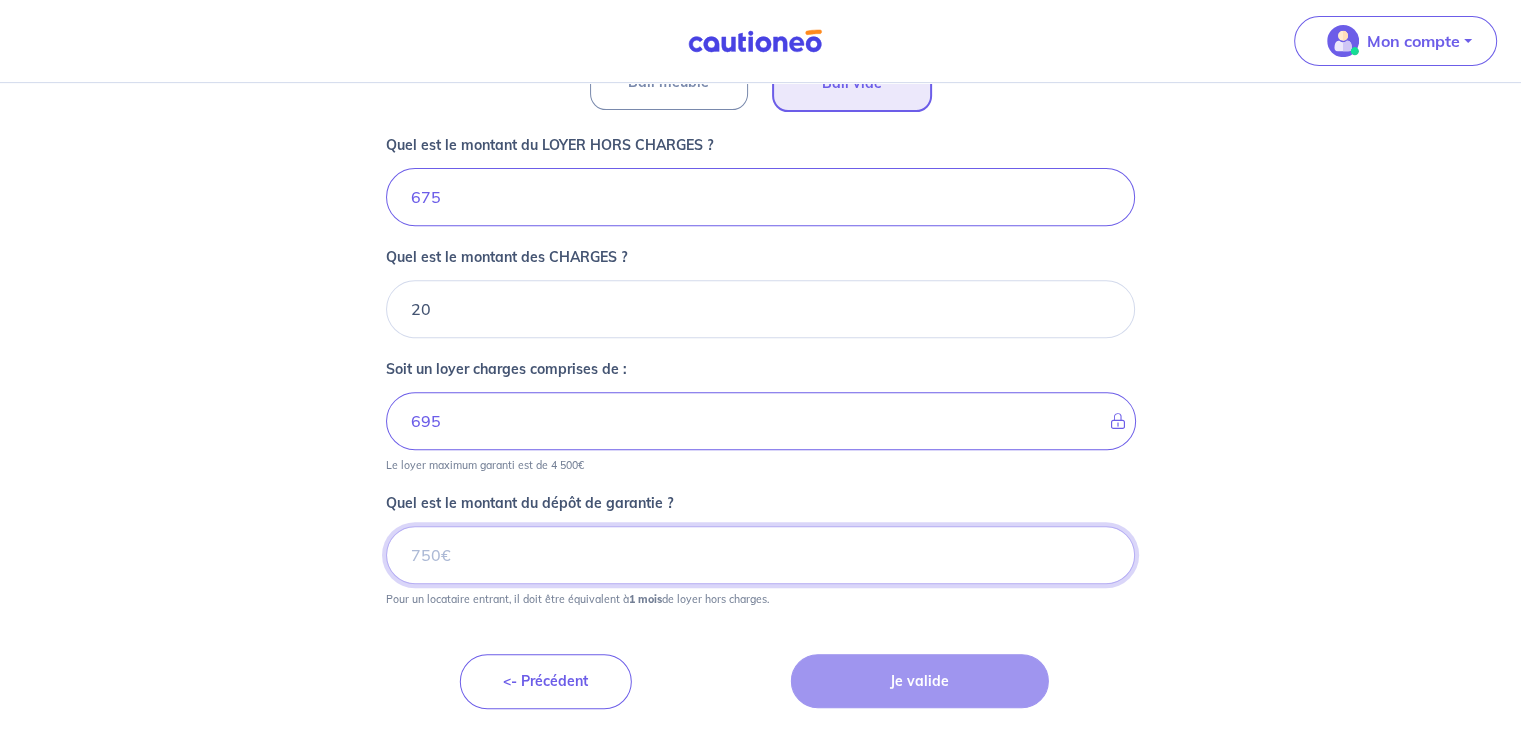 click on "Quel est le montant du dépôt de garantie ?" at bounding box center [760, 555] 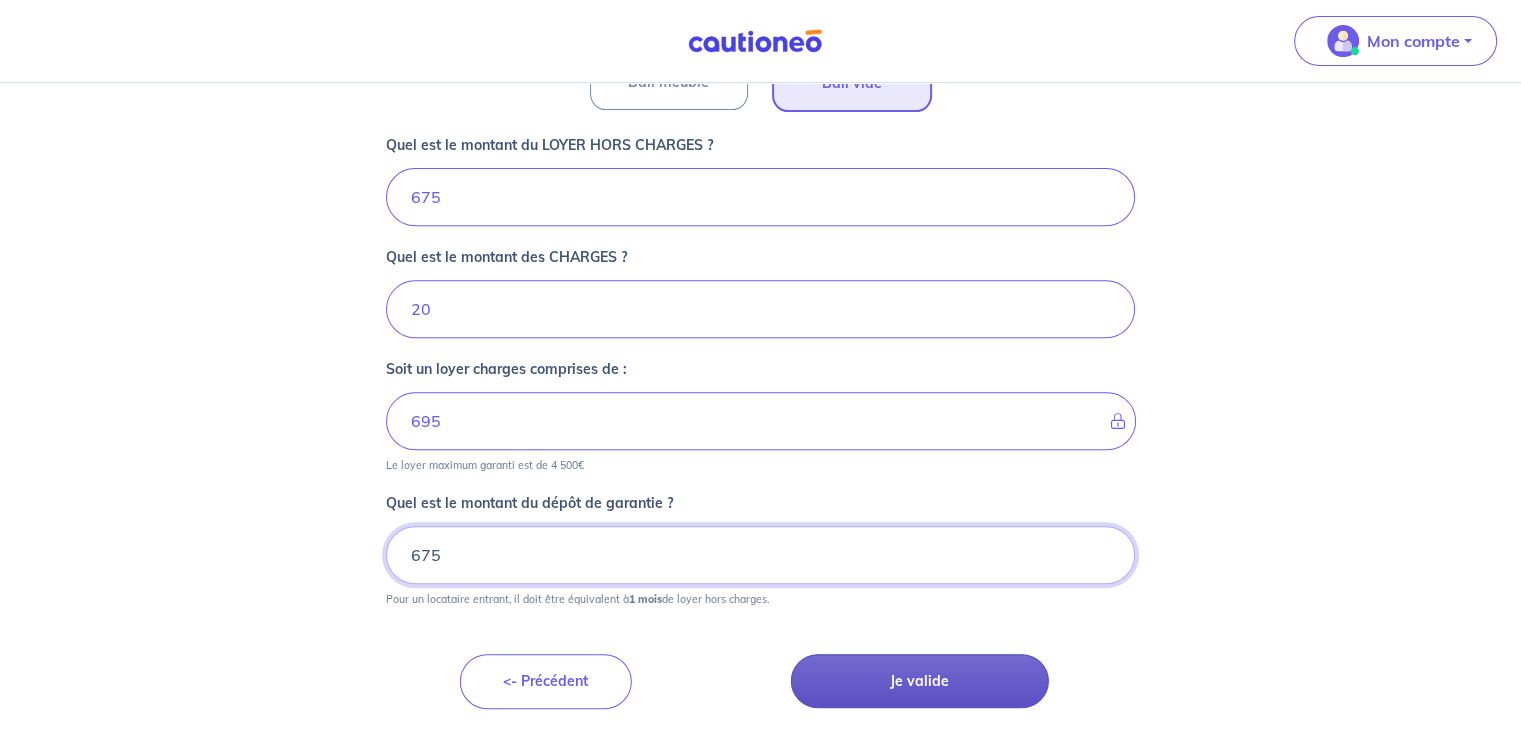 type on "675" 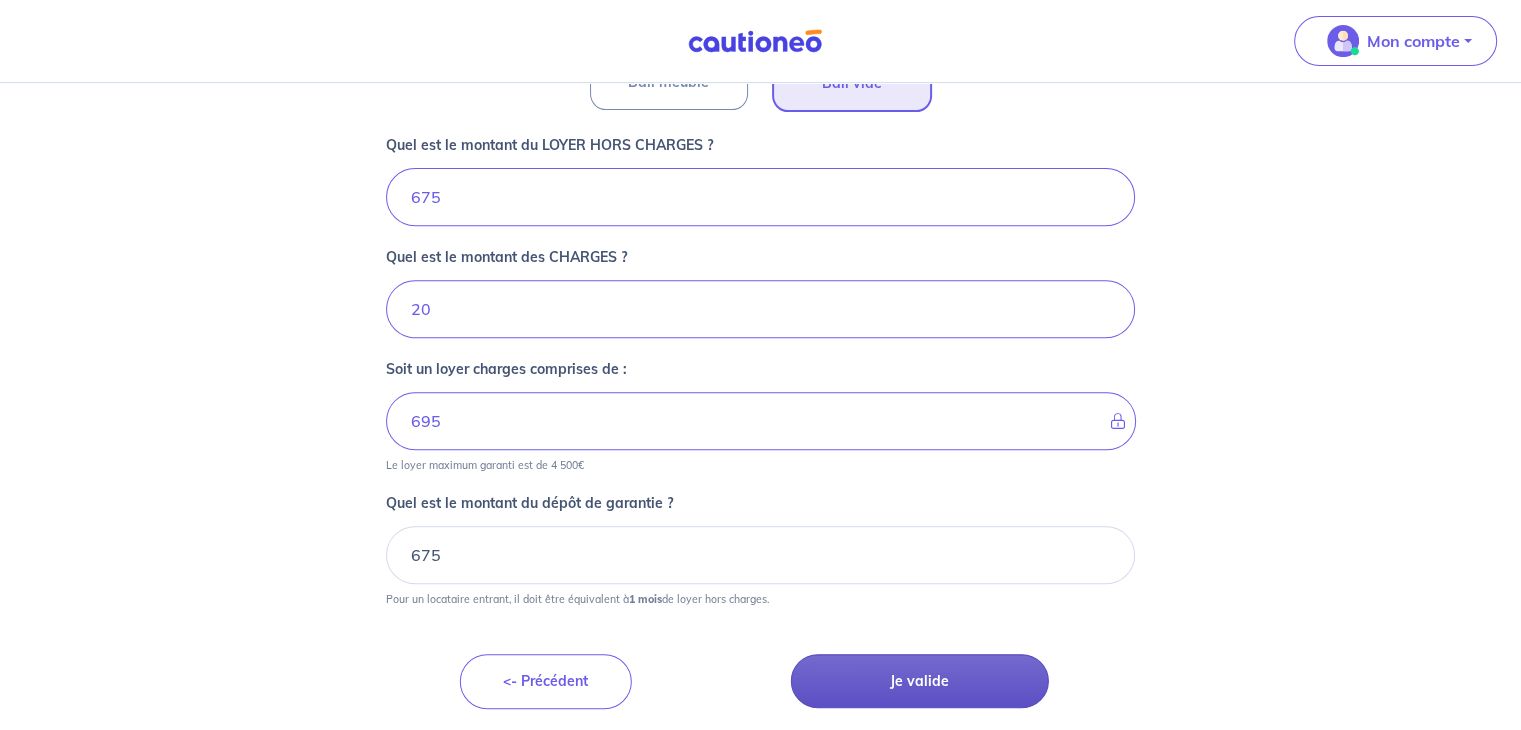 click on "Je valide" at bounding box center [920, 681] 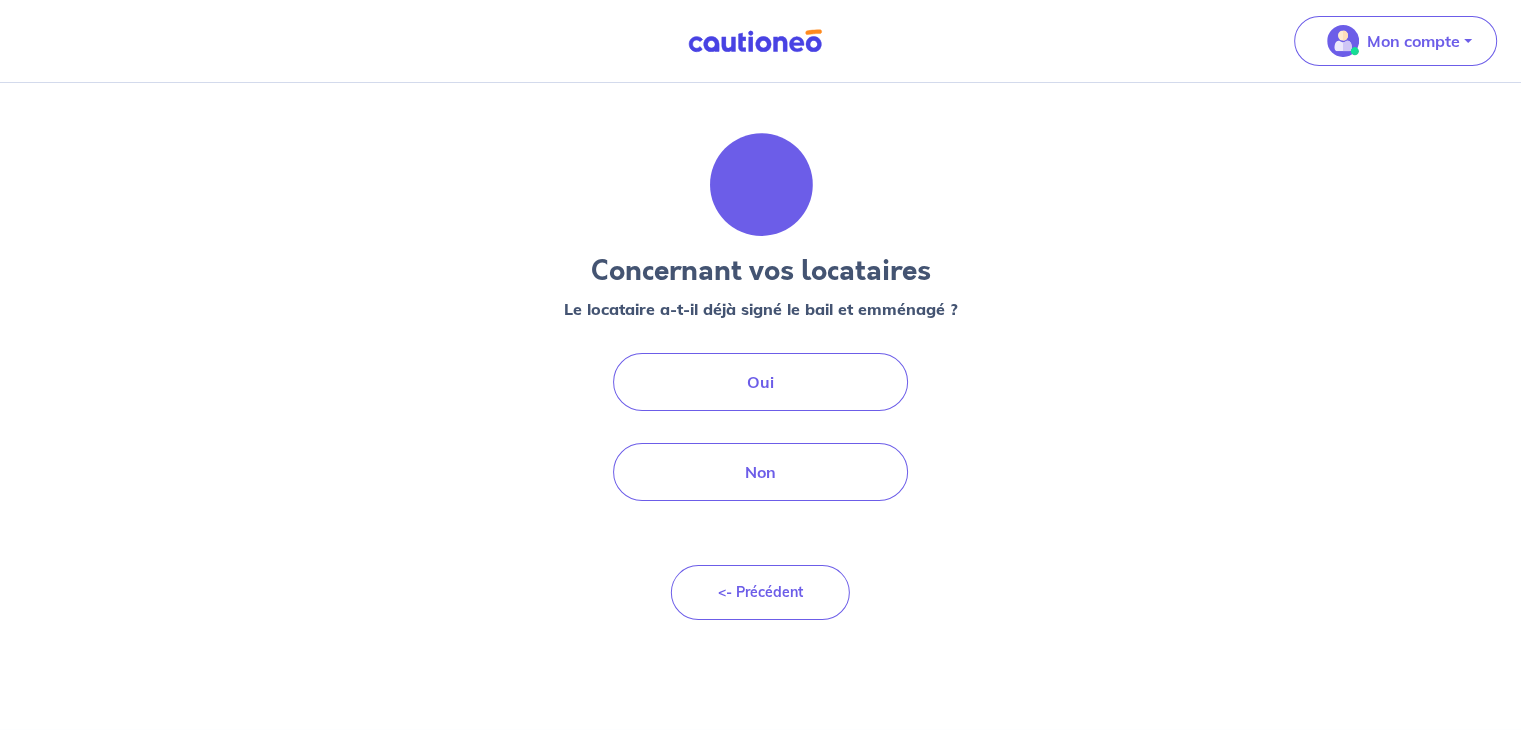 scroll, scrollTop: 0, scrollLeft: 0, axis: both 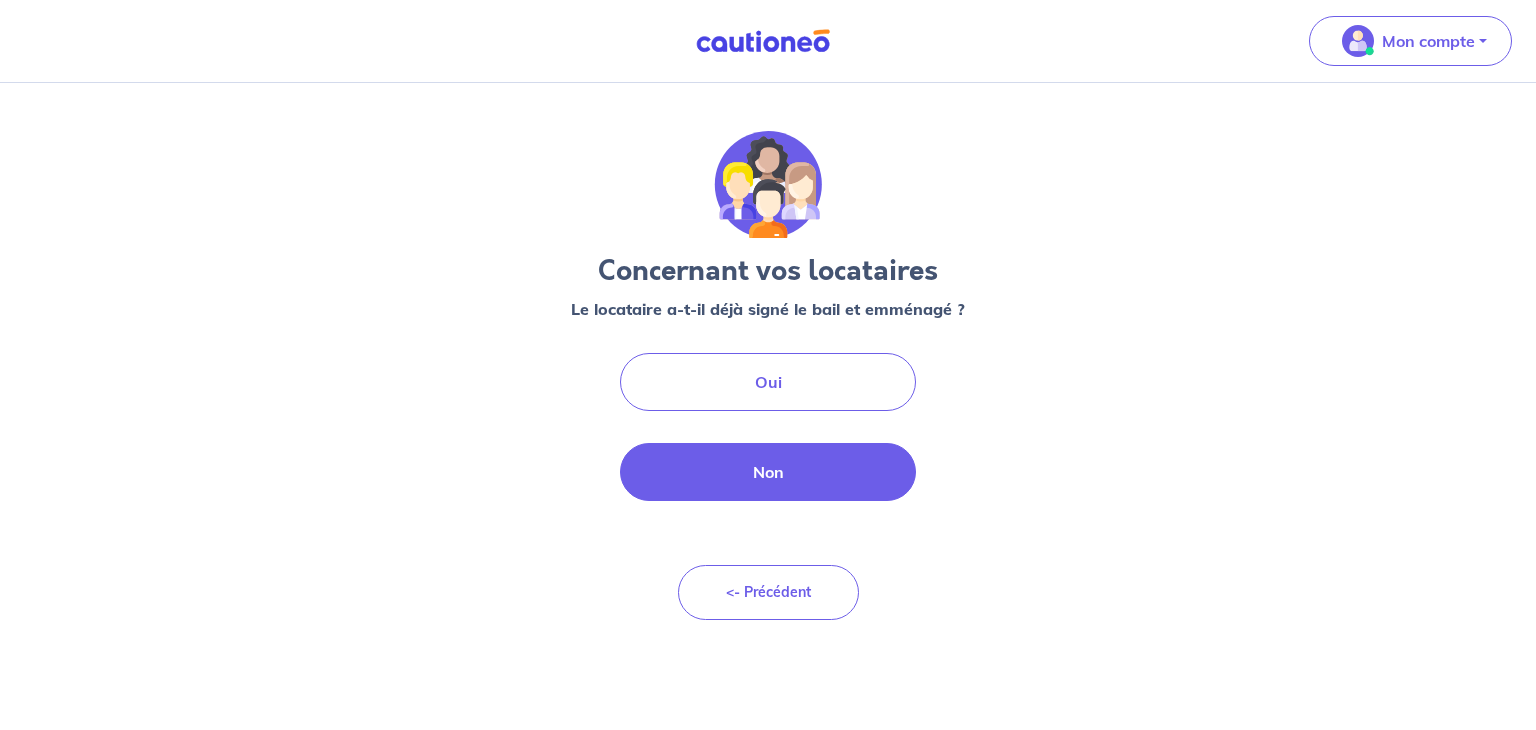 click on "Non" at bounding box center [768, 472] 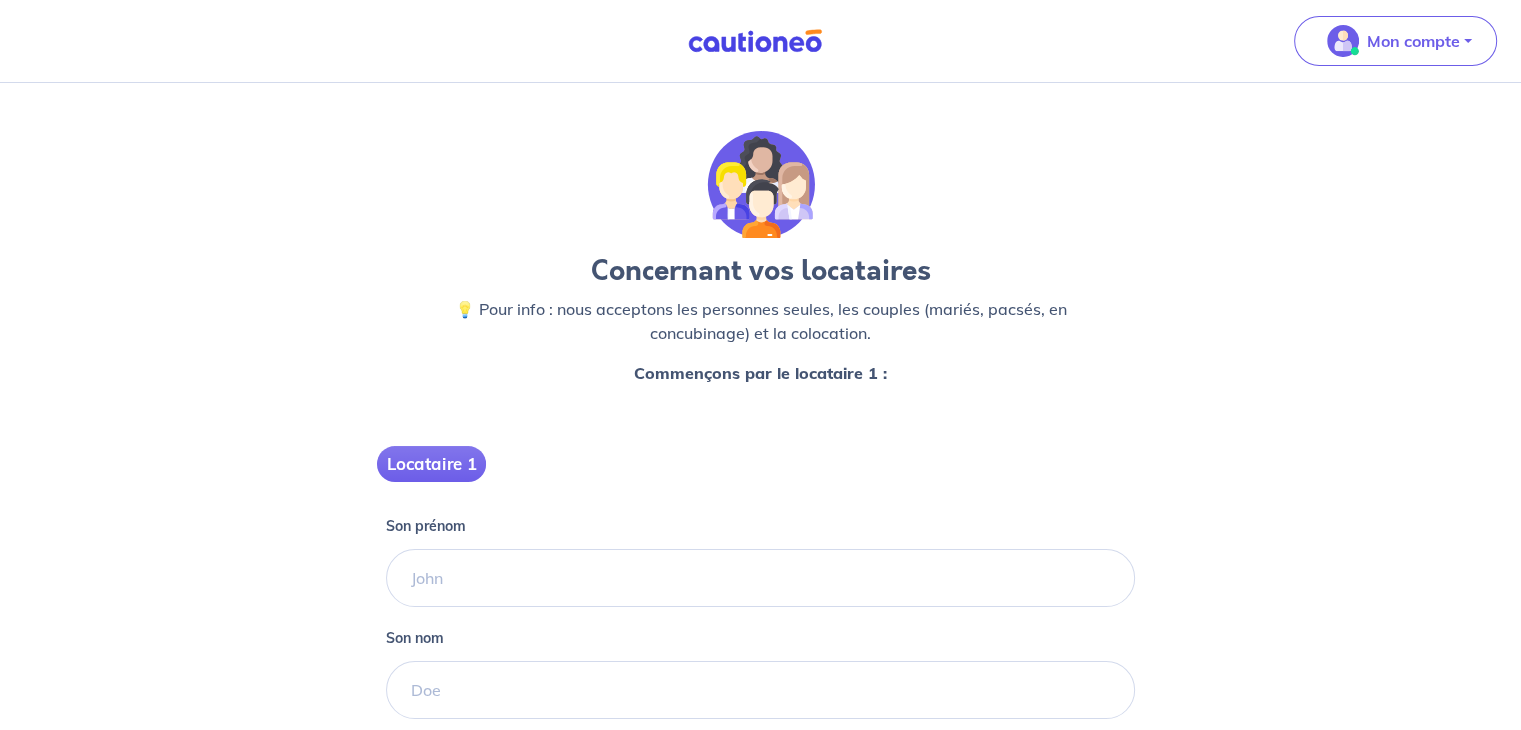 scroll, scrollTop: 212, scrollLeft: 0, axis: vertical 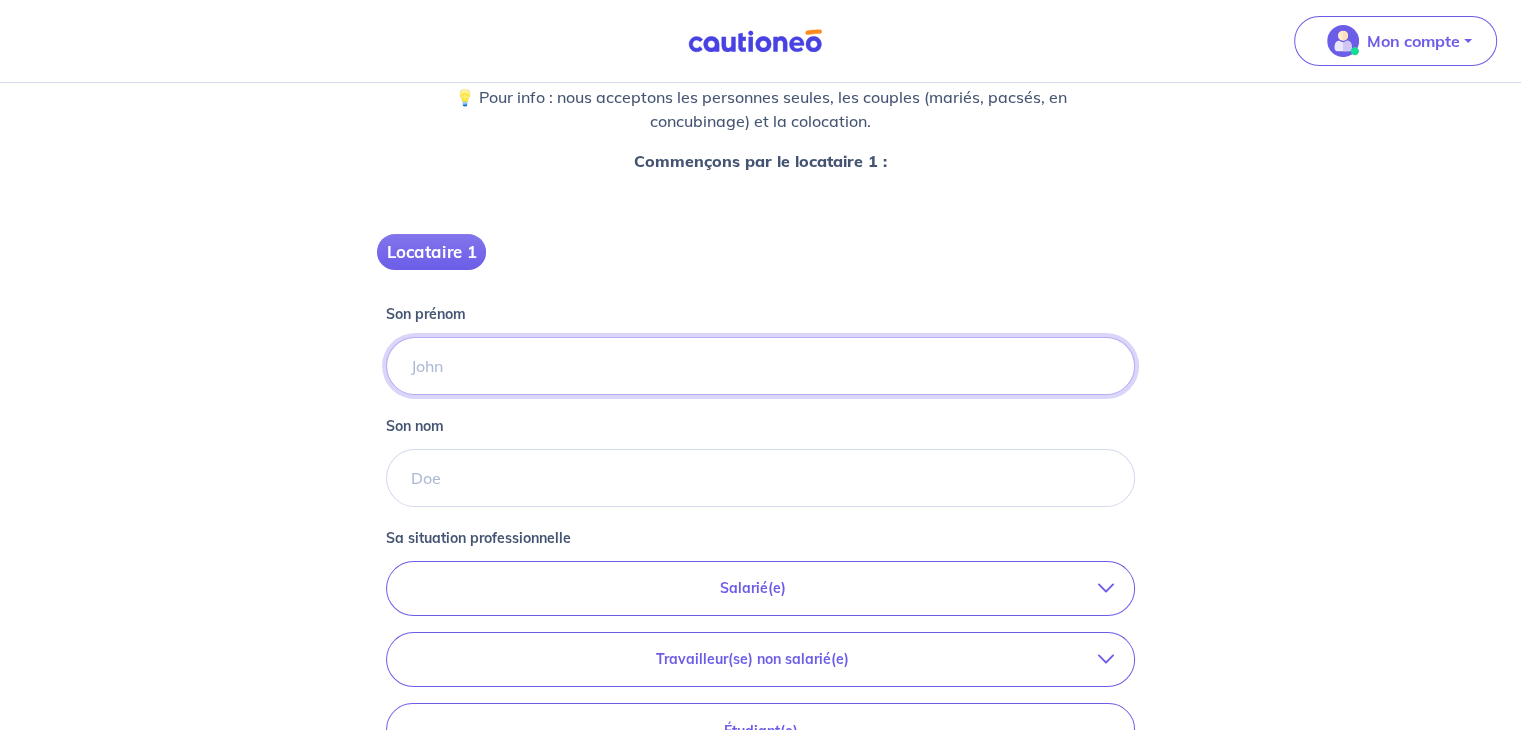 click on "Son prénom" at bounding box center (760, 366) 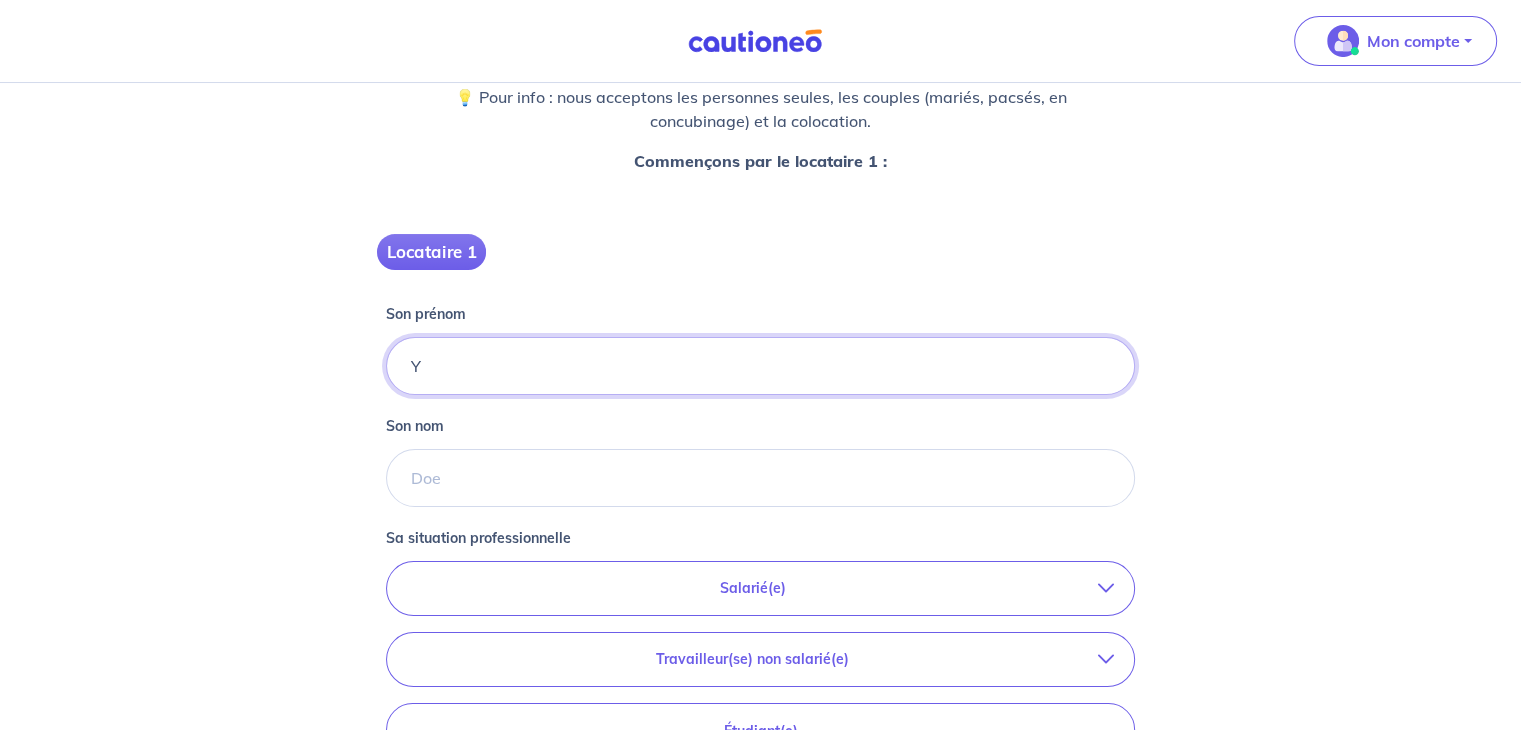 type on "Yanis" 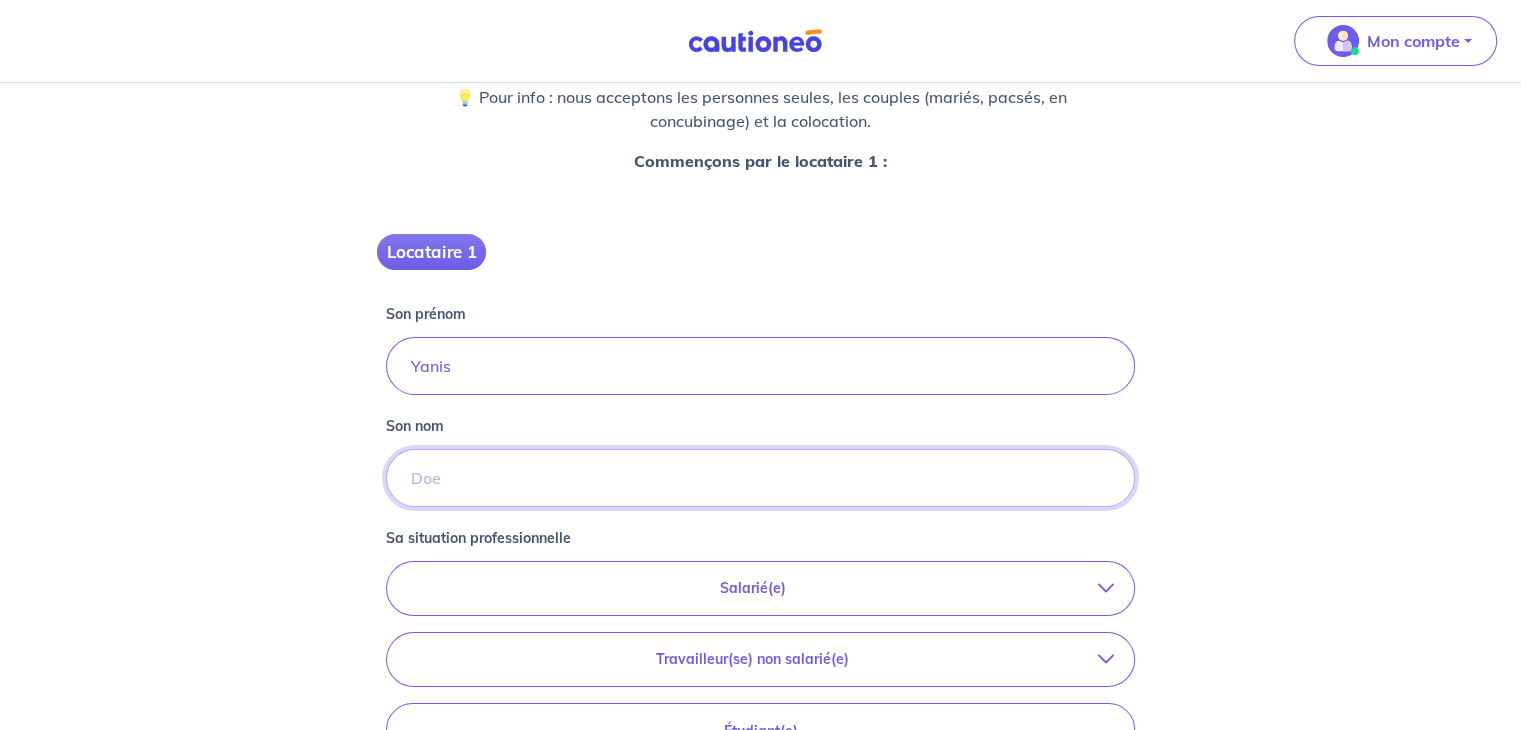 click on "Son nom" at bounding box center [760, 478] 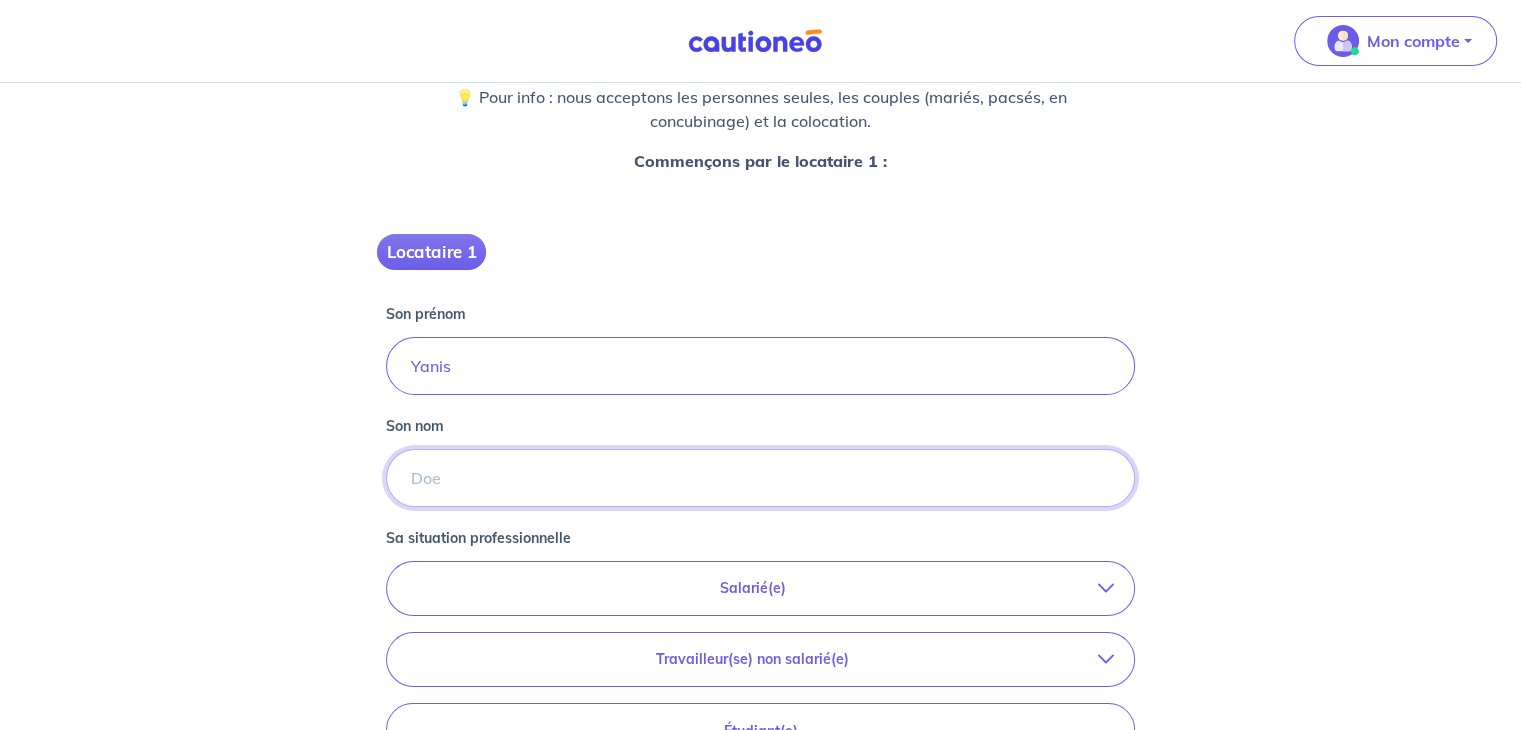 type on "Nounou" 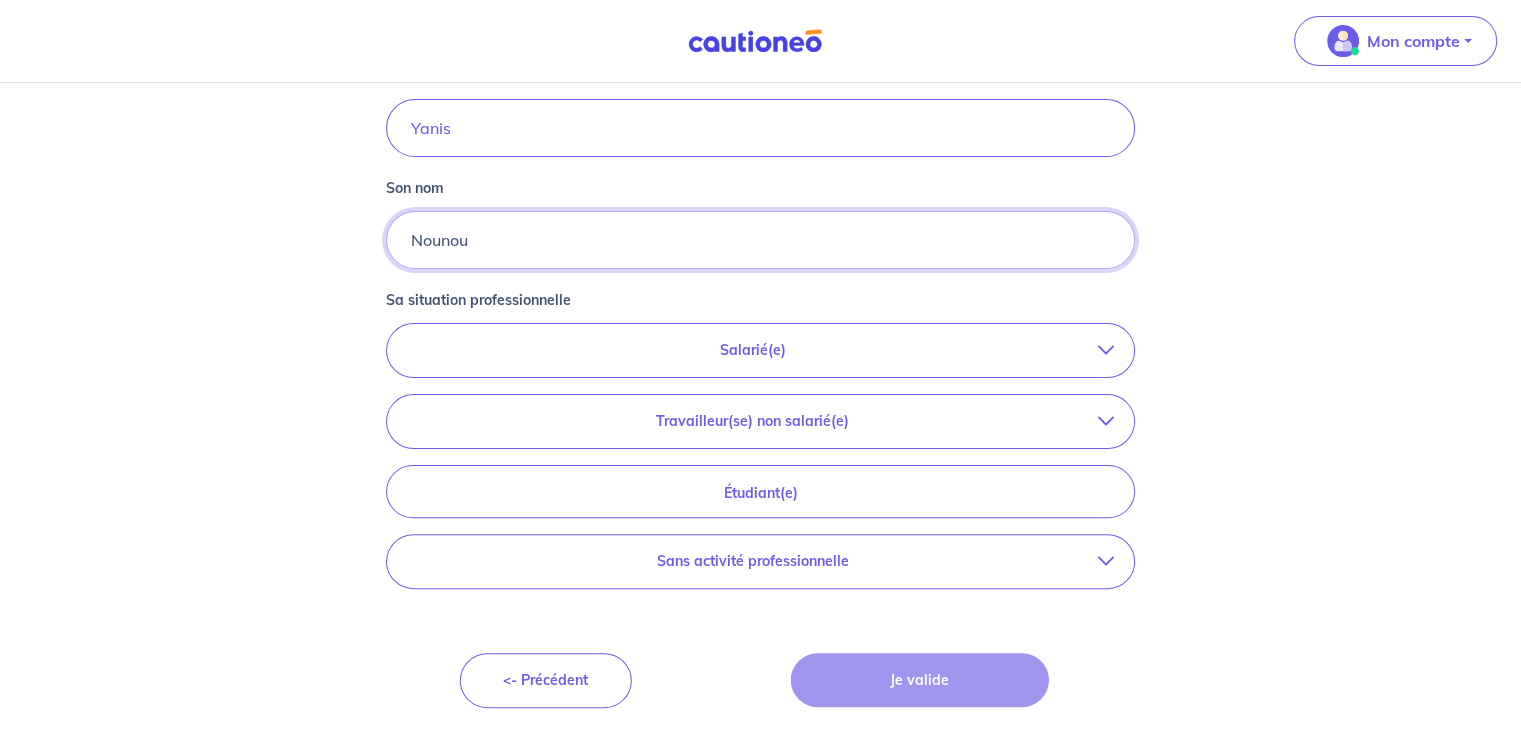 scroll, scrollTop: 449, scrollLeft: 0, axis: vertical 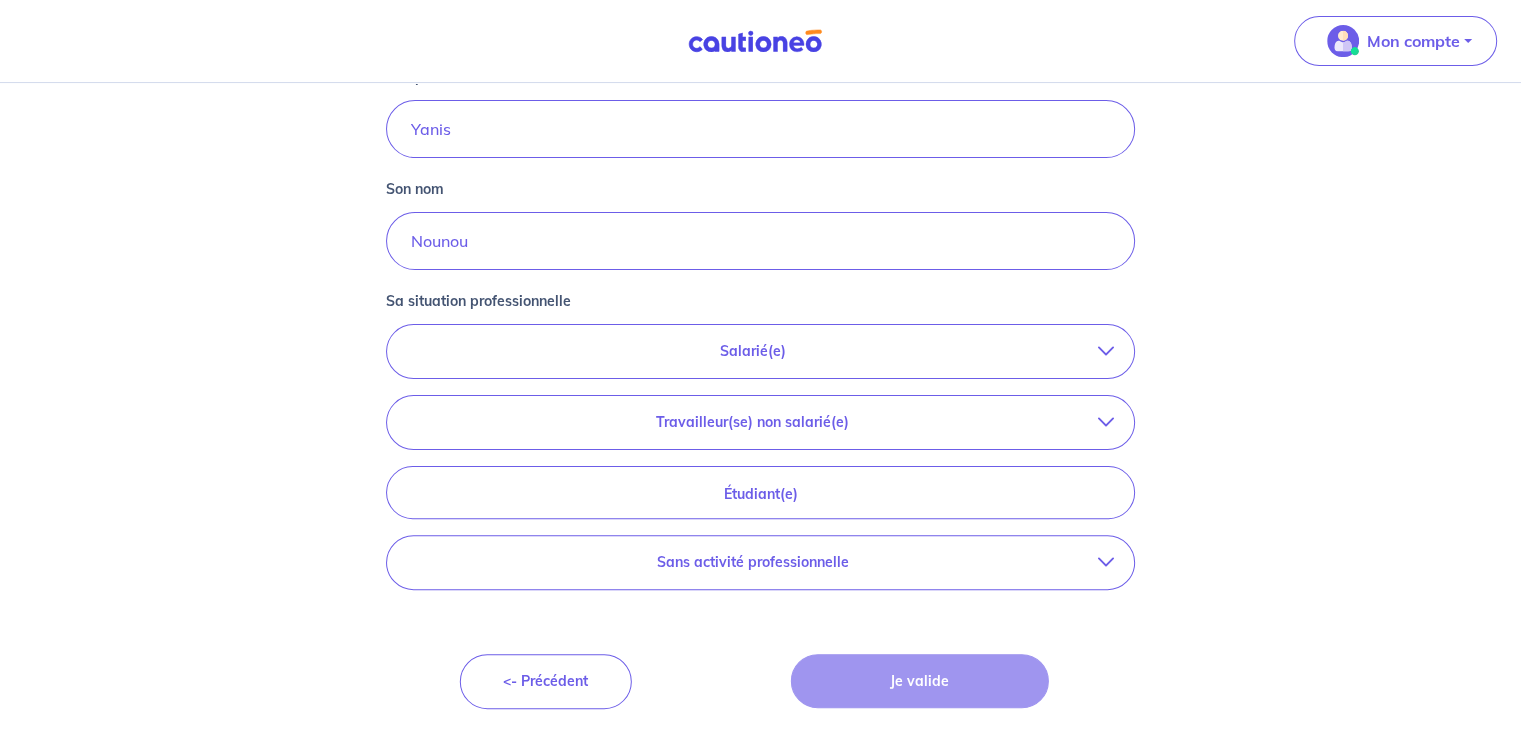 click on "Salarié(e)" at bounding box center (752, 351) 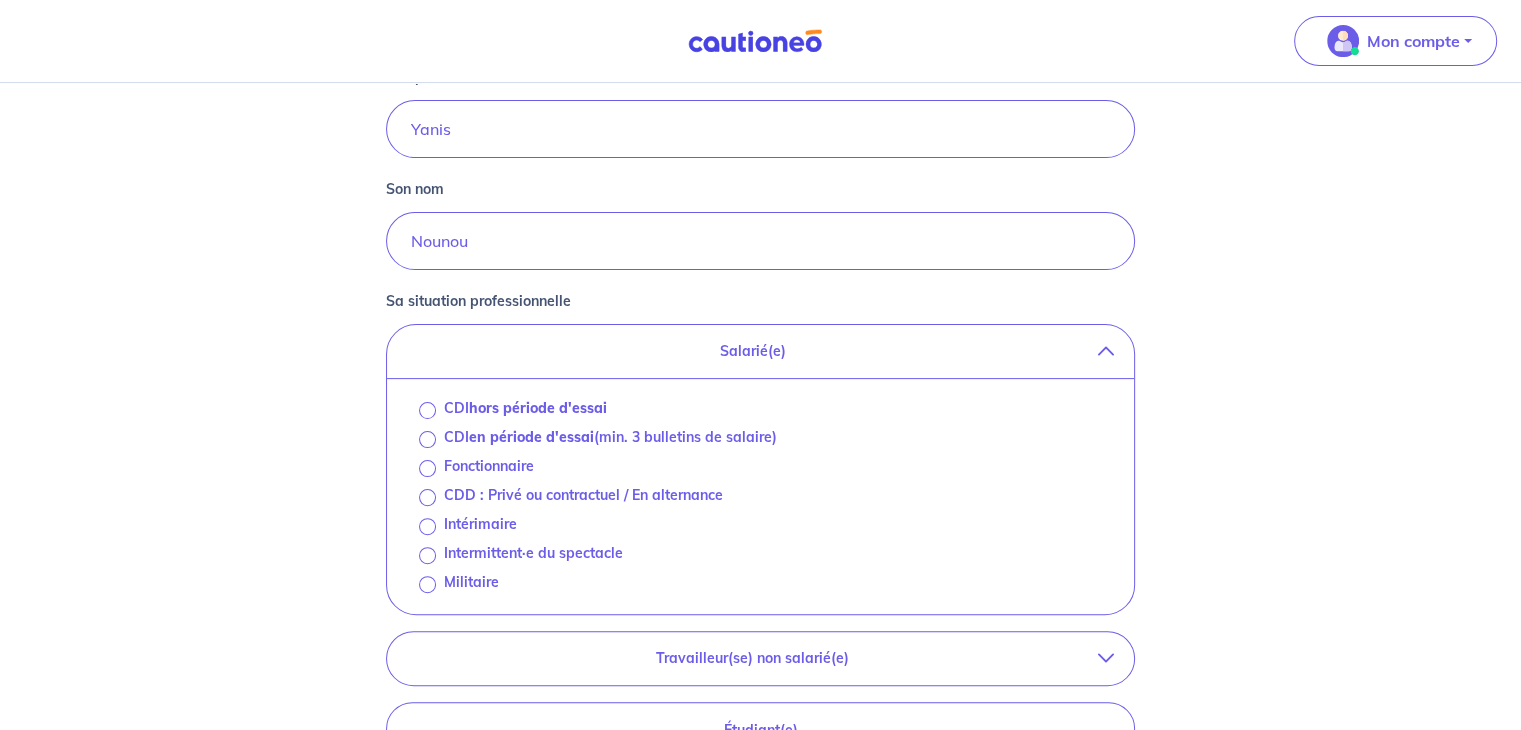 click on "en période d'essai" at bounding box center (531, 437) 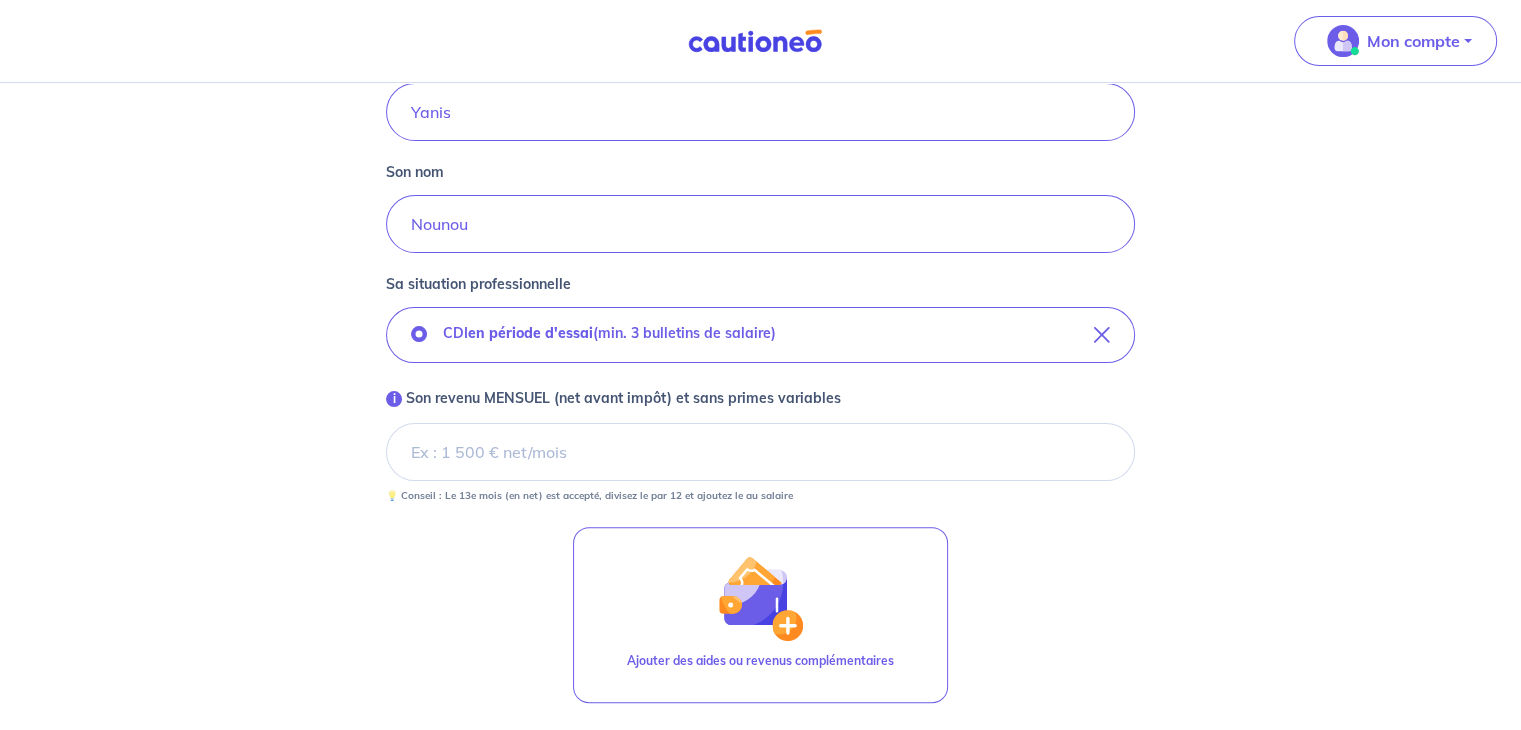 scroll, scrollTop: 470, scrollLeft: 0, axis: vertical 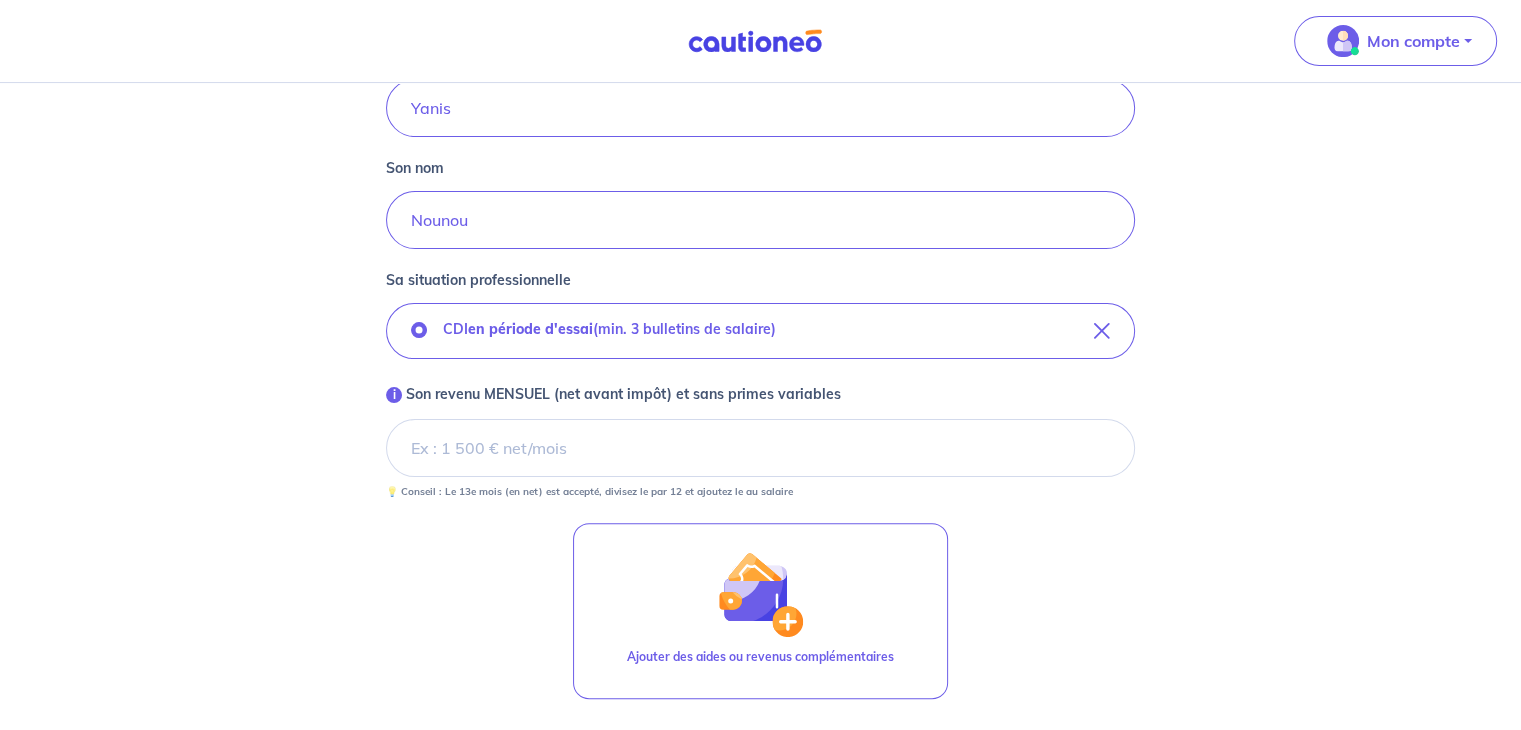 click on "i Son revenu MENSUEL (net avant impôt) et sans primes variables" at bounding box center [760, 448] 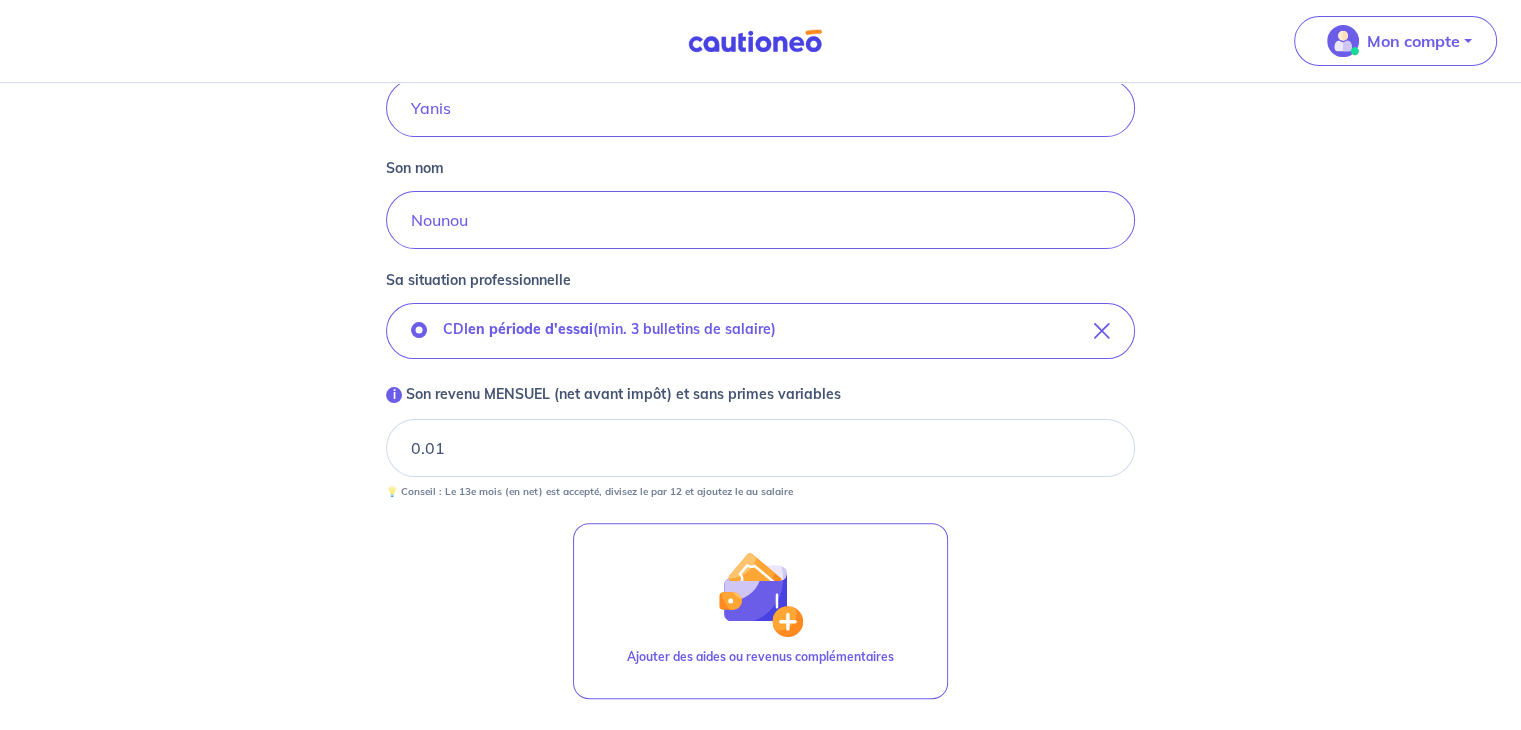 click on "0.01" at bounding box center [760, 448] 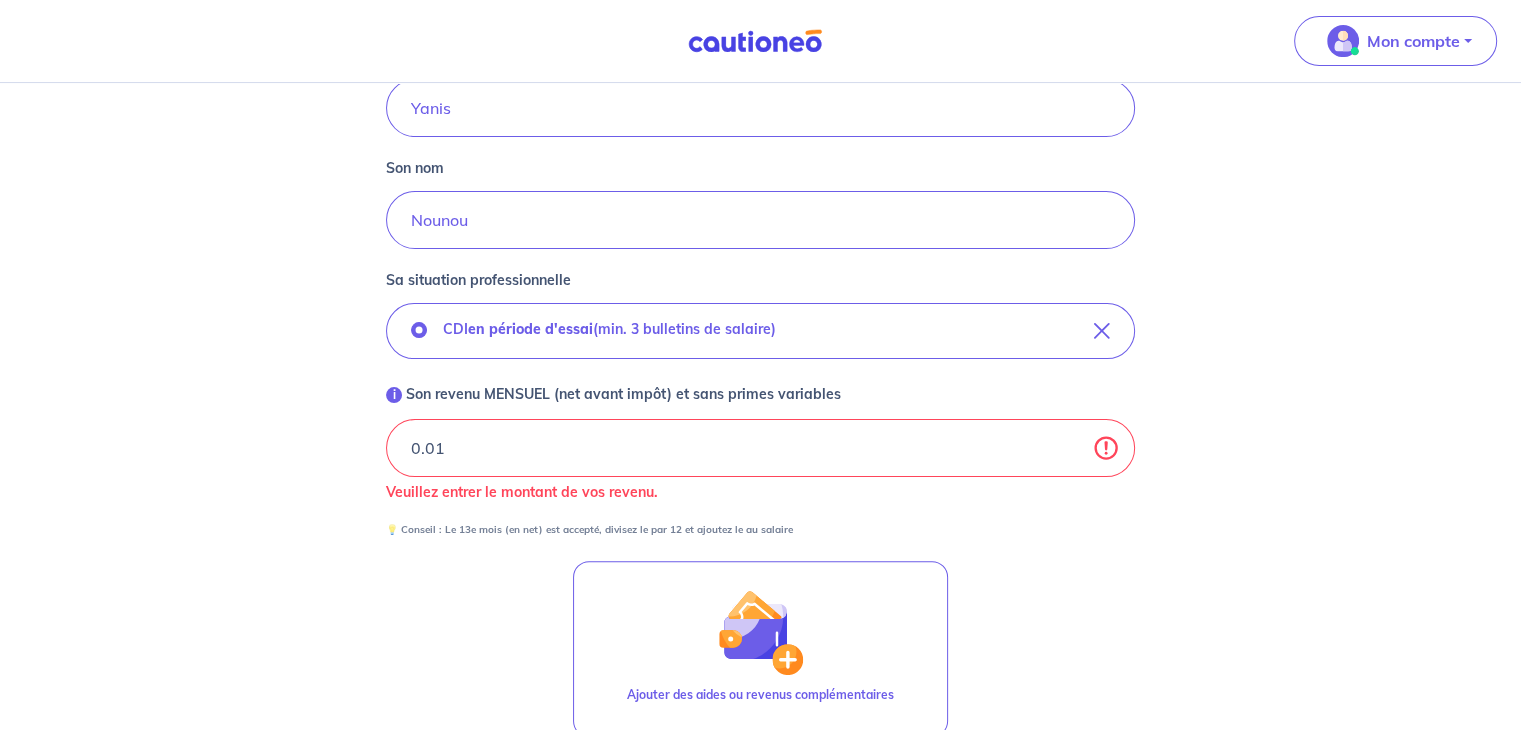 click on "0.01" at bounding box center [760, 448] 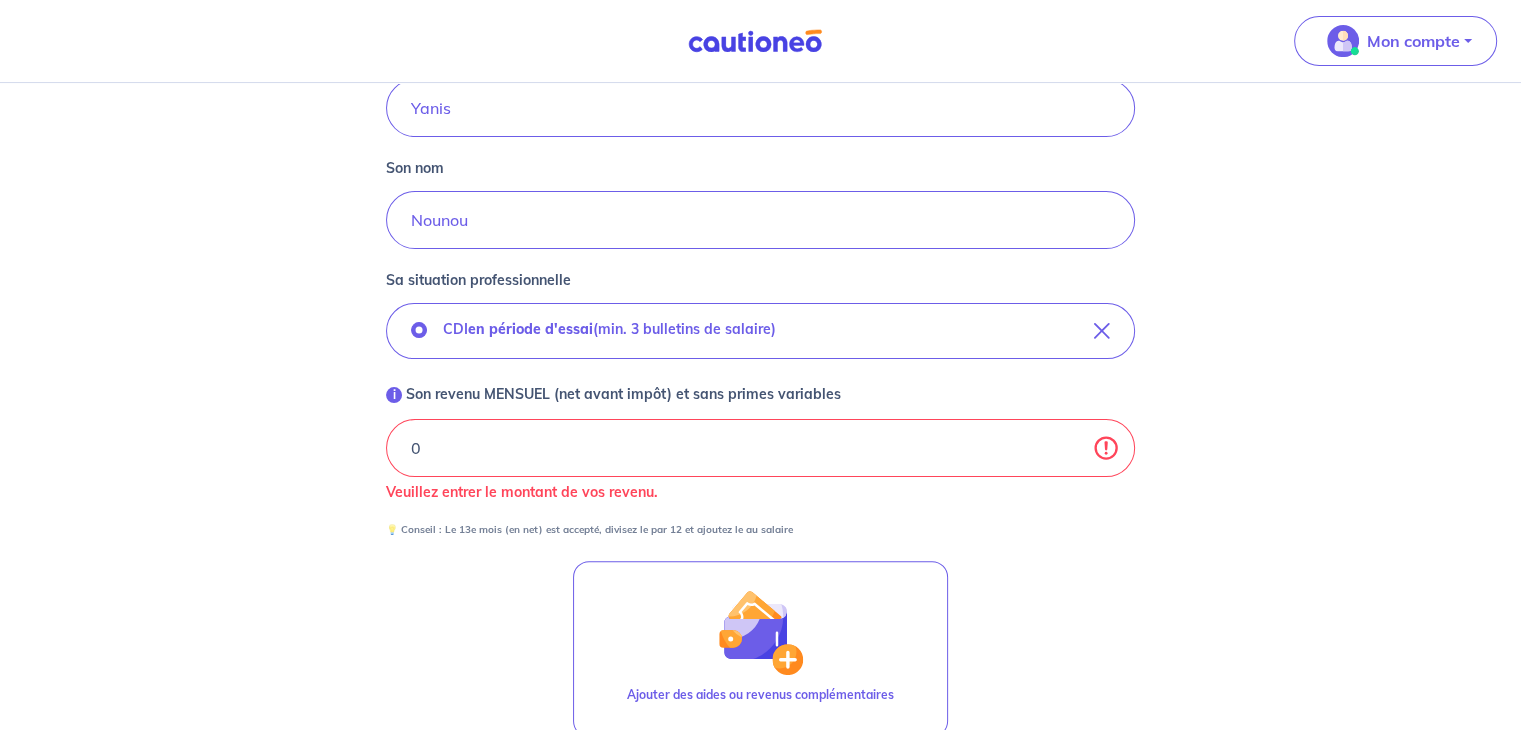 click on "0" at bounding box center [760, 448] 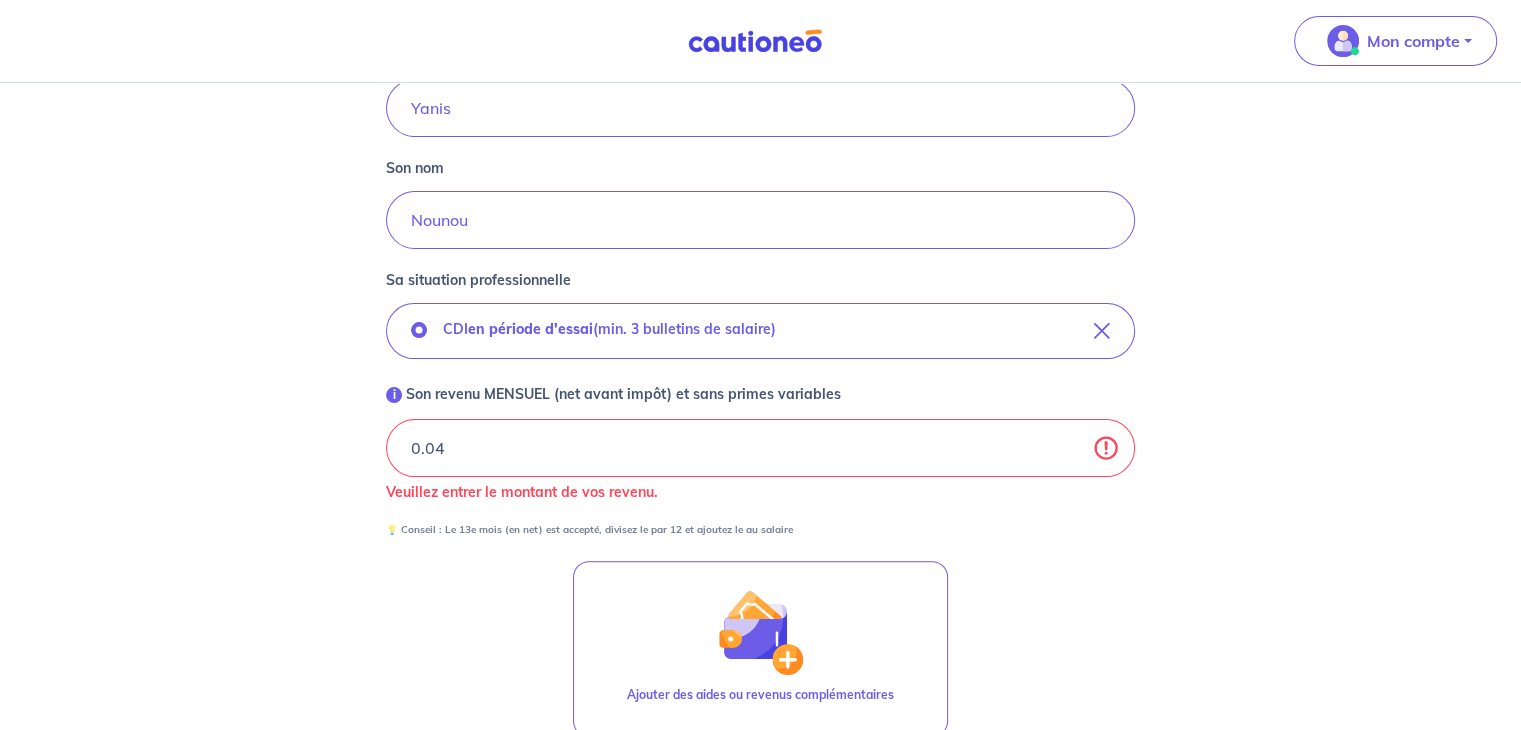 drag, startPoint x: 1070, startPoint y: 450, endPoint x: 928, endPoint y: 414, distance: 146.49232 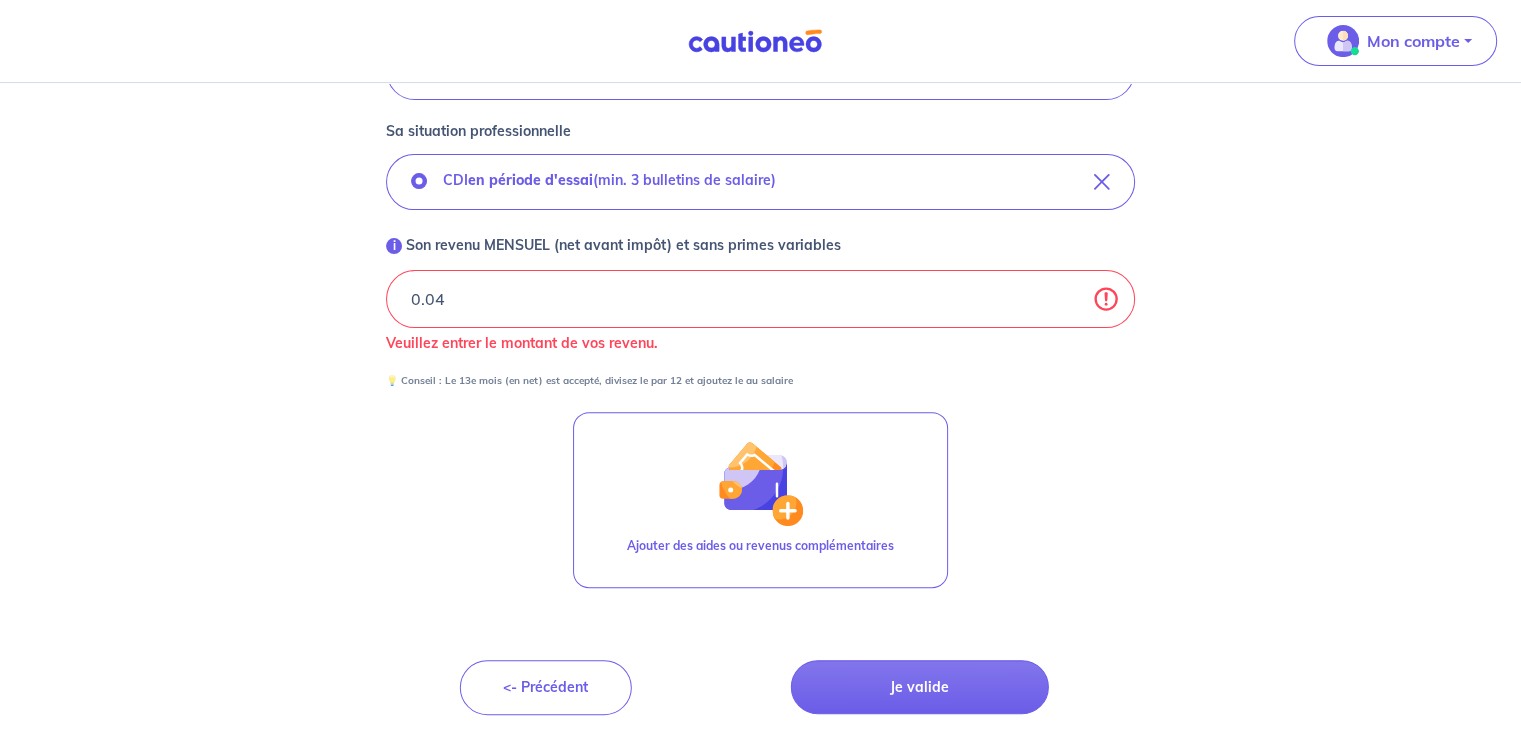 scroll, scrollTop: 622, scrollLeft: 0, axis: vertical 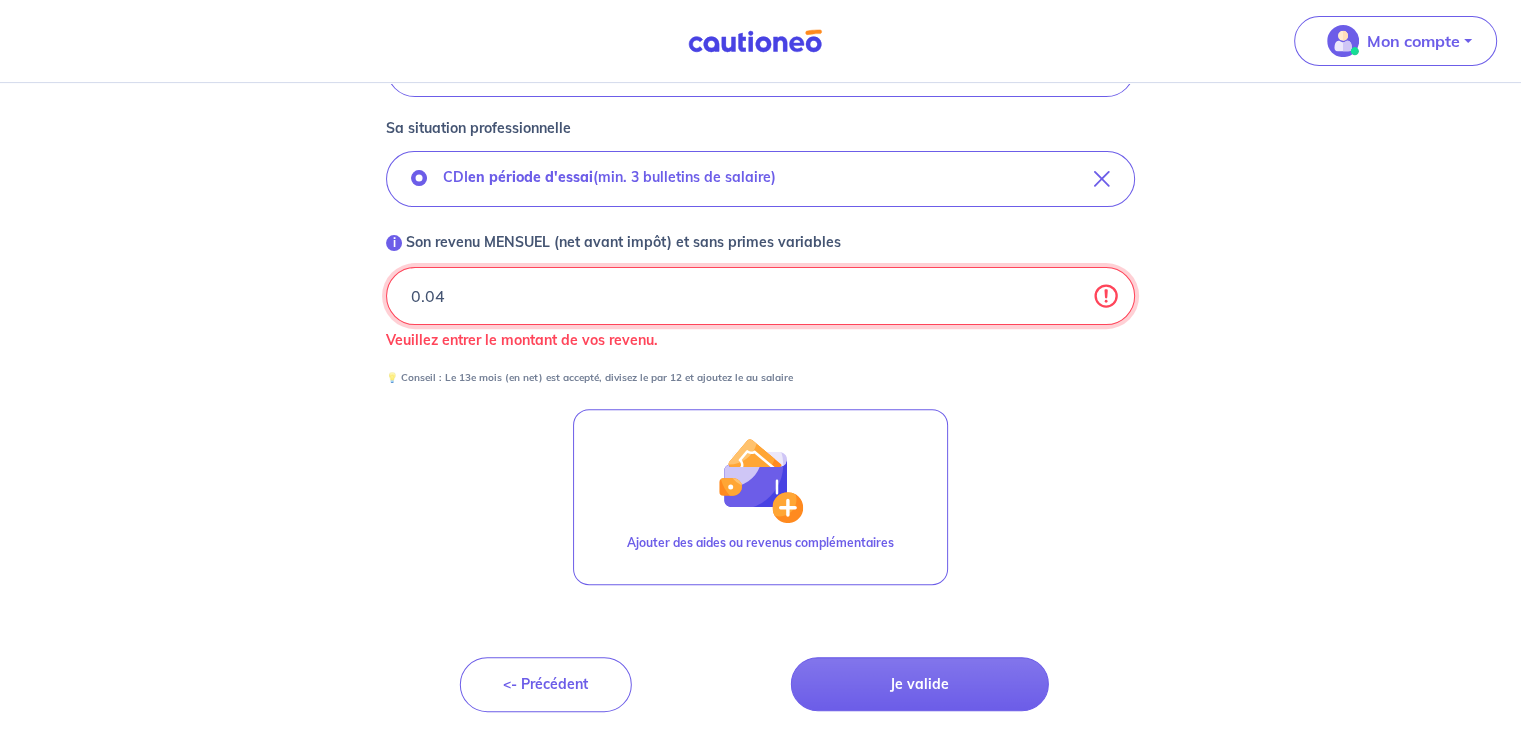 click on "0.04" at bounding box center (760, 296) 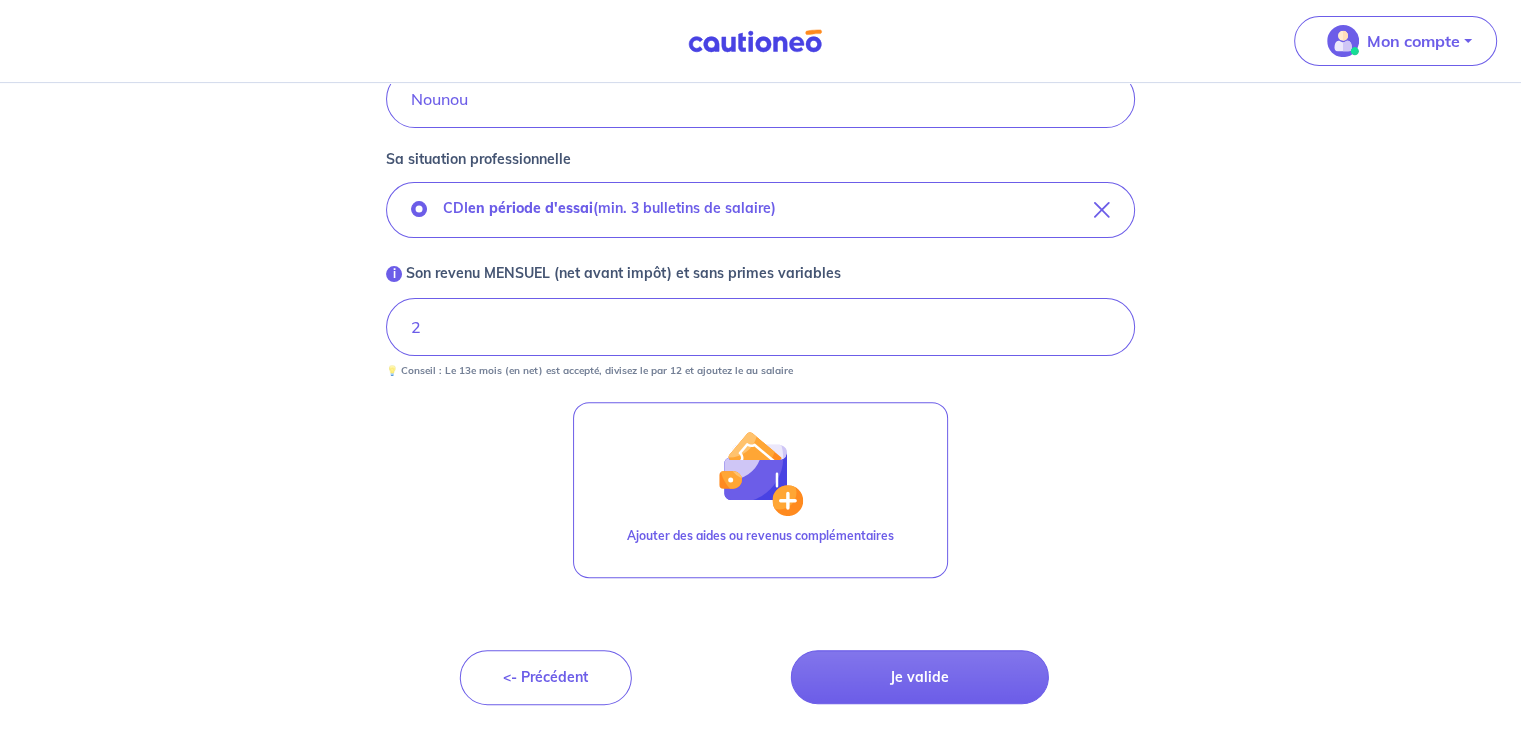 scroll, scrollTop: 588, scrollLeft: 0, axis: vertical 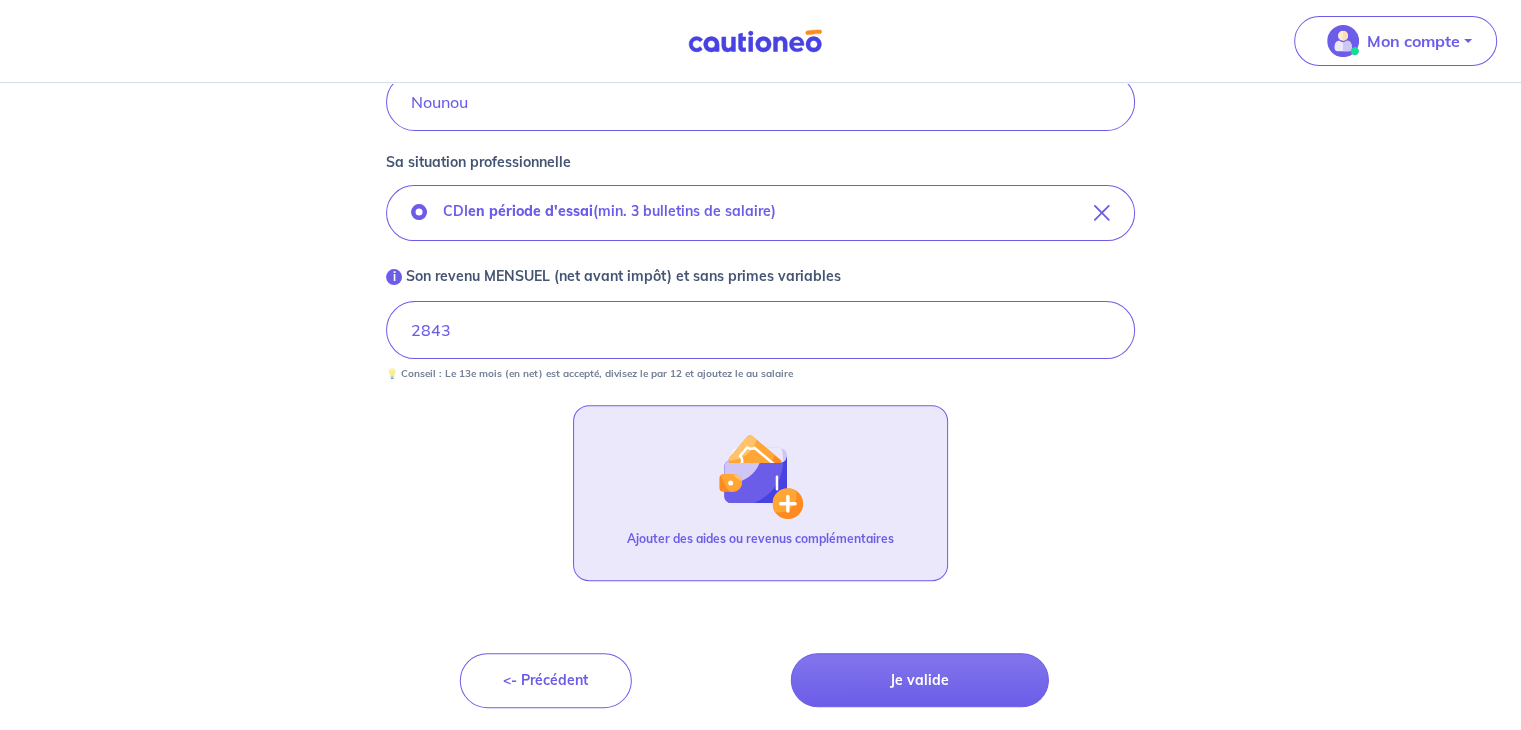 click on "Ajouter des aides ou revenus complémentaires" at bounding box center (760, 539) 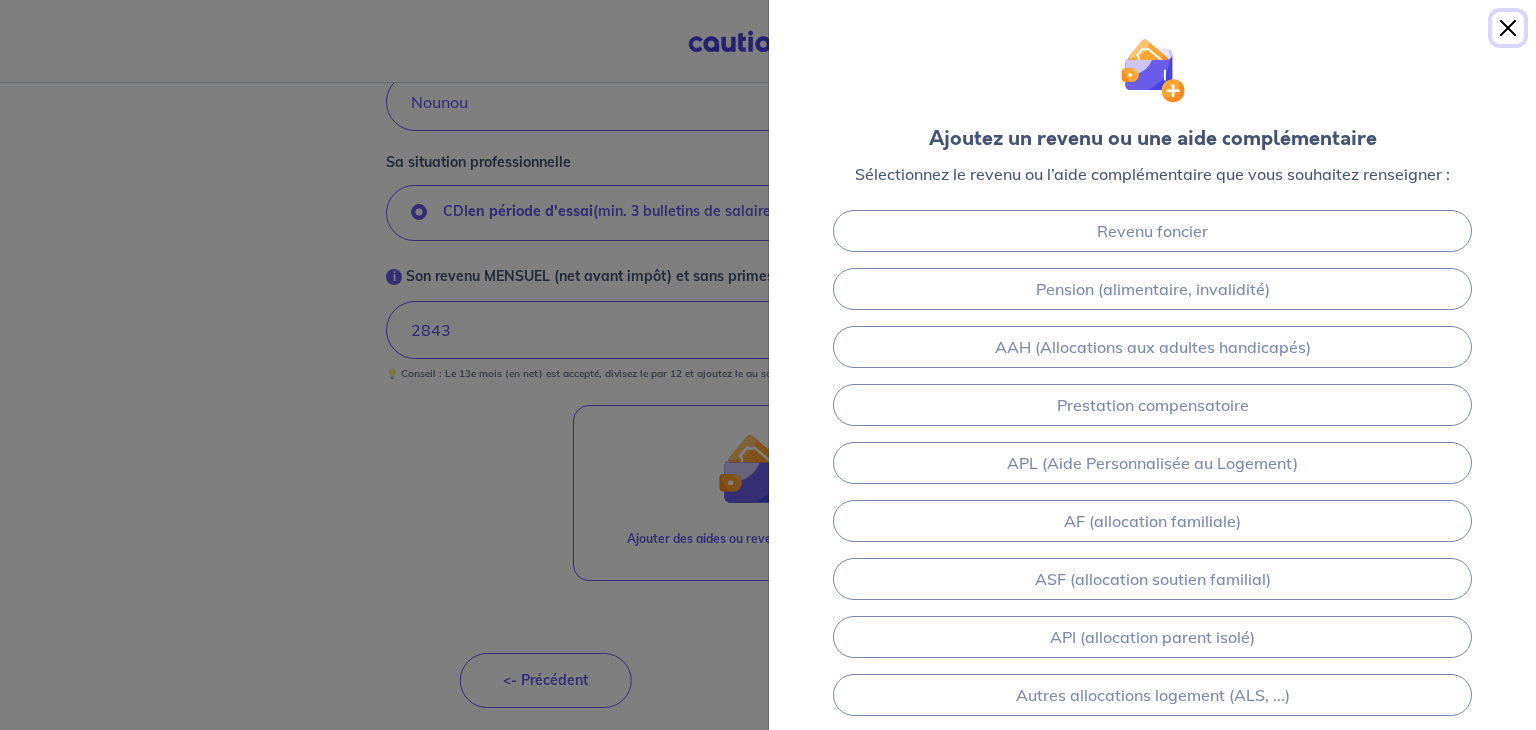 click at bounding box center (1508, 28) 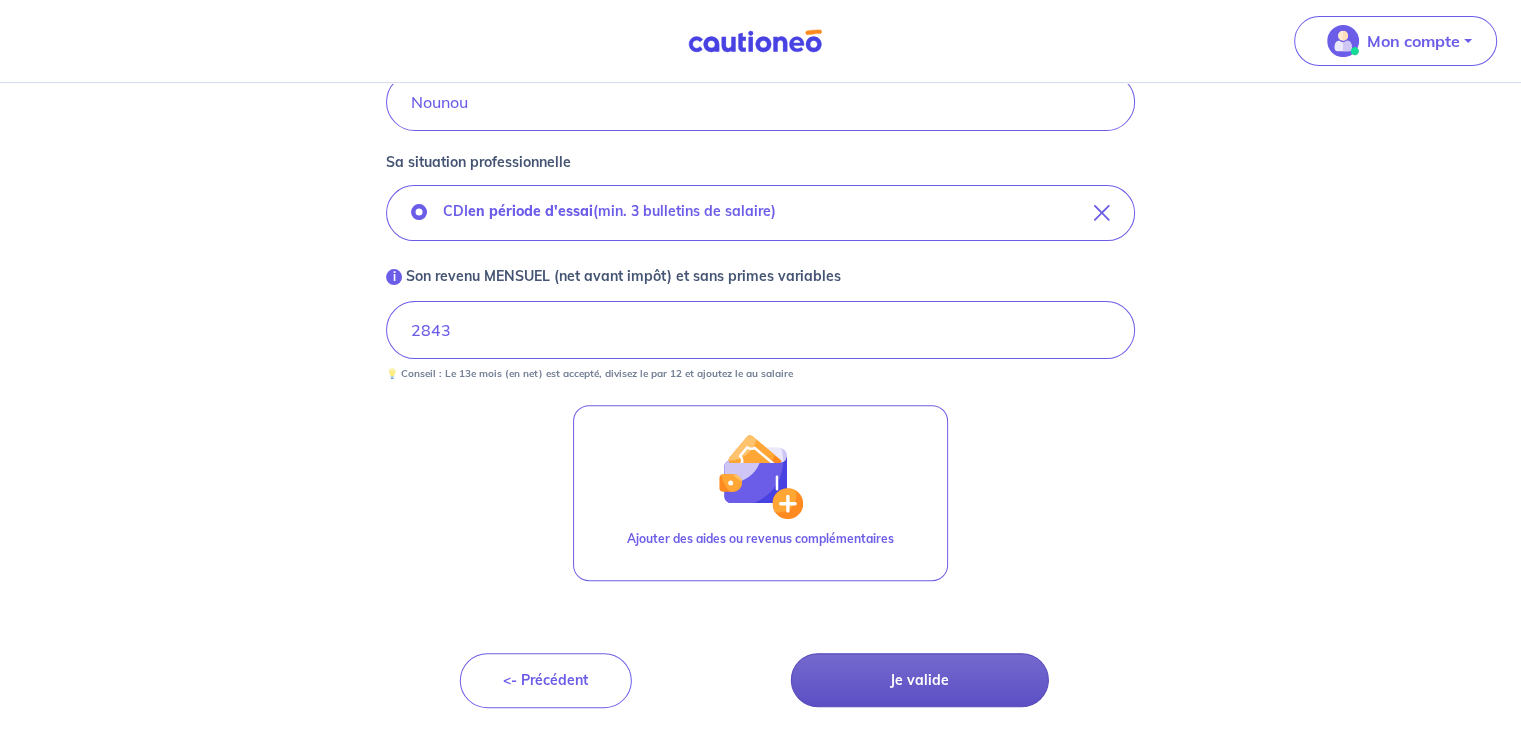 click on "Je valide" at bounding box center [920, 680] 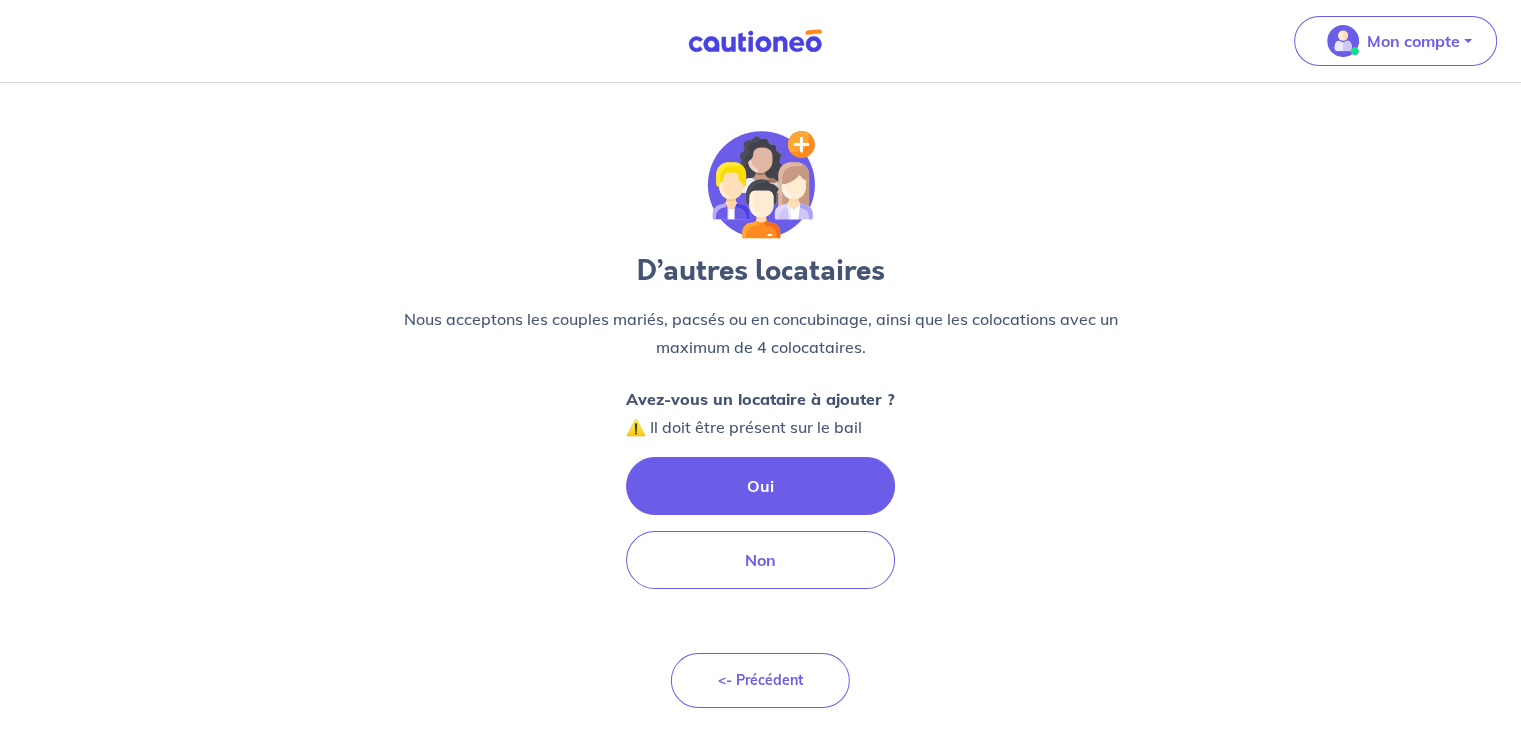 click on "Oui" at bounding box center [760, 486] 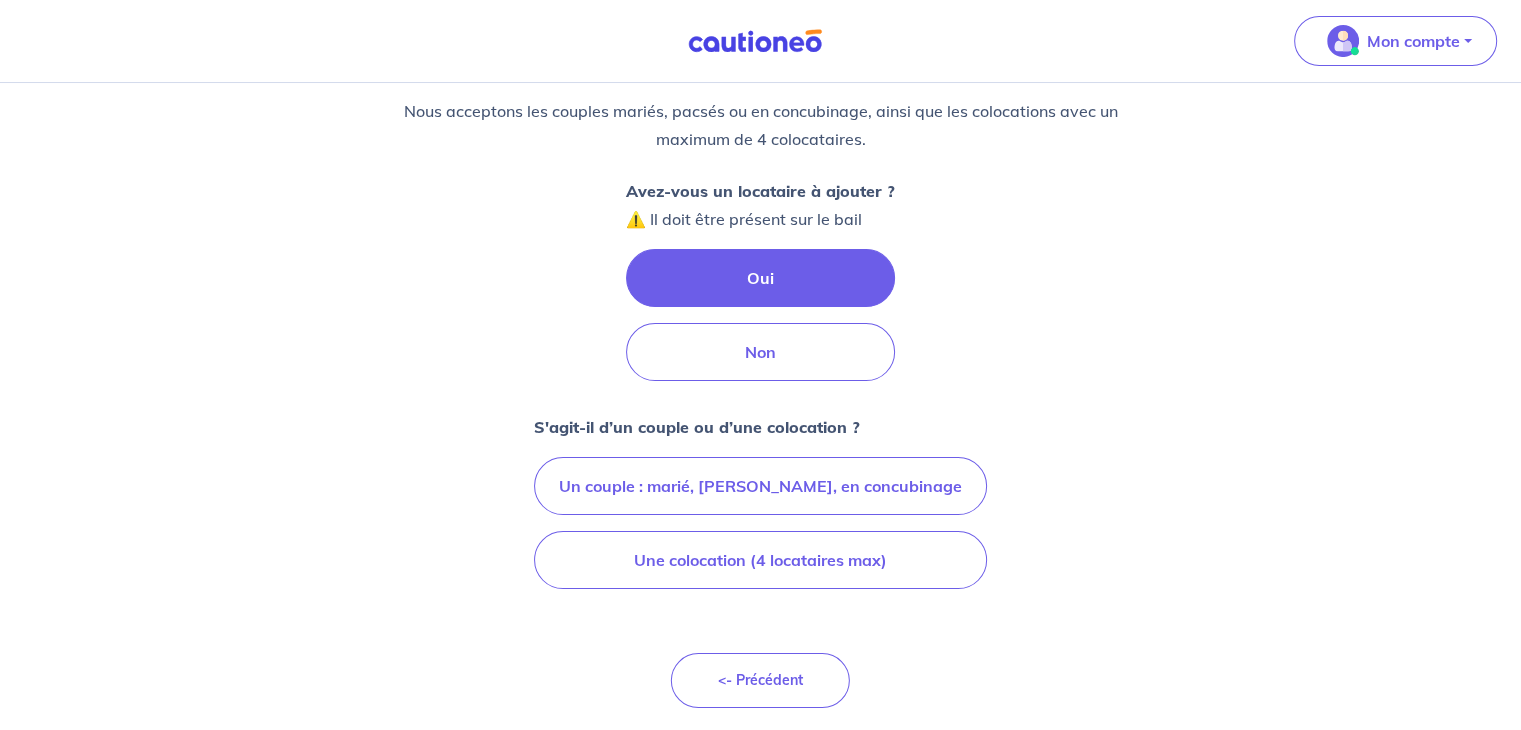 scroll, scrollTop: 208, scrollLeft: 0, axis: vertical 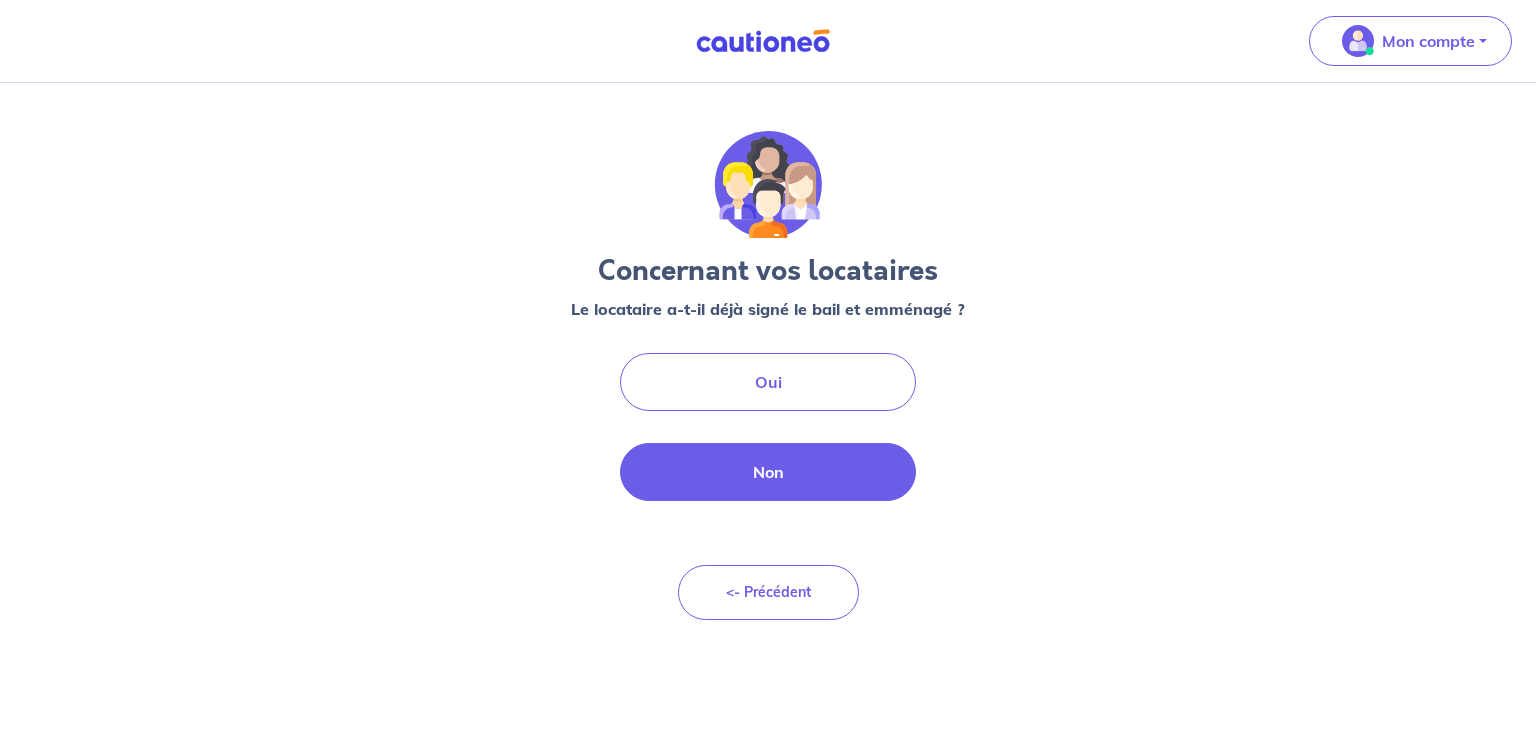 click on "Non" at bounding box center (768, 472) 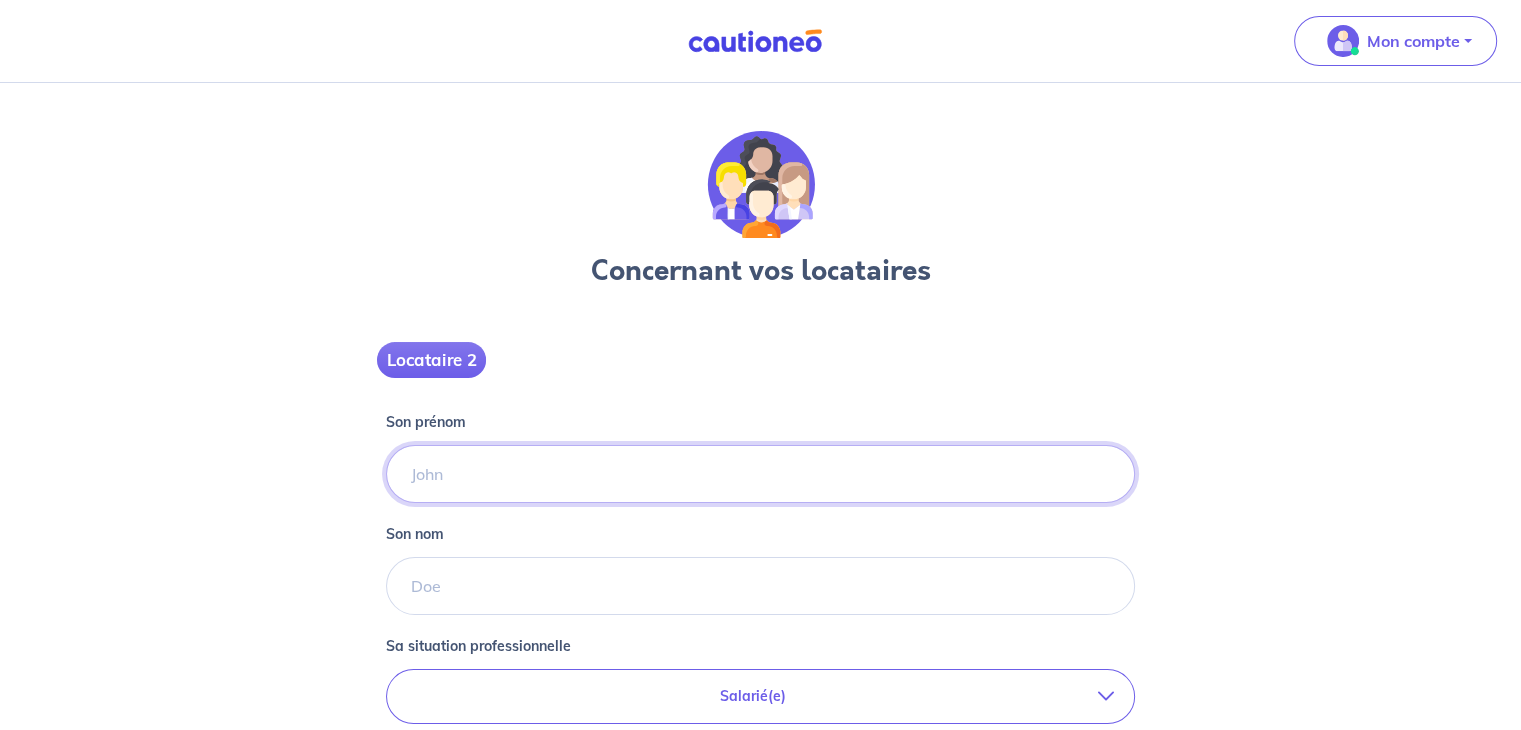 click on "Son prénom" at bounding box center (760, 474) 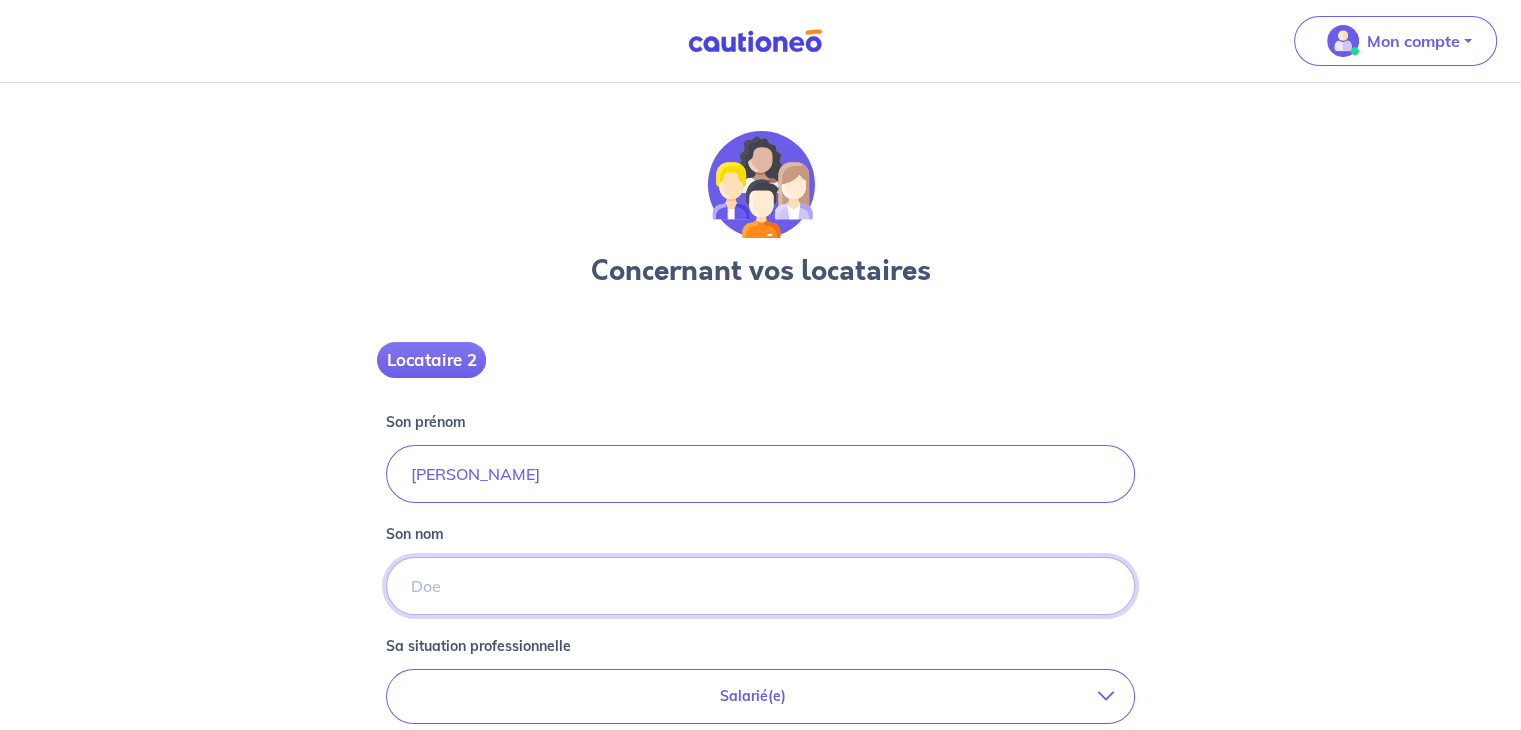click on "Son nom" at bounding box center (760, 586) 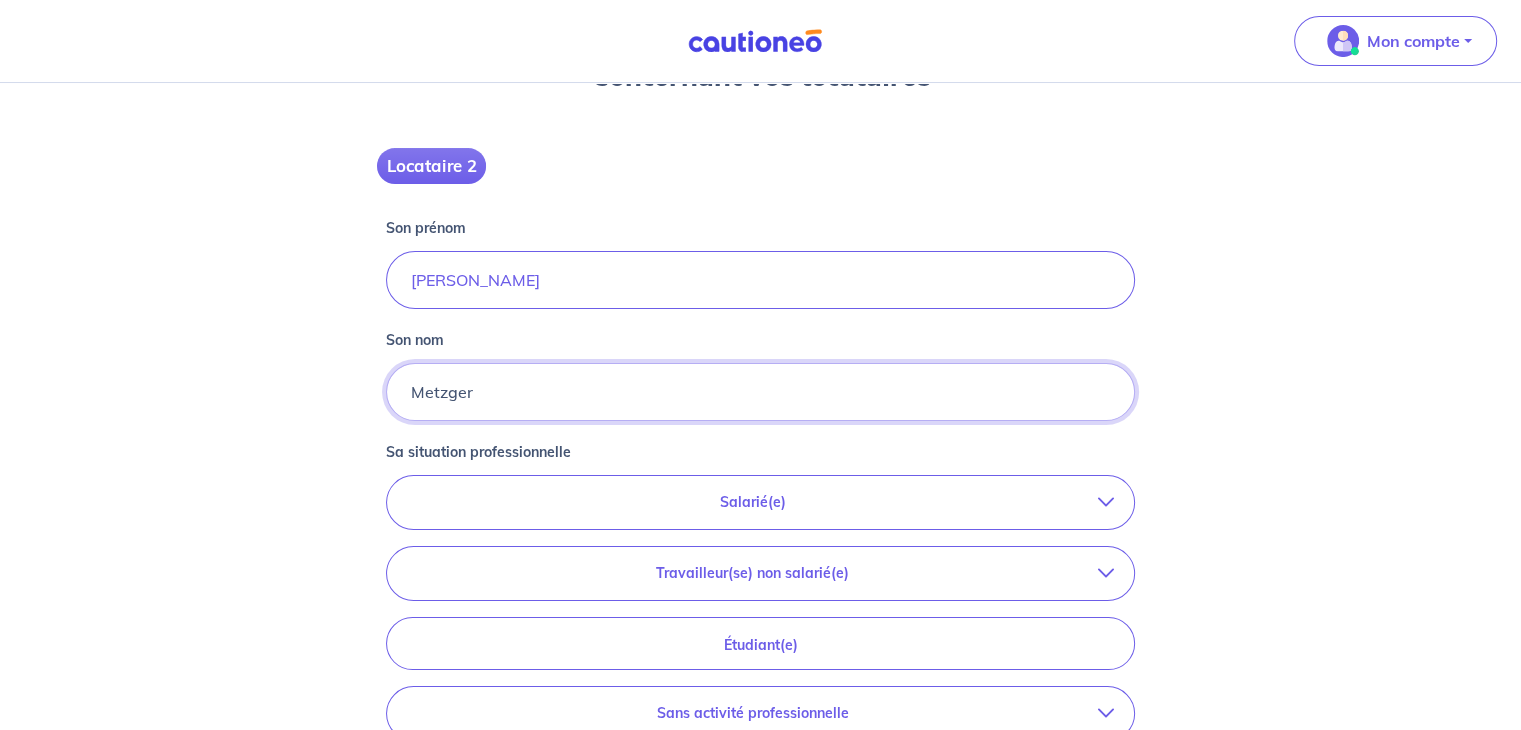 scroll, scrollTop: 199, scrollLeft: 0, axis: vertical 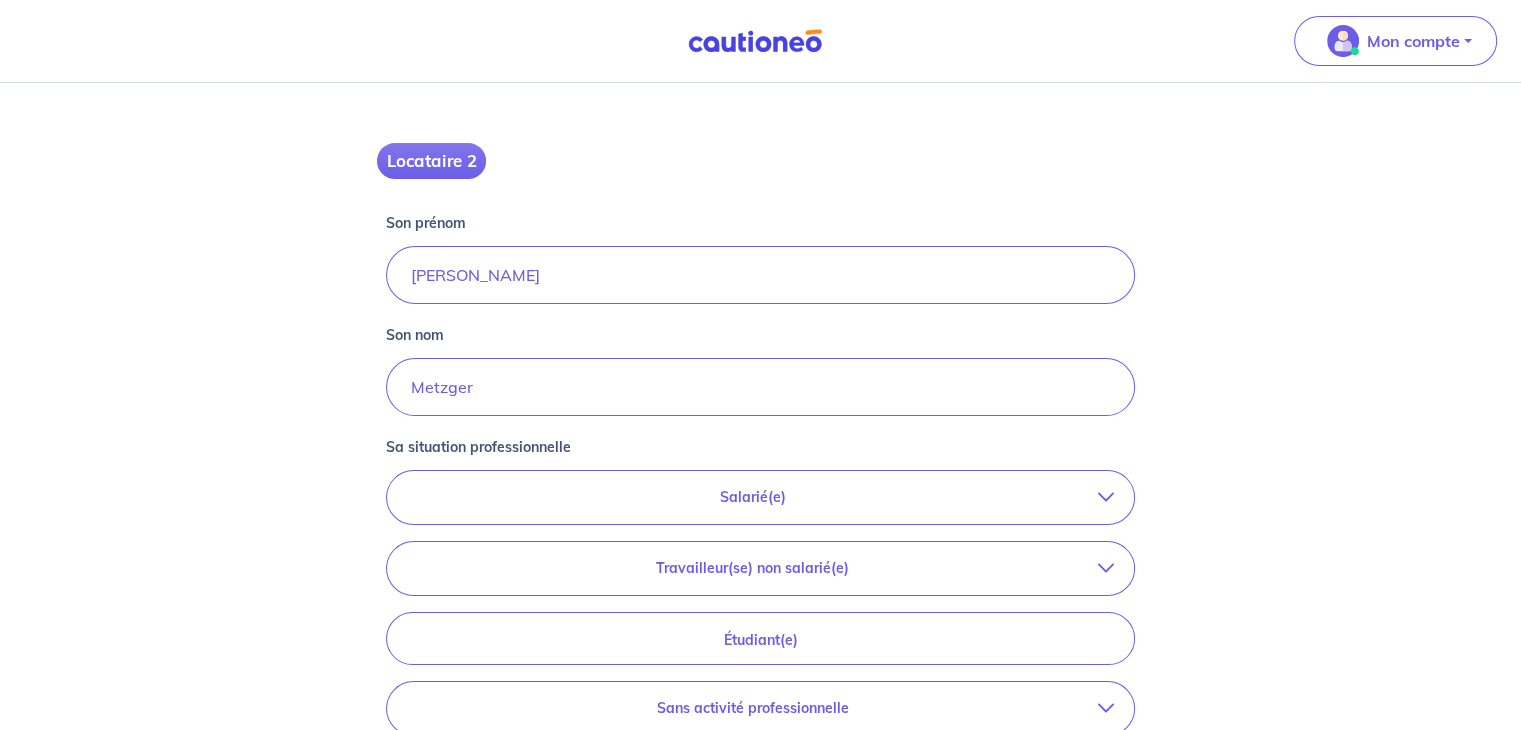 click on "Salarié(e)" at bounding box center [760, 497] 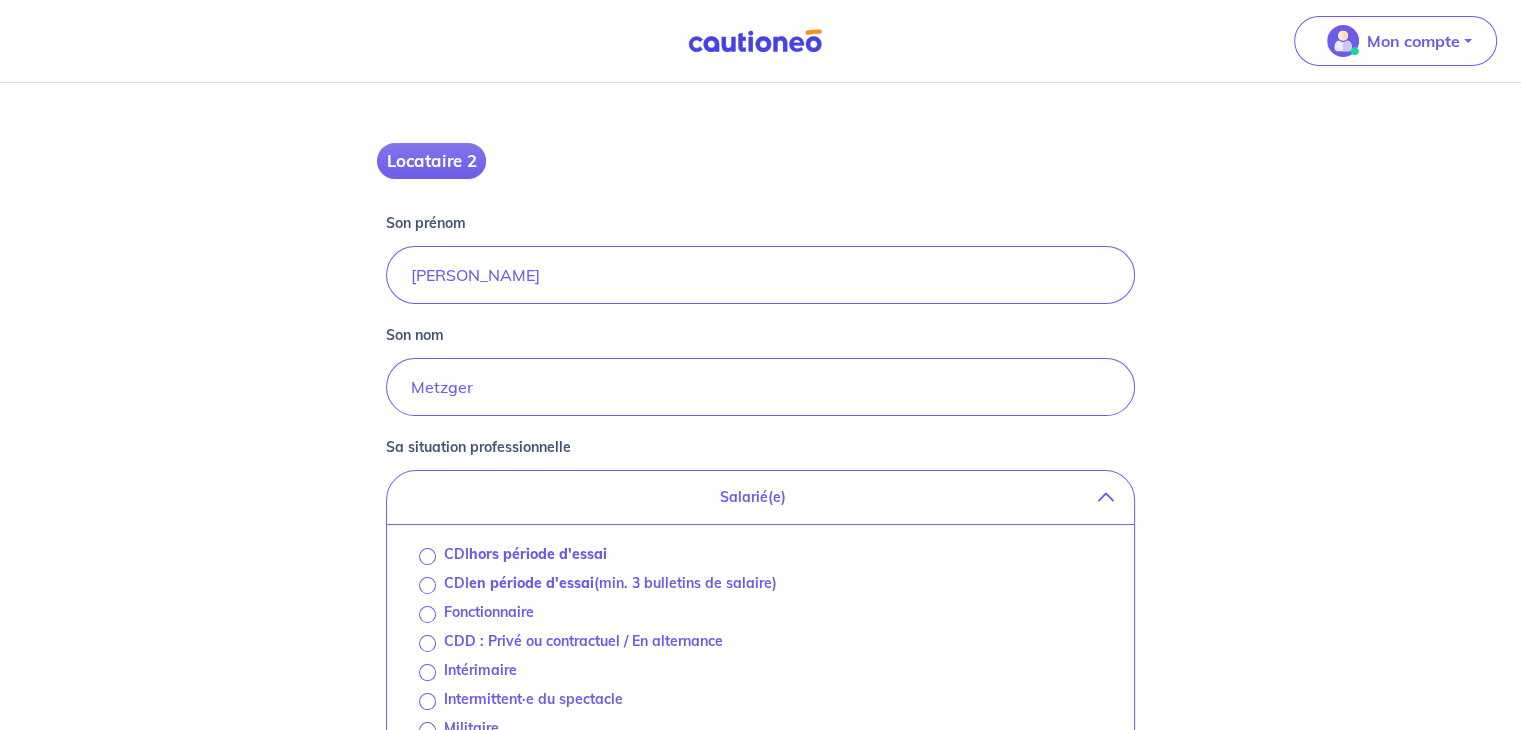 click on "Salarié(e)" at bounding box center (760, 497) 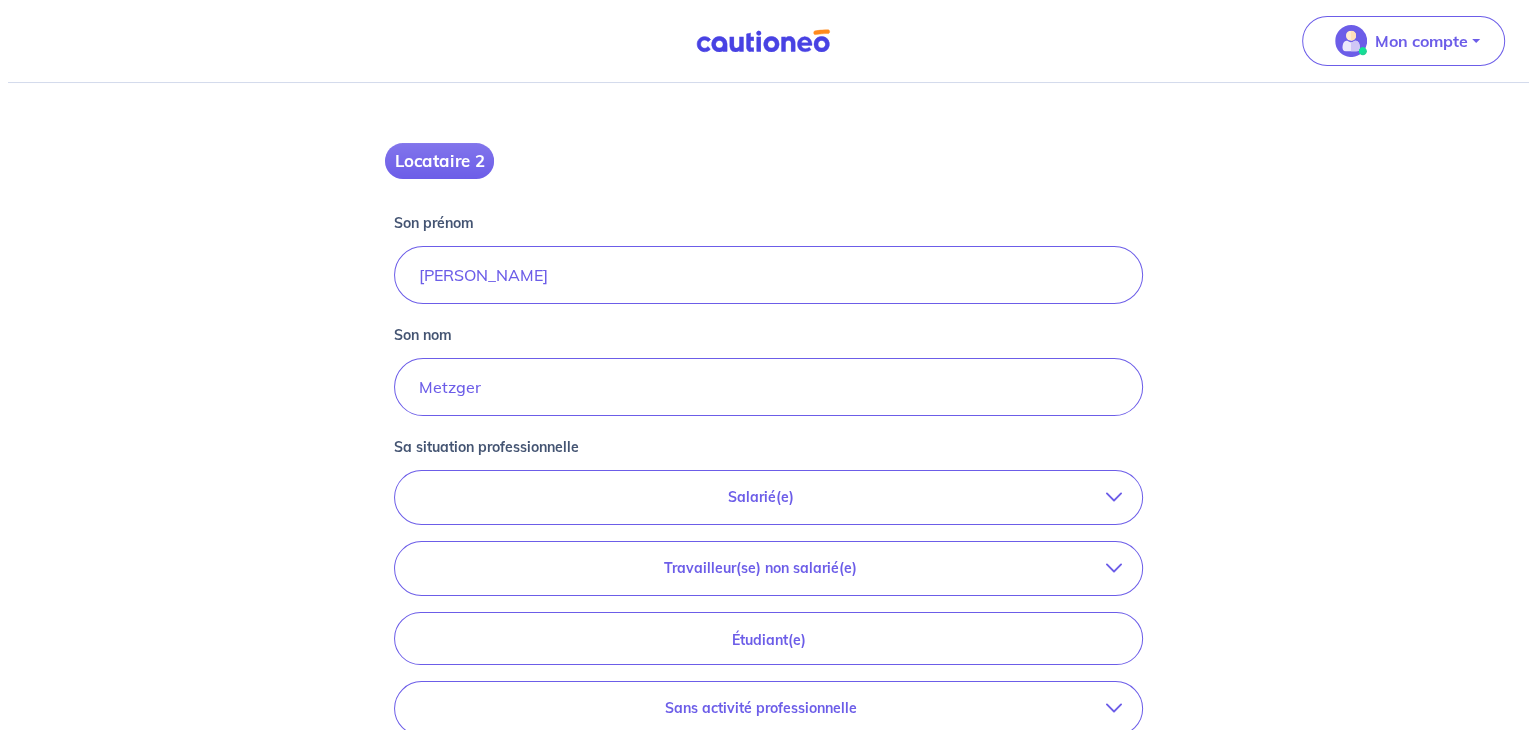 scroll, scrollTop: 346, scrollLeft: 0, axis: vertical 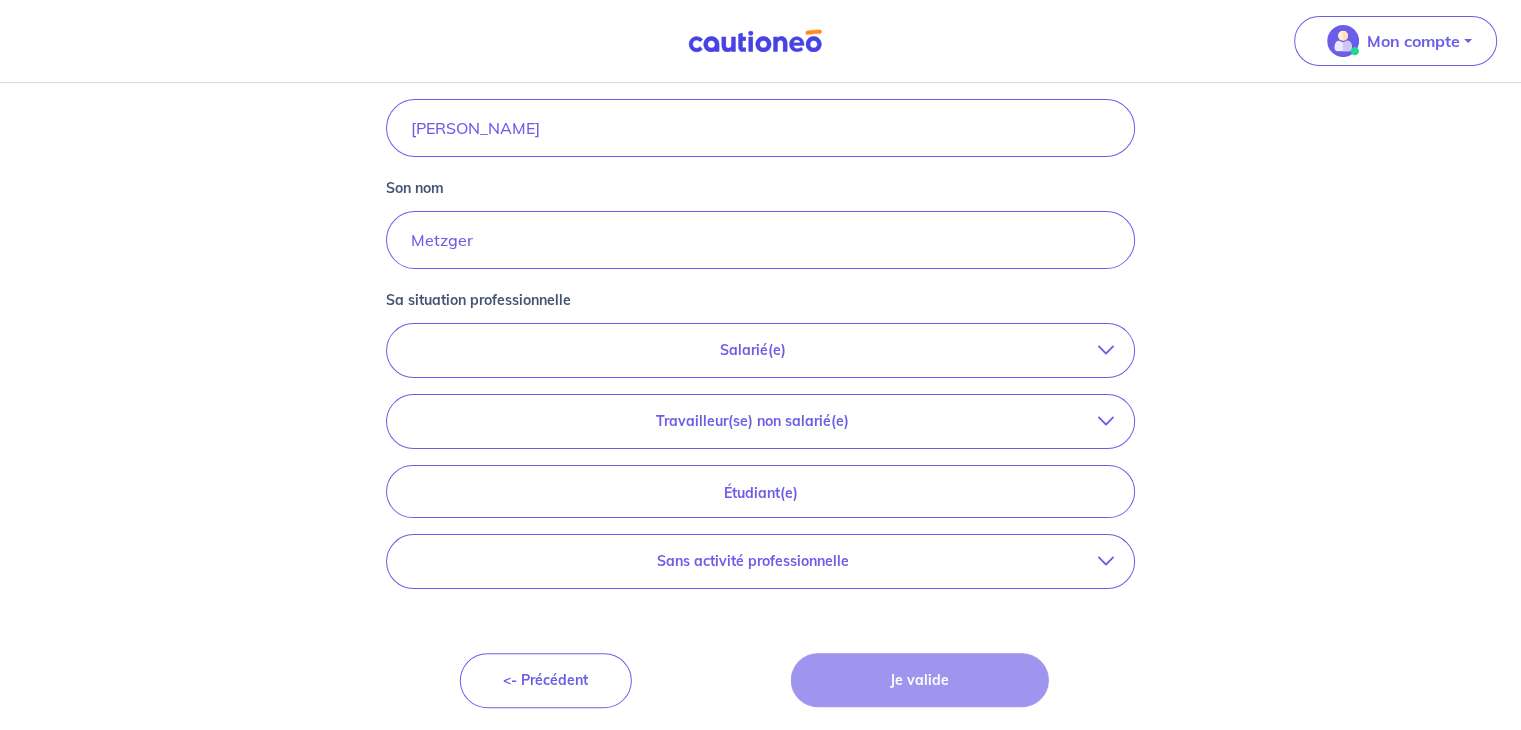 click on "Sans activité professionnelle" at bounding box center (752, 561) 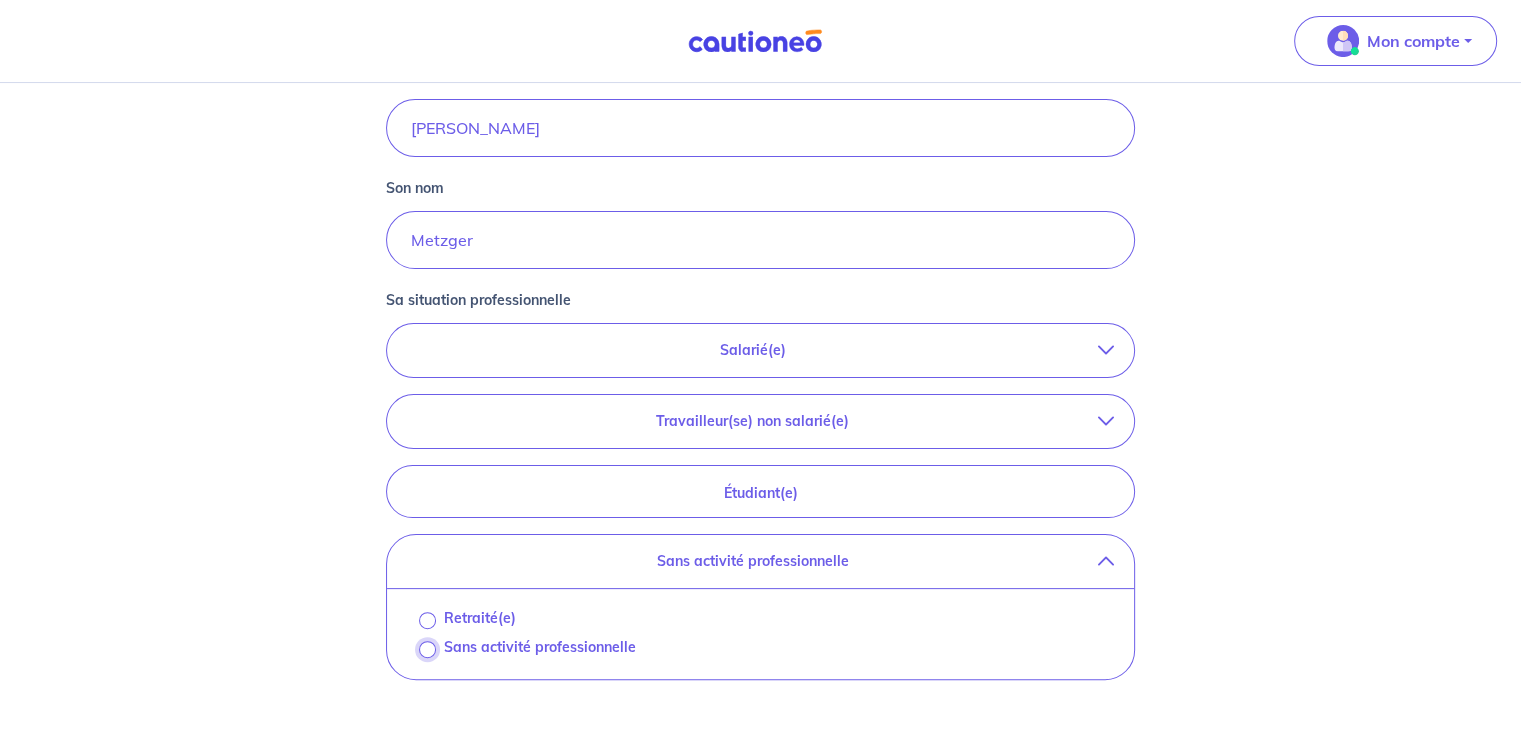 click on "Mon compte Me déconnecter Concernant vos locataires Locataire 2 Son prénom [PERSON_NAME] nom [PERSON_NAME] Sa situation professionnelle Salarié(e) CDI  hors période d'essai CDI  en période d'essai  (min. 3 bulletins de salaire) Fonctionnaire CDD : Privé ou contractuel / En alternance Intérimaire Intermittent·e du spectacle Militaire Travailleur(se) non salarié(e) Freelance / auto-entrepreneur [PERSON_NAME] / commerçant(e) Chef d'entreprise Profession libérale Étudiant(e) Sans activité professionnelle Retraité(e) Sans activité professionnelle <- Précédent Je valide Navigated to new page at /pbi/stakeholders/renter1/" at bounding box center [760, 239] 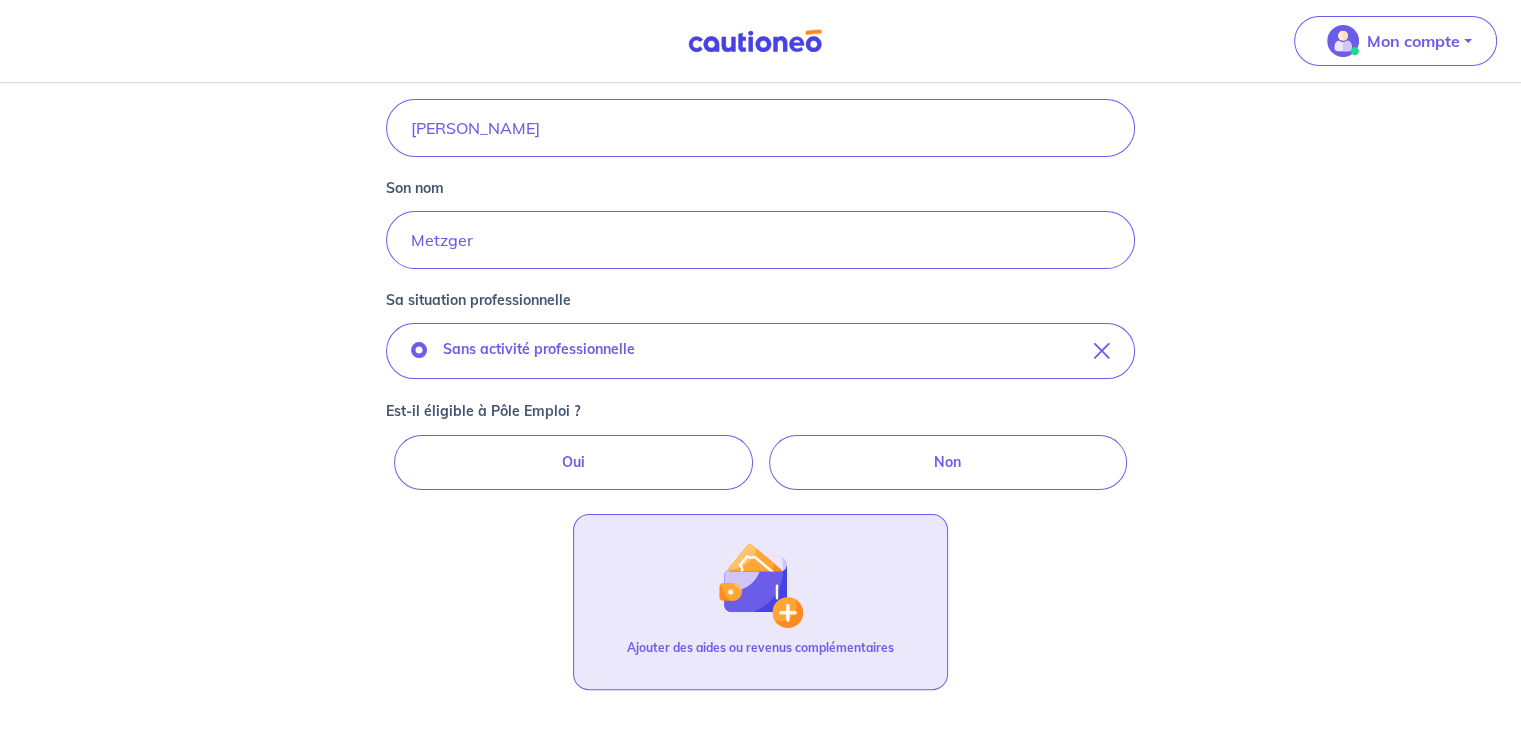 click on "Ajouter des aides ou revenus complémentaires" at bounding box center (760, 602) 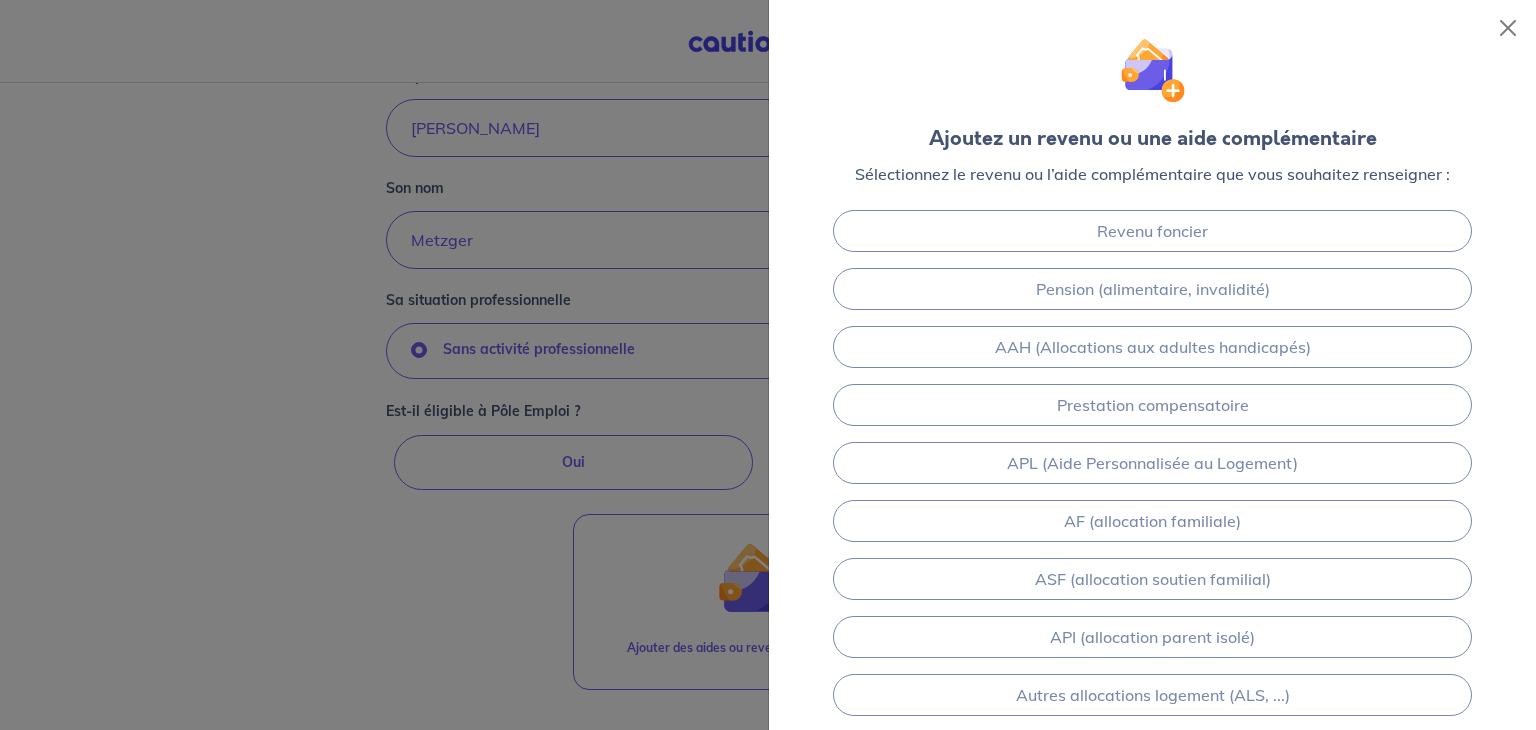 click at bounding box center [768, 365] 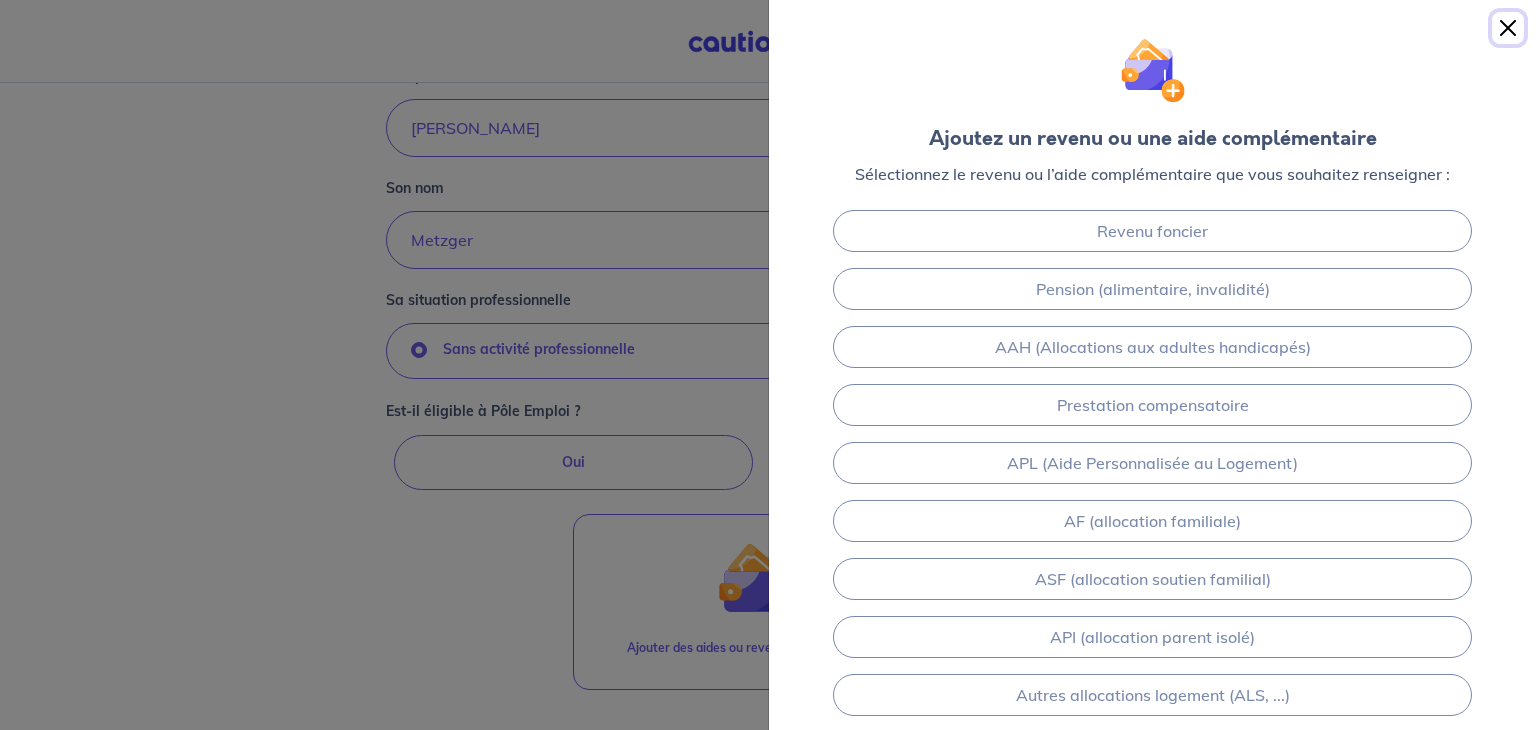 click at bounding box center (1508, 28) 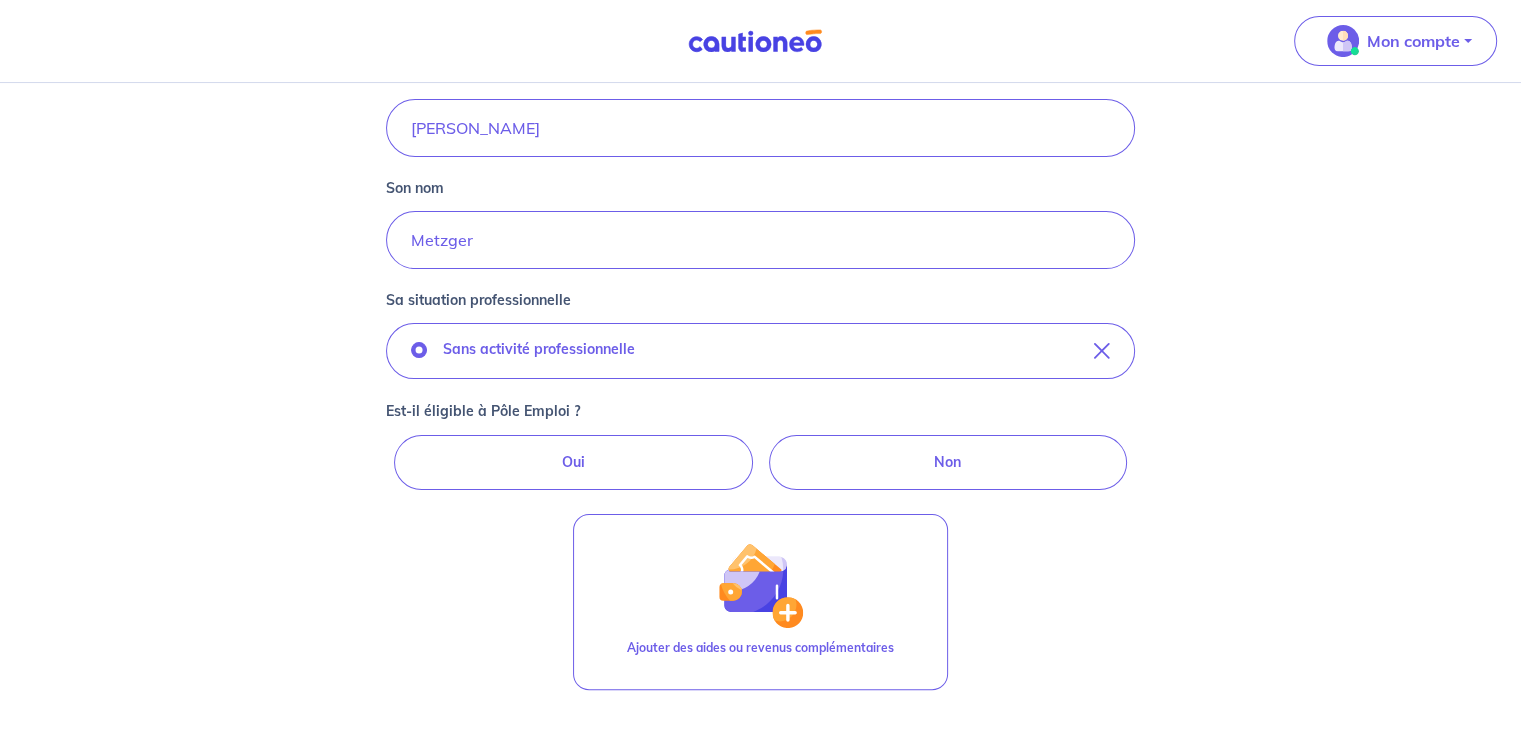 click on "Non" at bounding box center (948, 462) 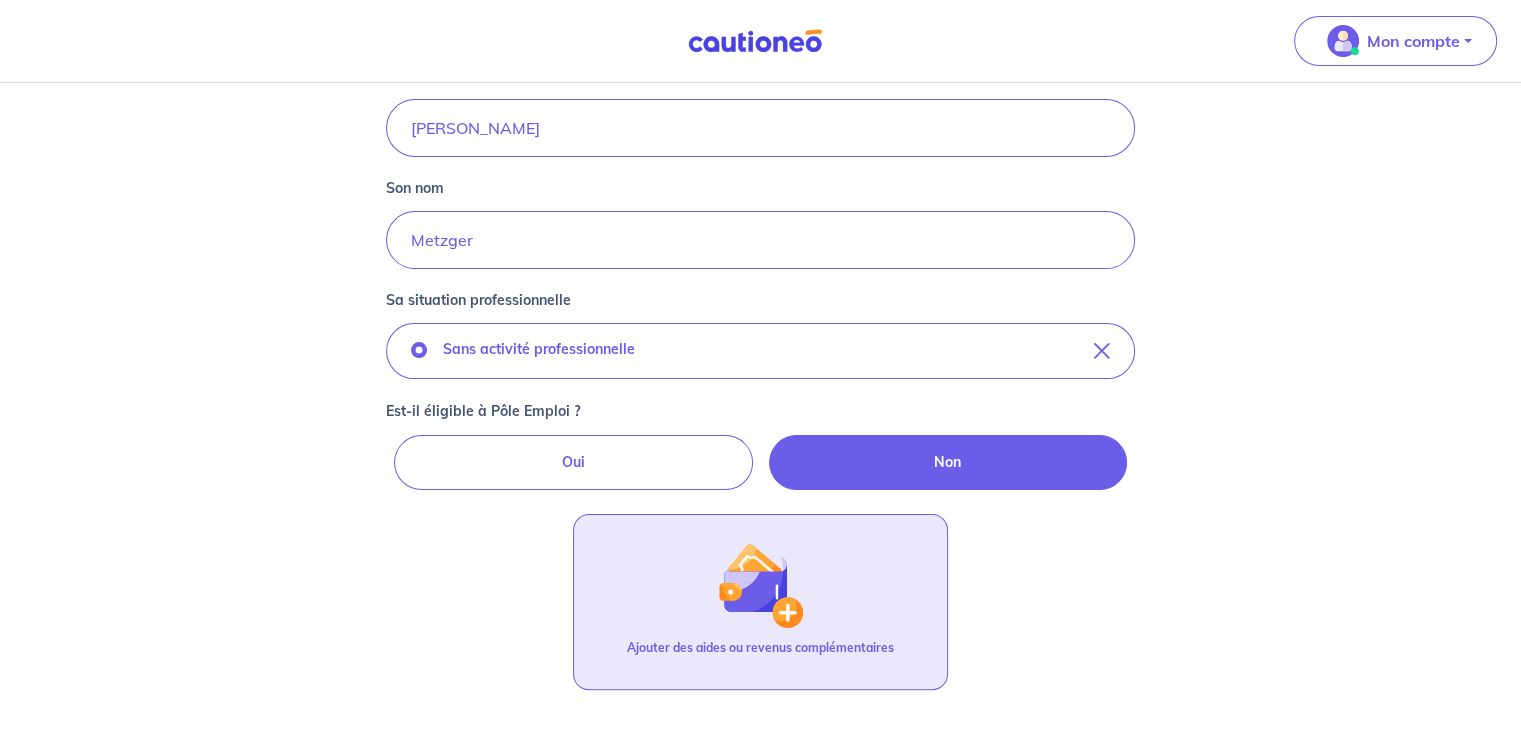 click at bounding box center (760, 584) 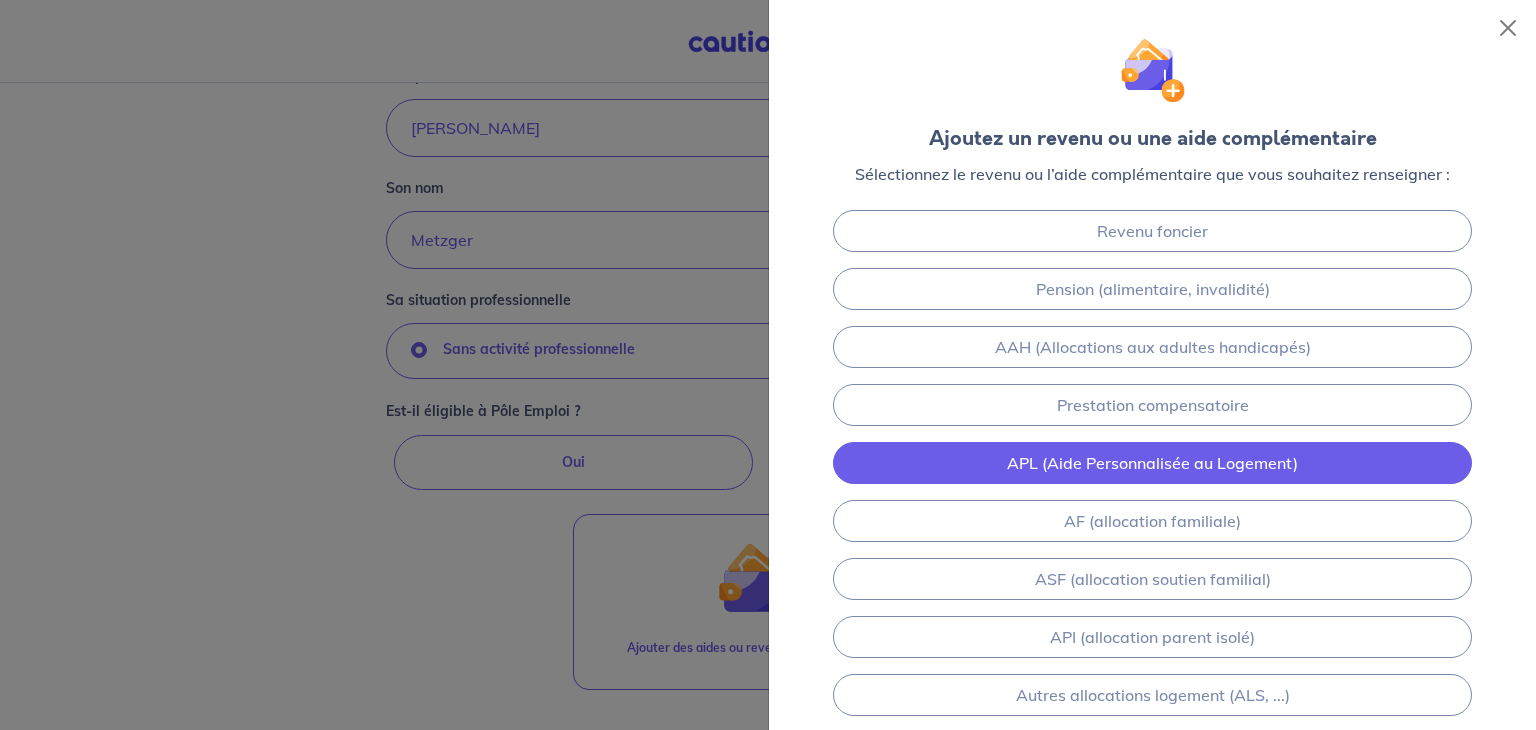 click on "APL (Aide Personnalisée au Logement)" at bounding box center [1152, 463] 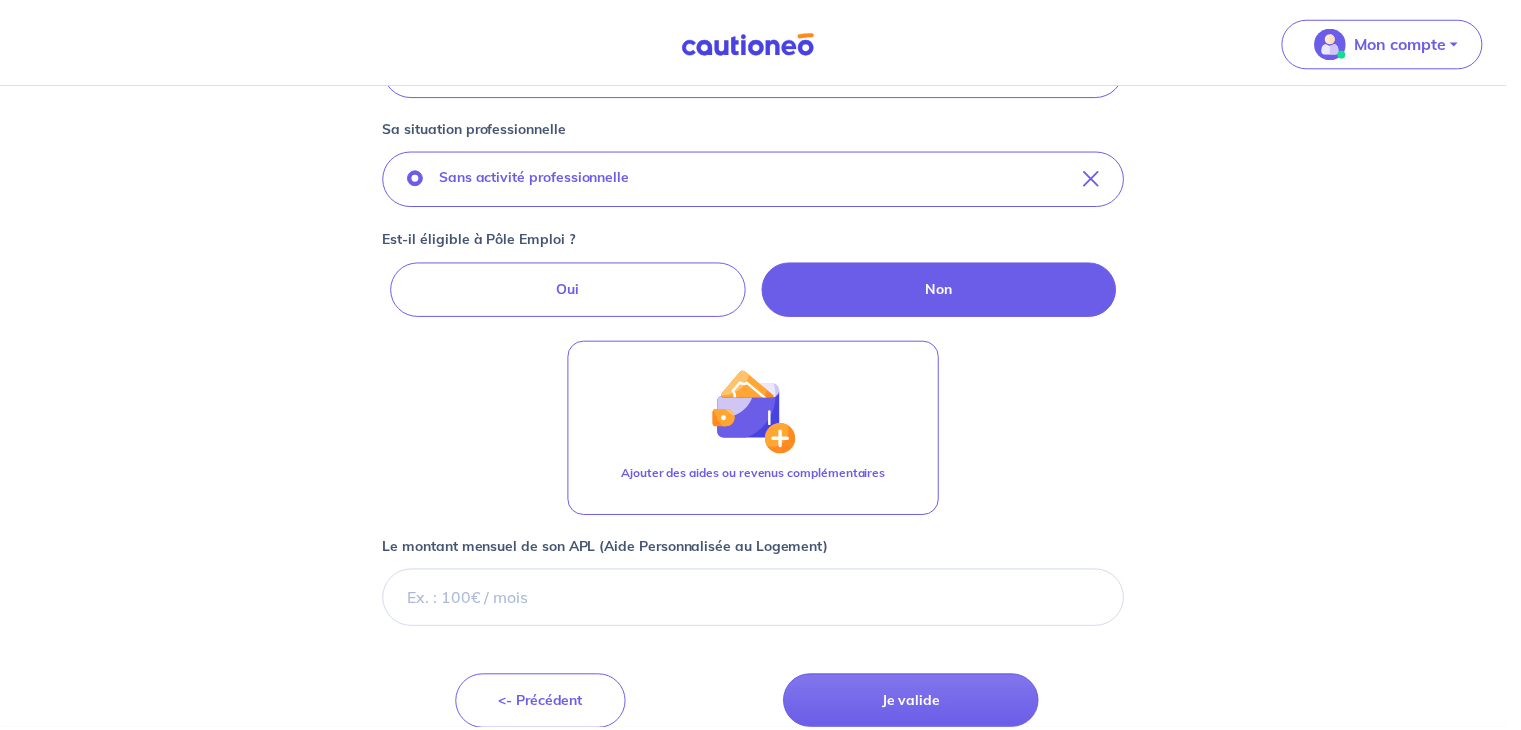 scroll, scrollTop: 543, scrollLeft: 0, axis: vertical 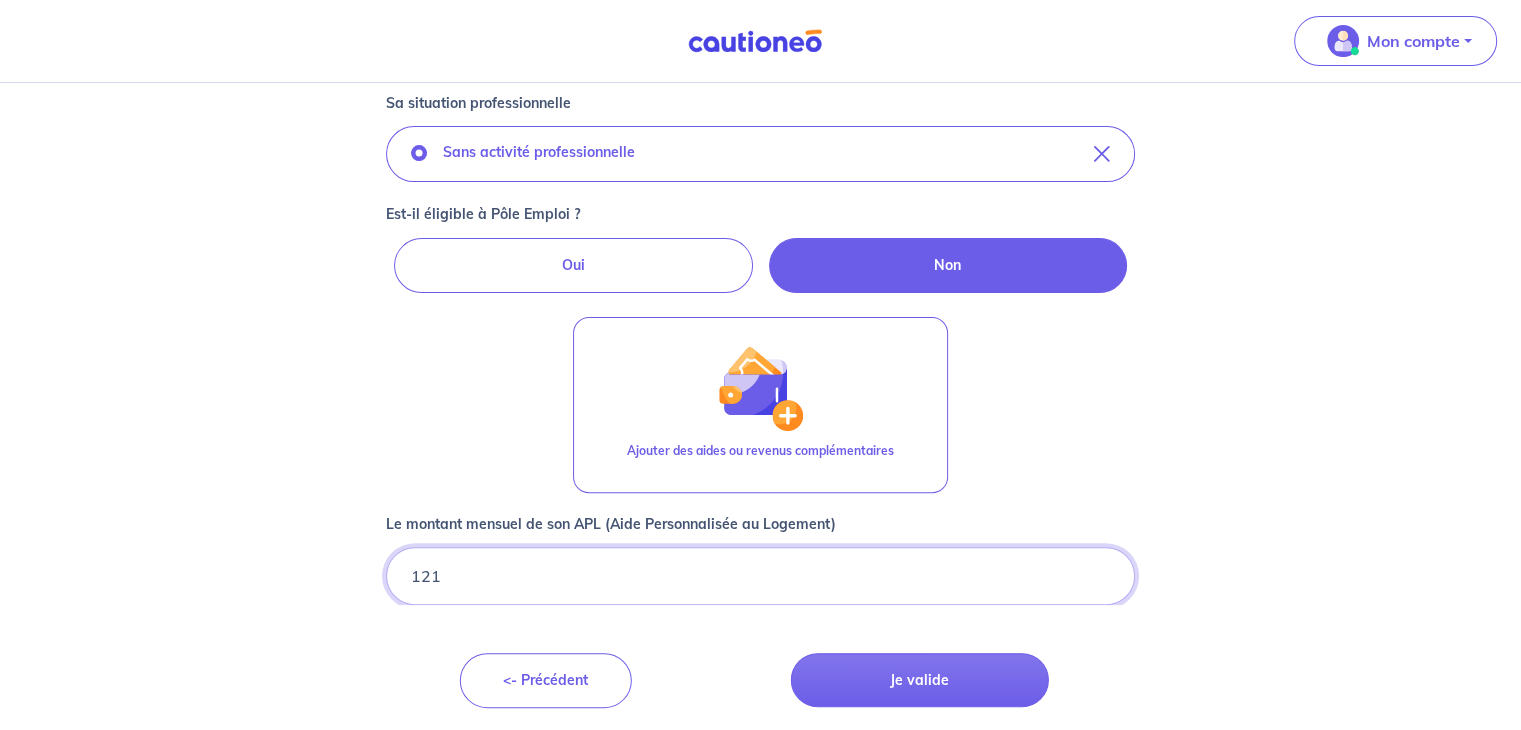type on "121" 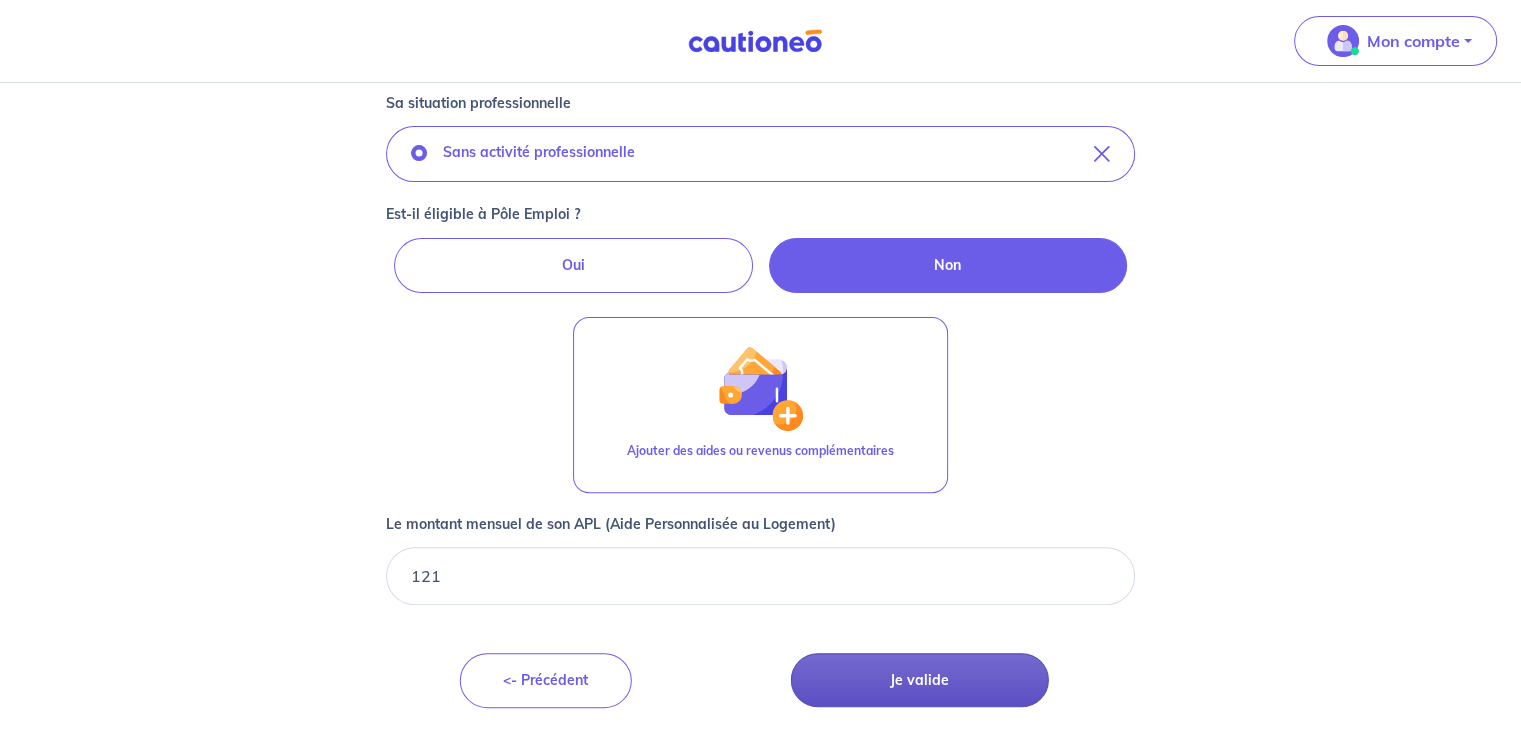 click on "Je valide" at bounding box center (920, 680) 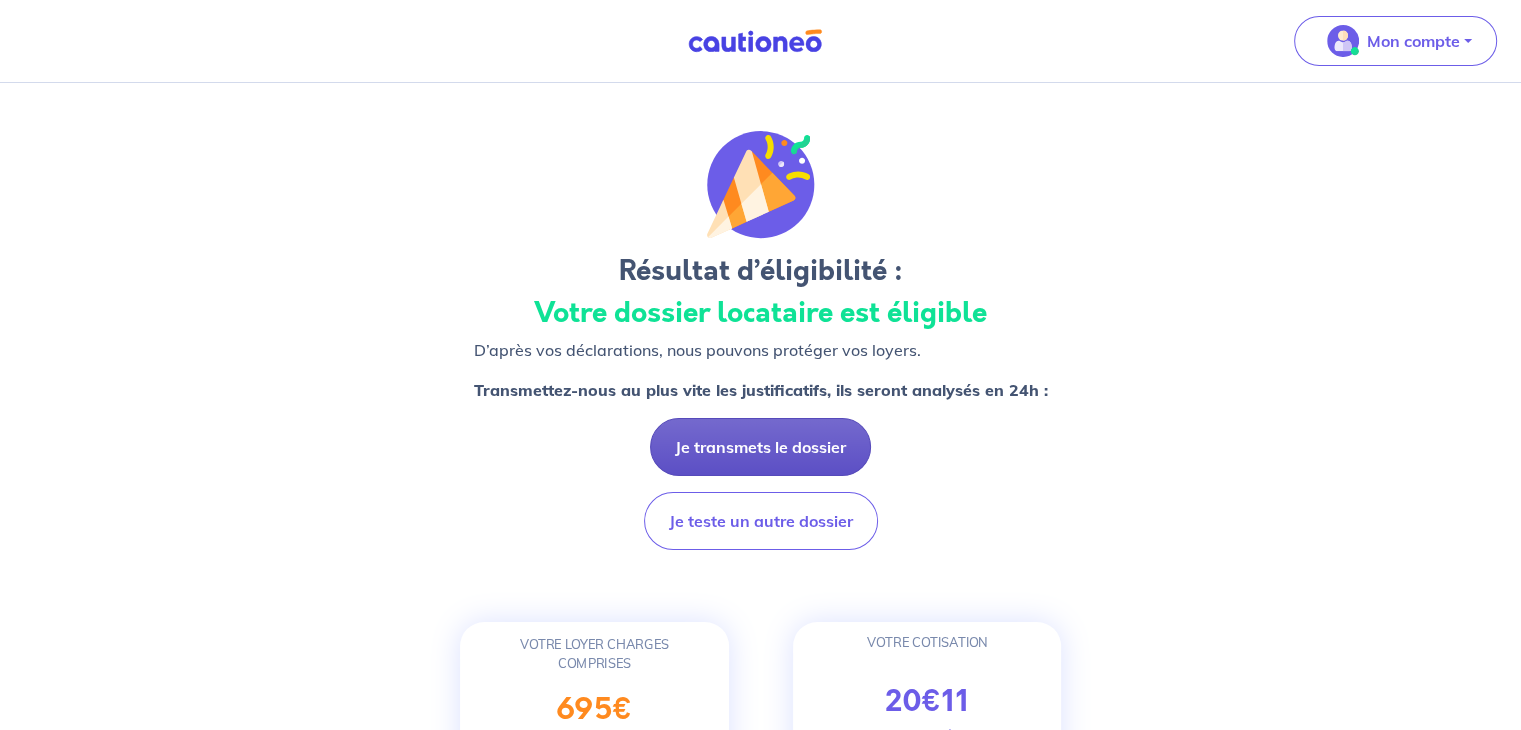 click on "Je transmets le dossier" at bounding box center [760, 447] 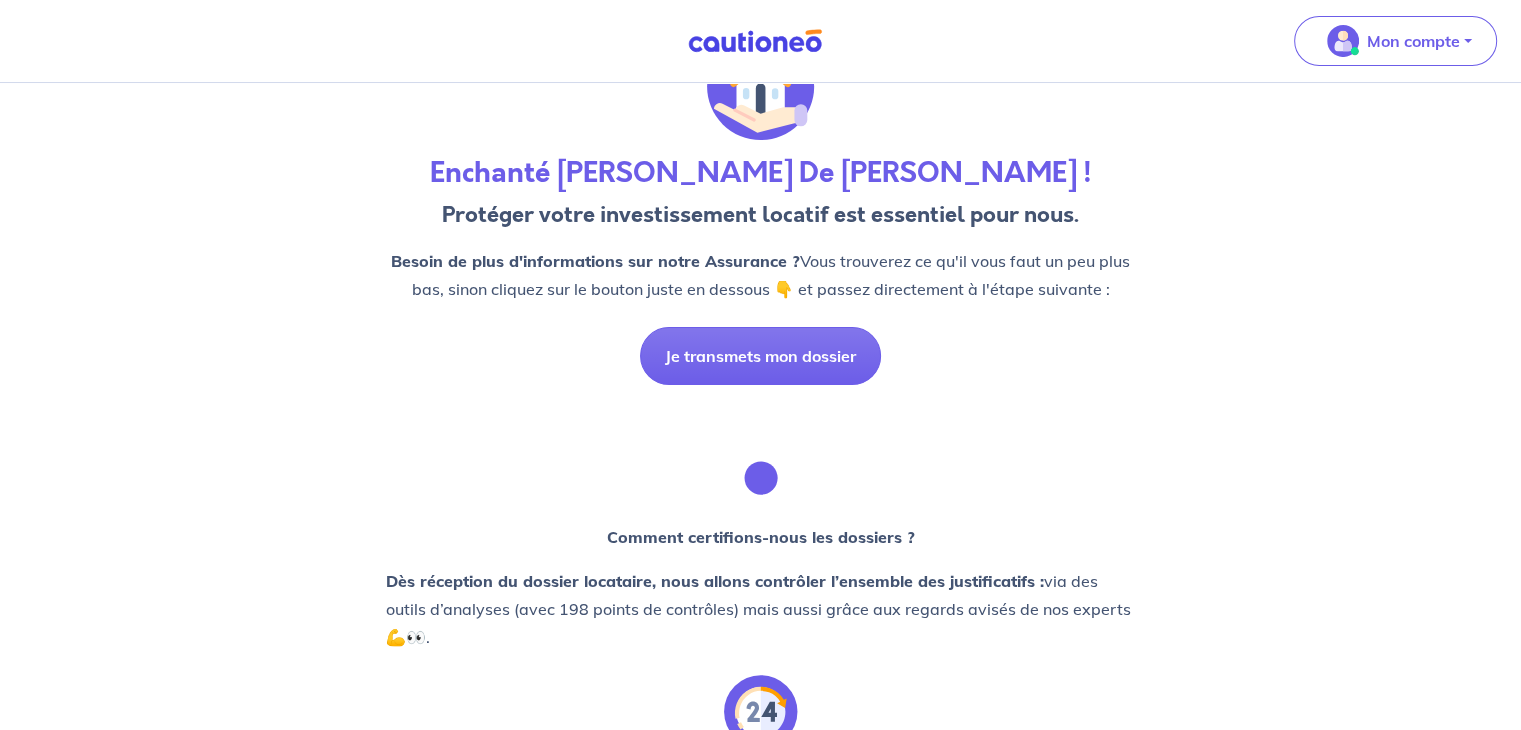 scroll, scrollTop: 88, scrollLeft: 0, axis: vertical 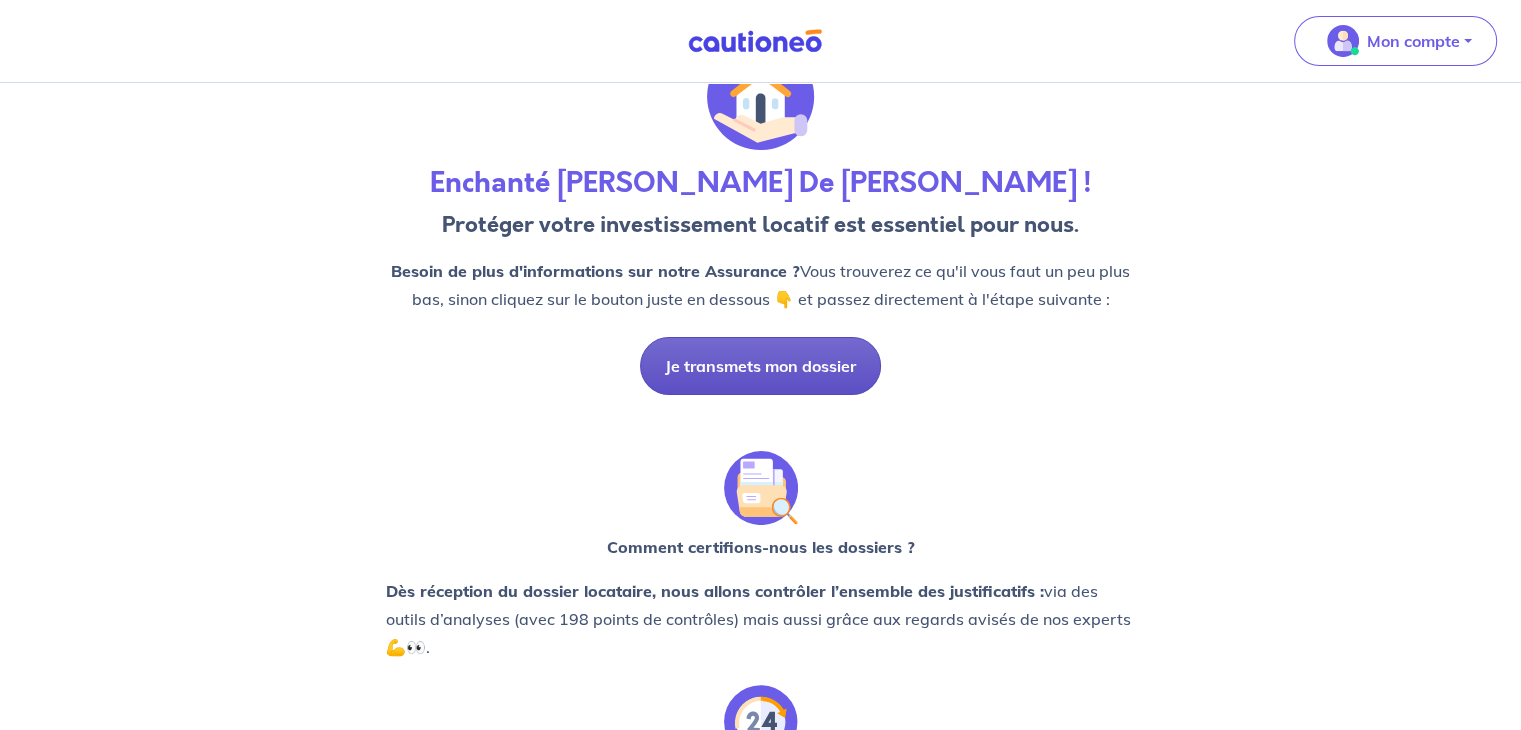 click on "Je transmets mon dossier" at bounding box center (760, 366) 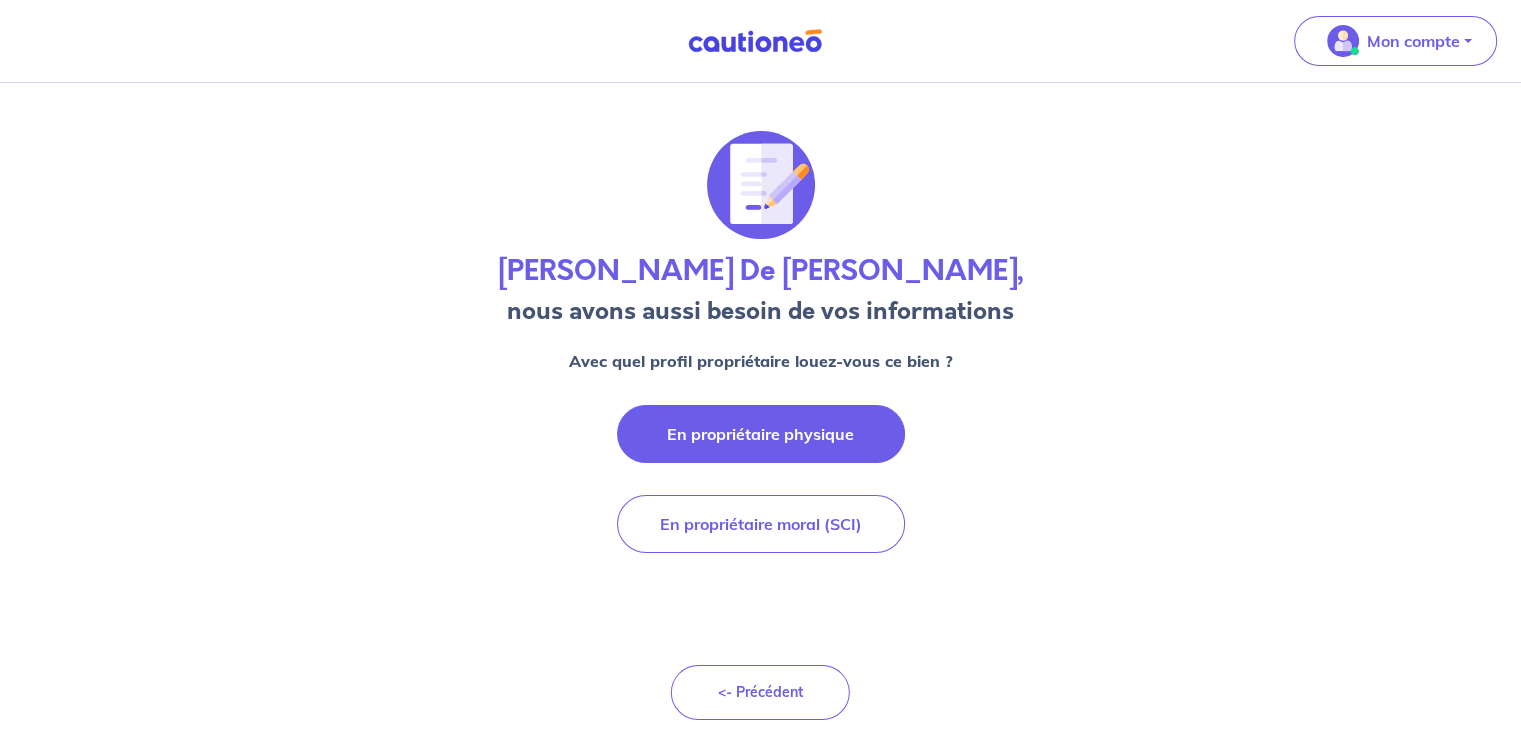 click on "En propriétaire physique" at bounding box center [761, 434] 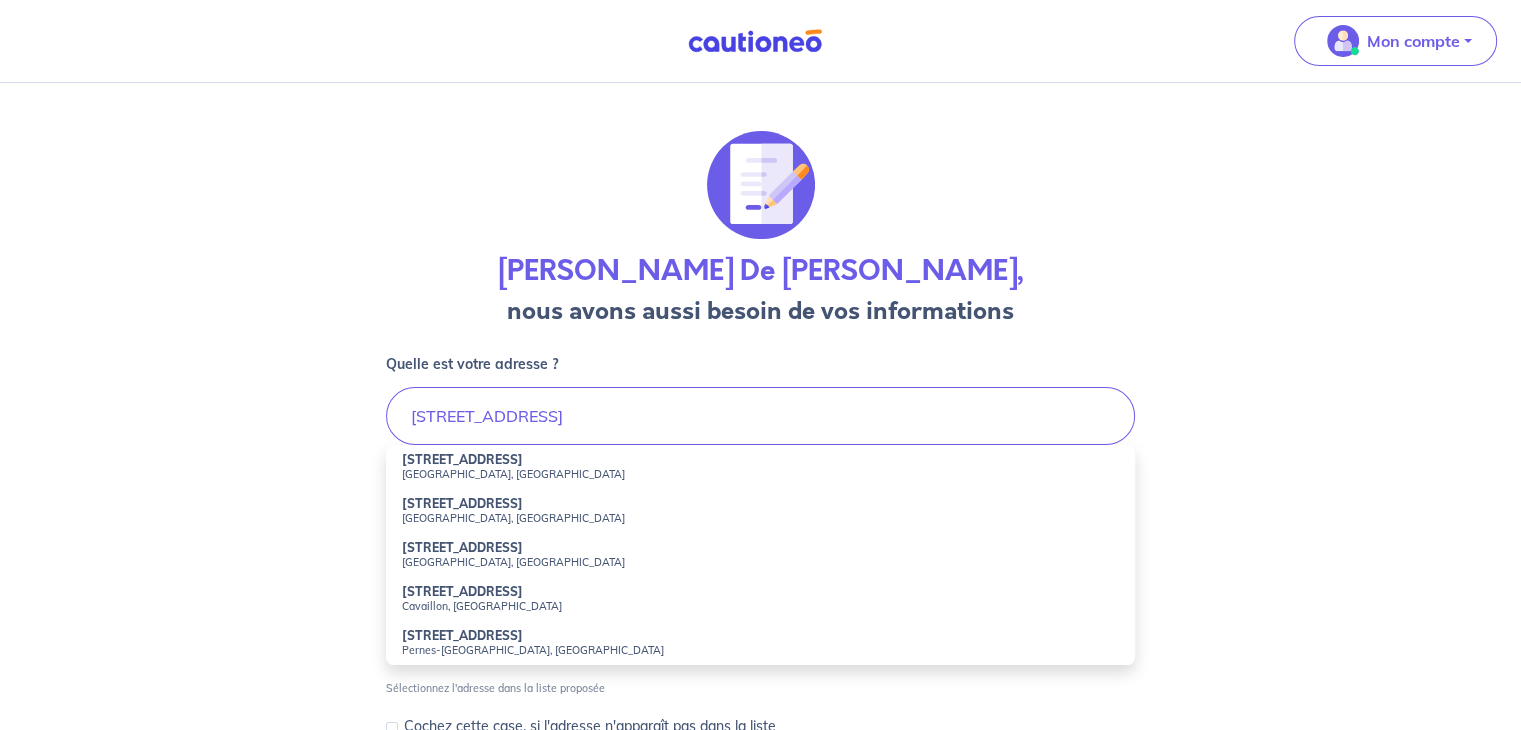 click on "[STREET_ADDRESS]" at bounding box center (760, 511) 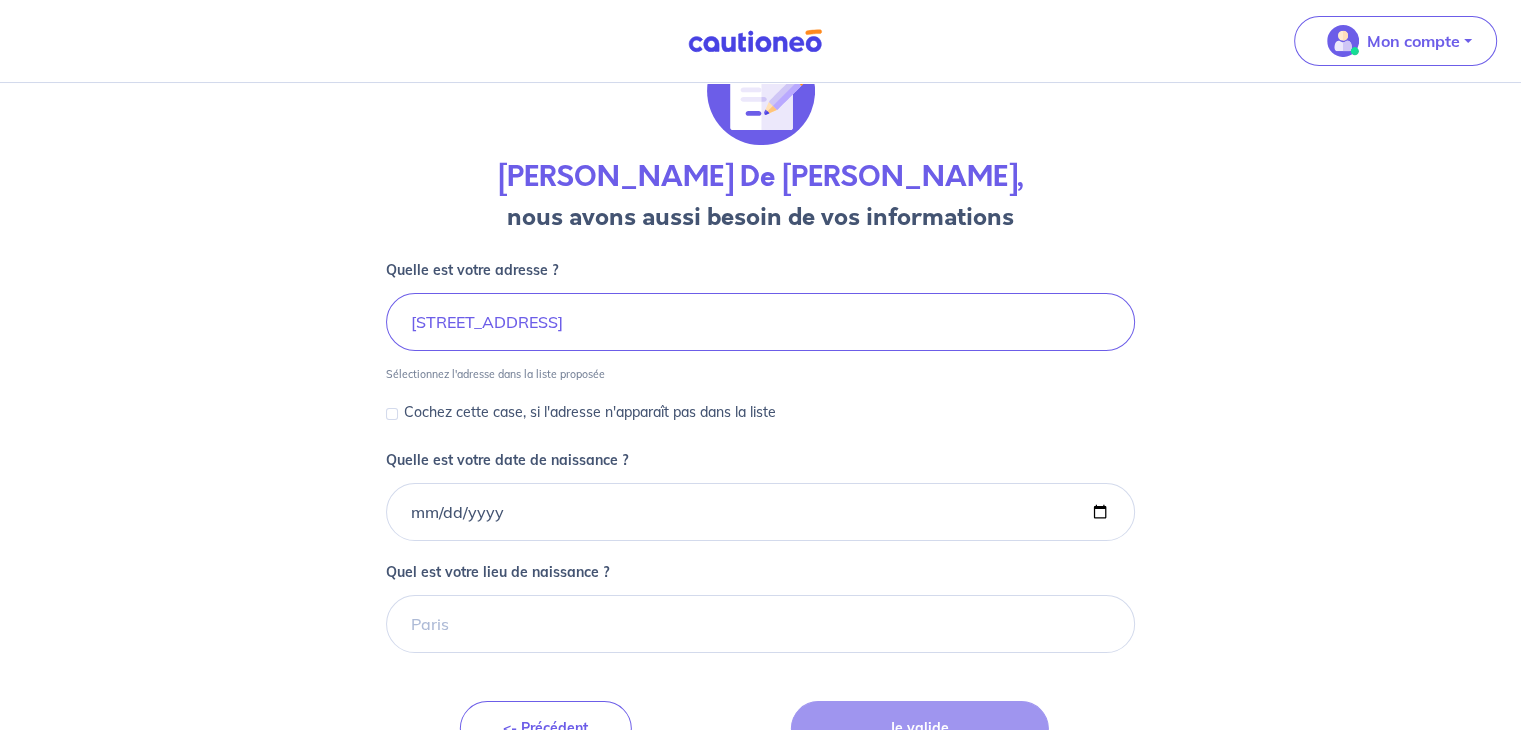scroll, scrollTop: 132, scrollLeft: 0, axis: vertical 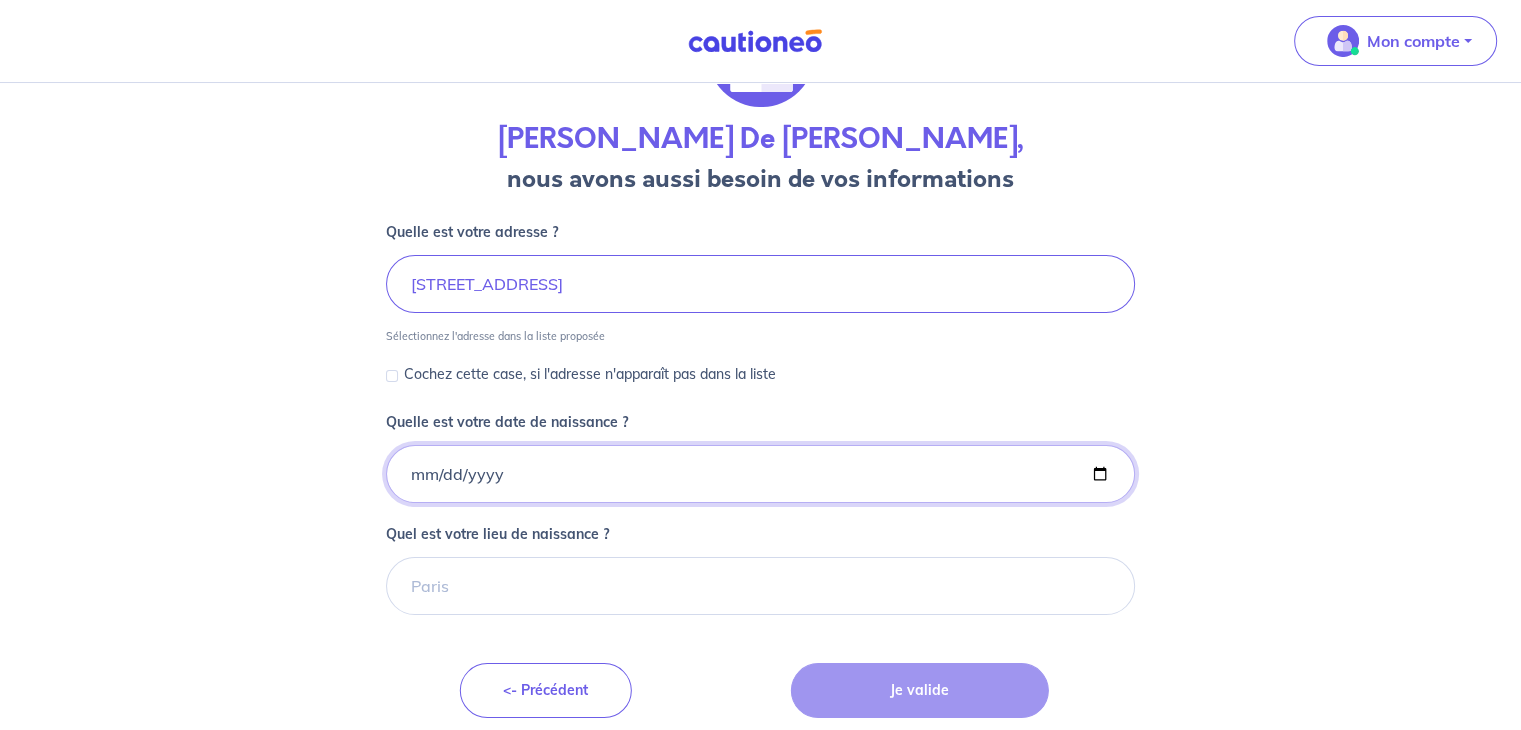 click on "Quelle est votre date de naissance ?" at bounding box center (760, 474) 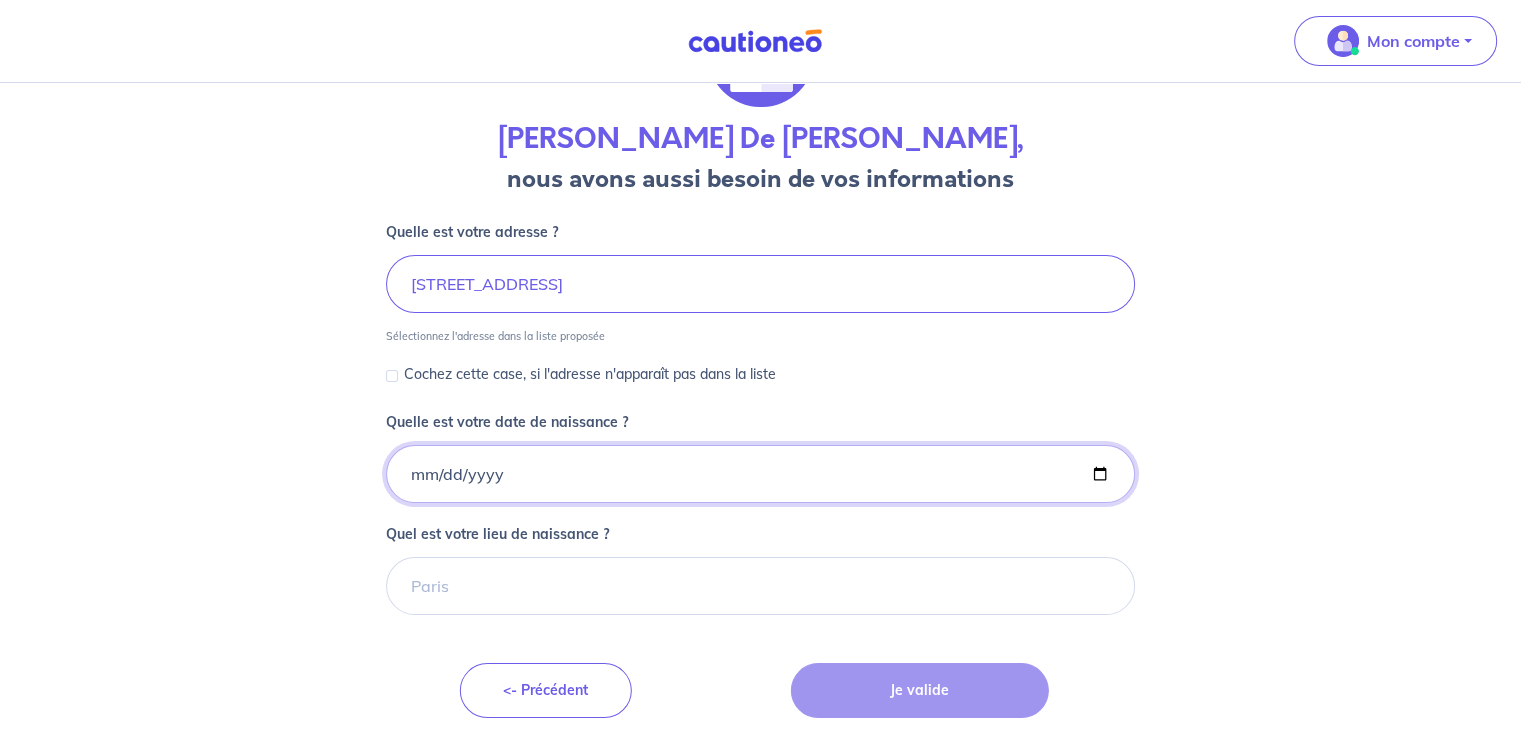 click on "Quelle est votre date de naissance ?" at bounding box center [760, 474] 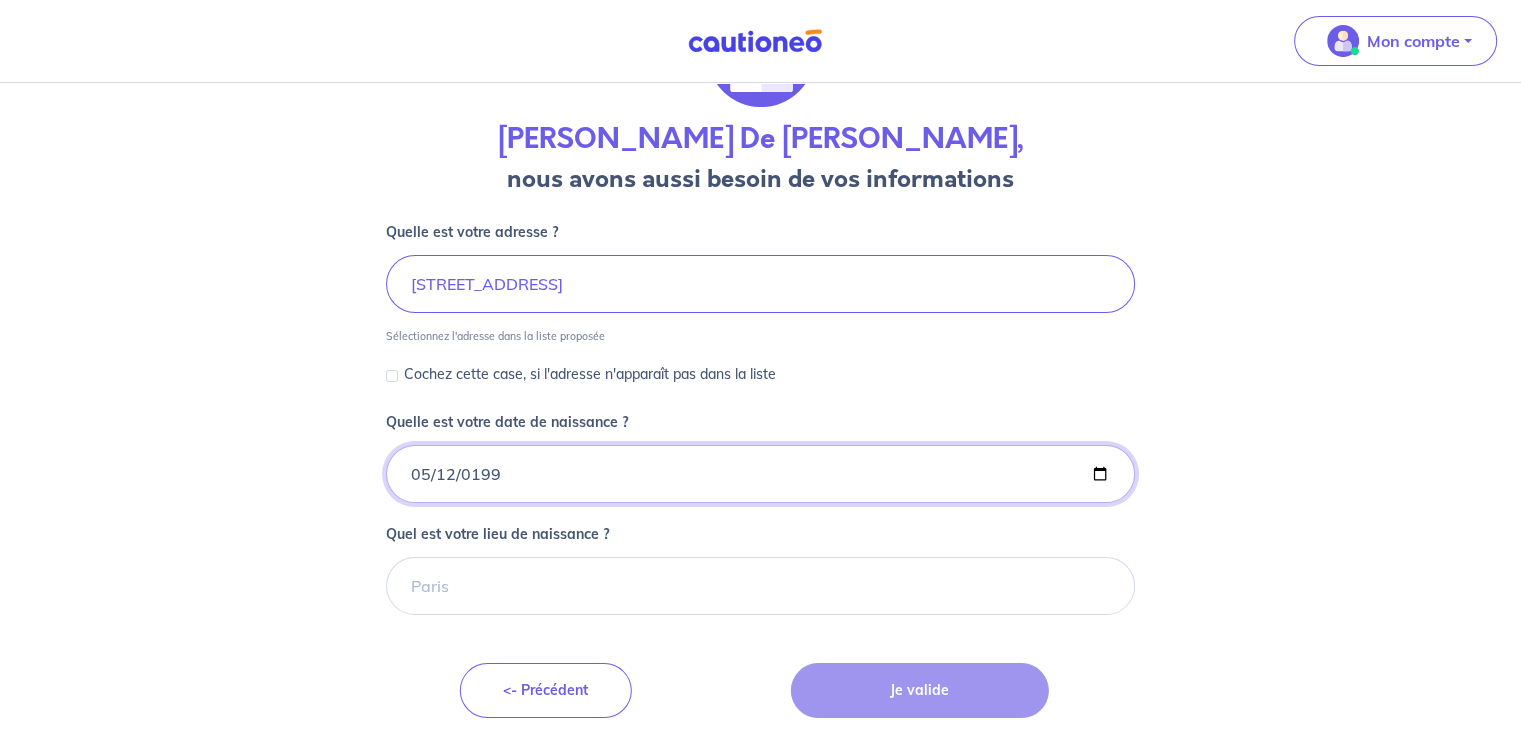 type on "[DATE]" 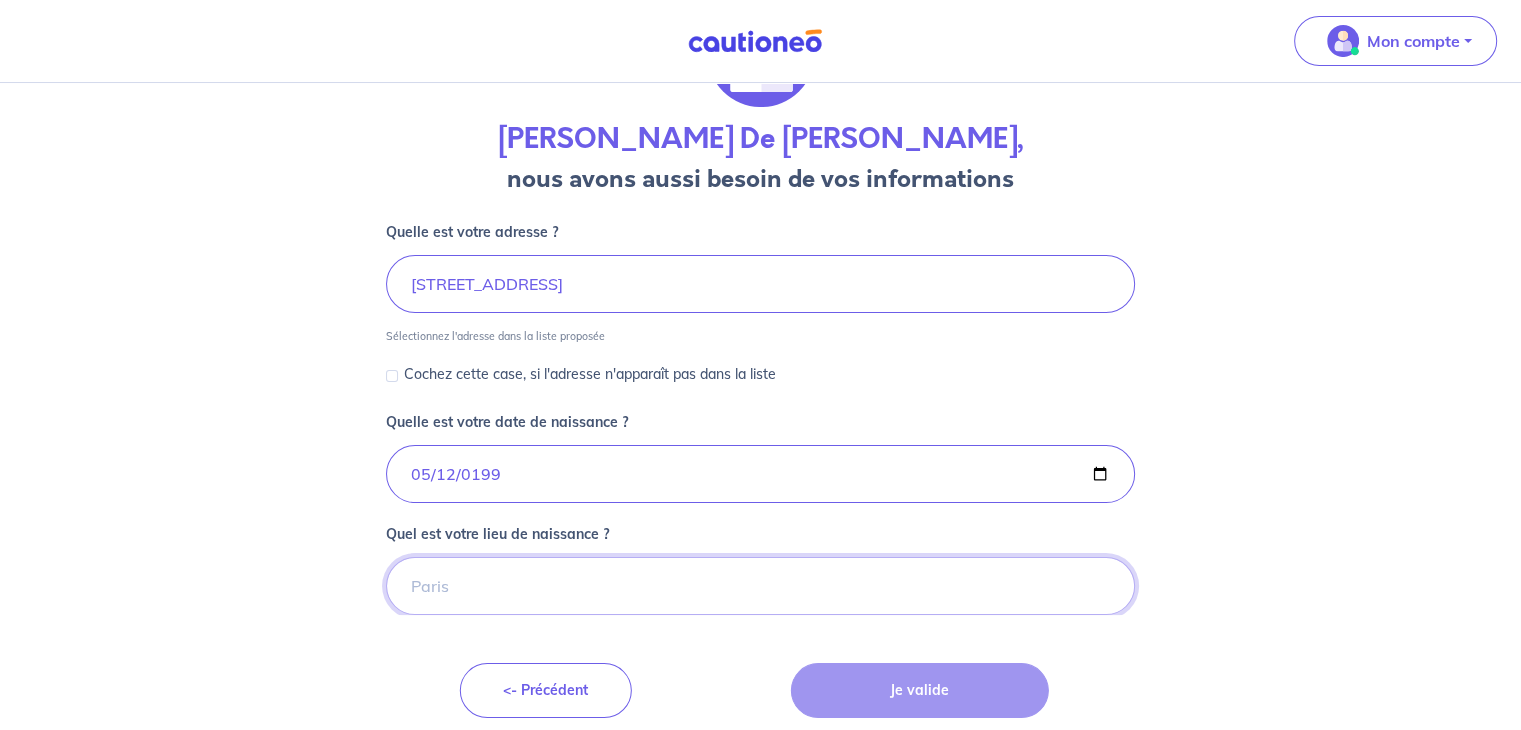 click on "Quel est votre lieu de naissance ?" at bounding box center [760, 586] 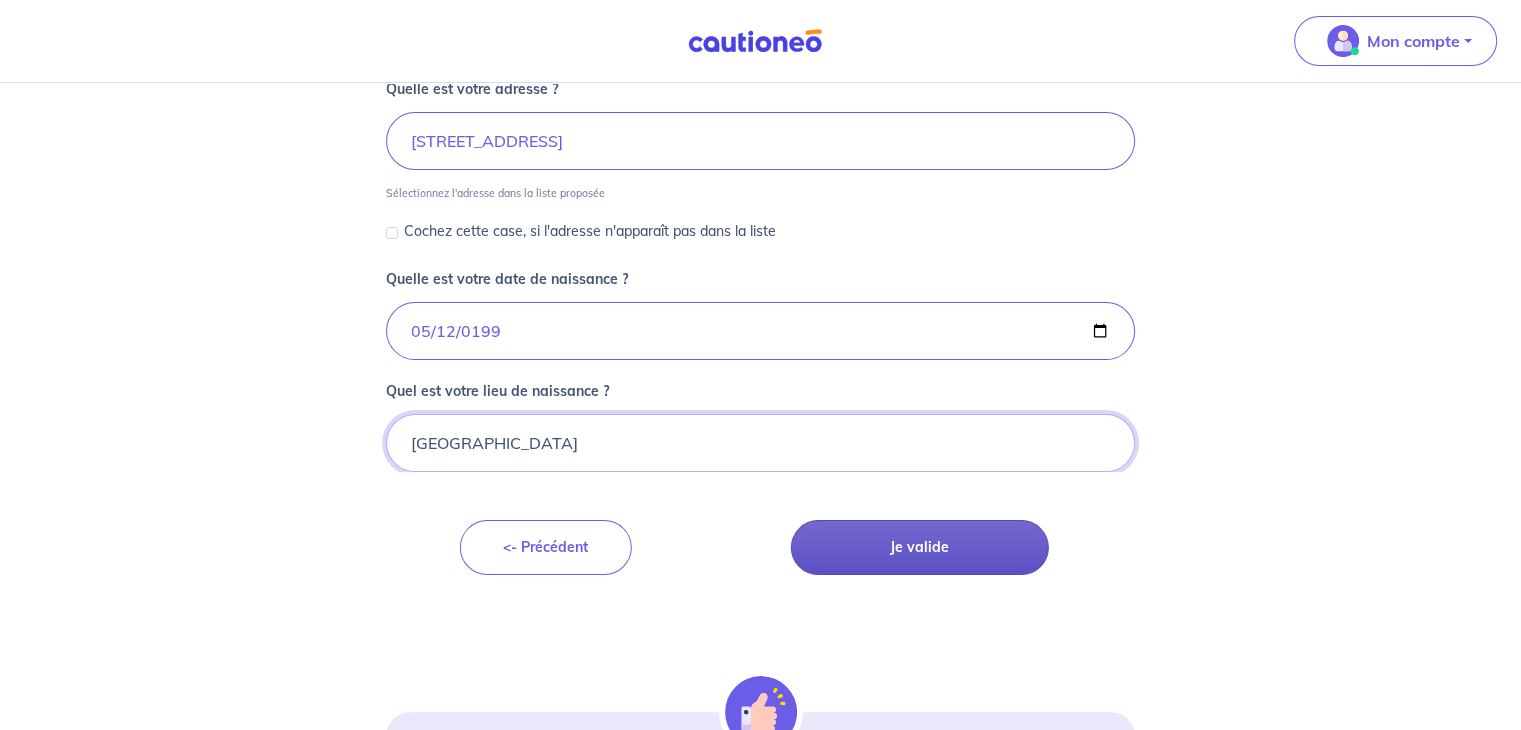 scroll, scrollTop: 276, scrollLeft: 0, axis: vertical 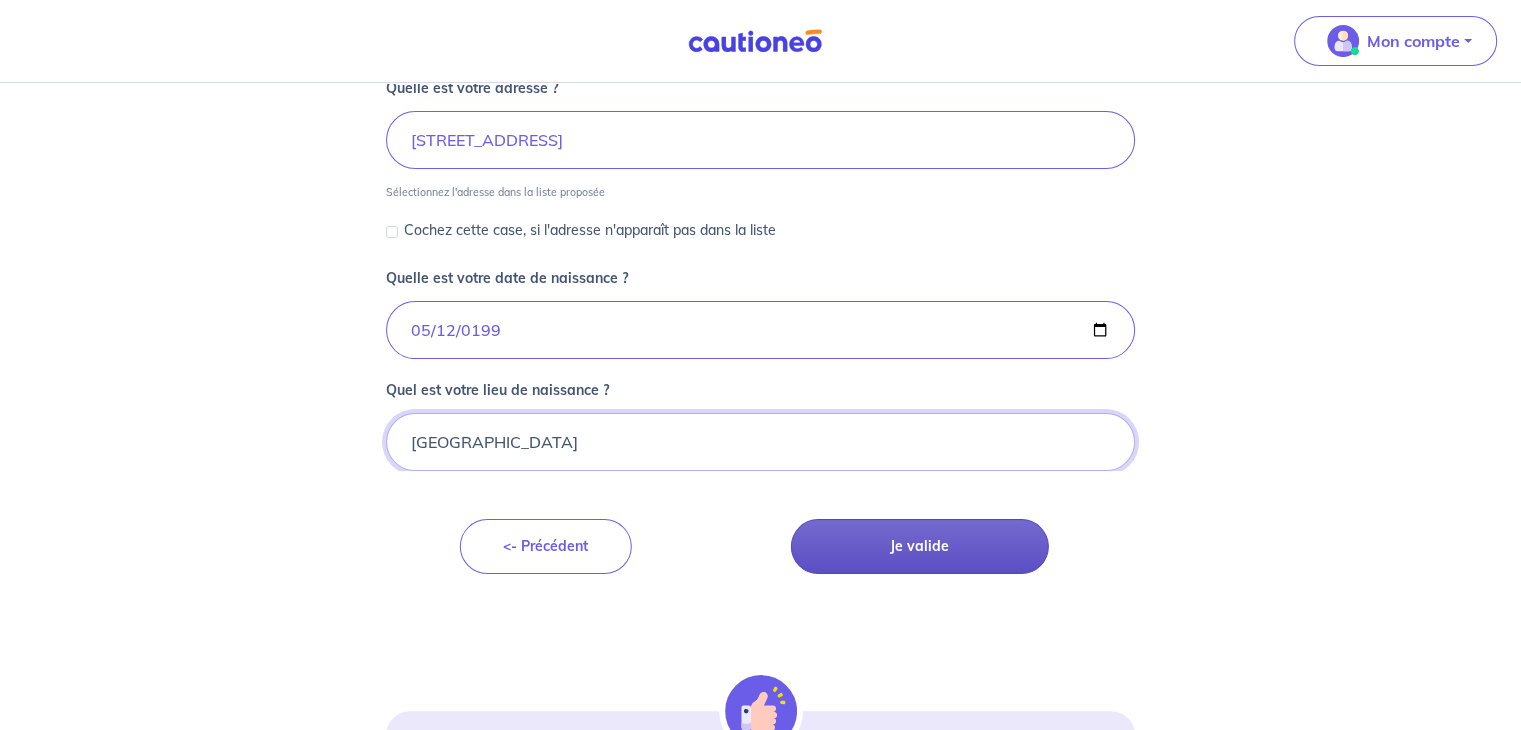 type on "[GEOGRAPHIC_DATA]" 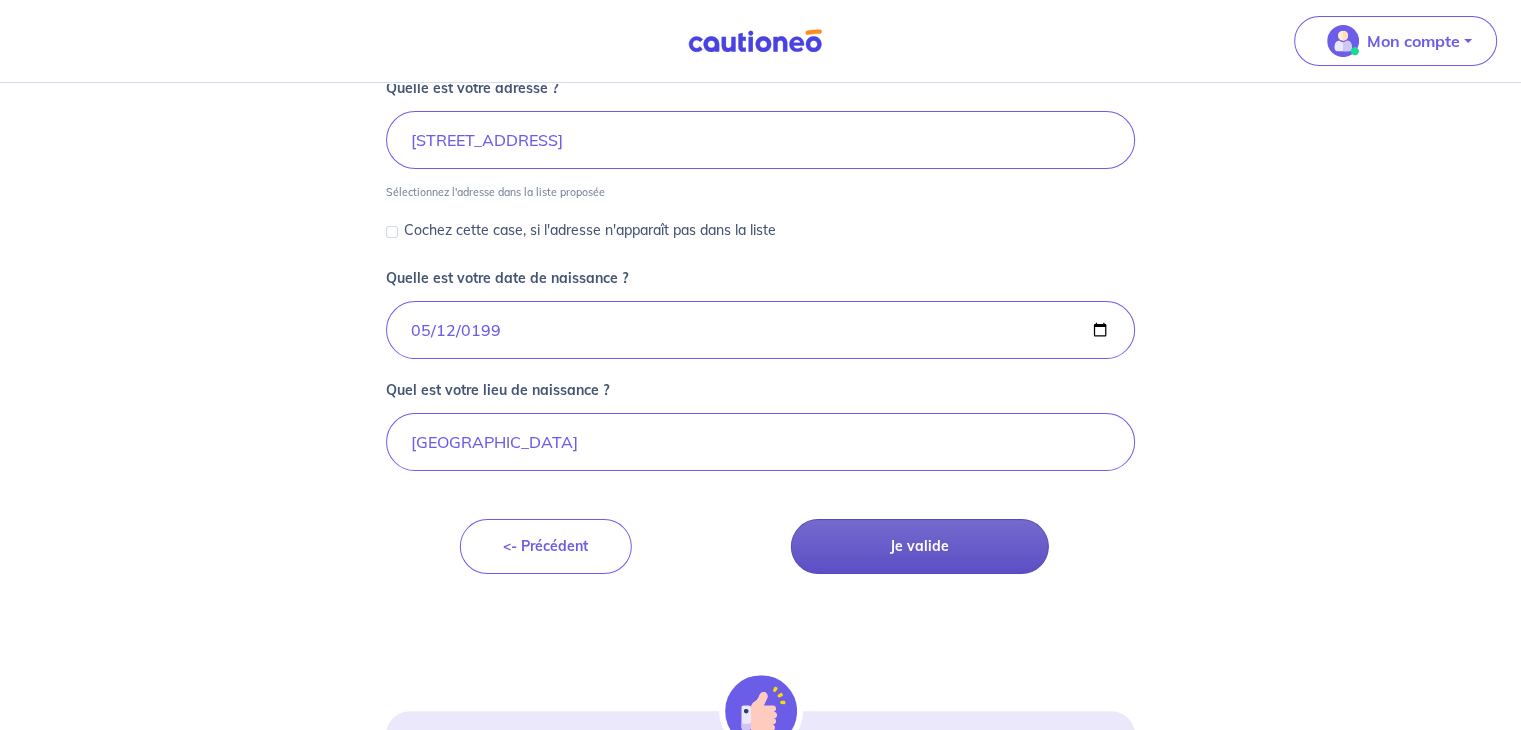 click on "Je valide" at bounding box center (920, 546) 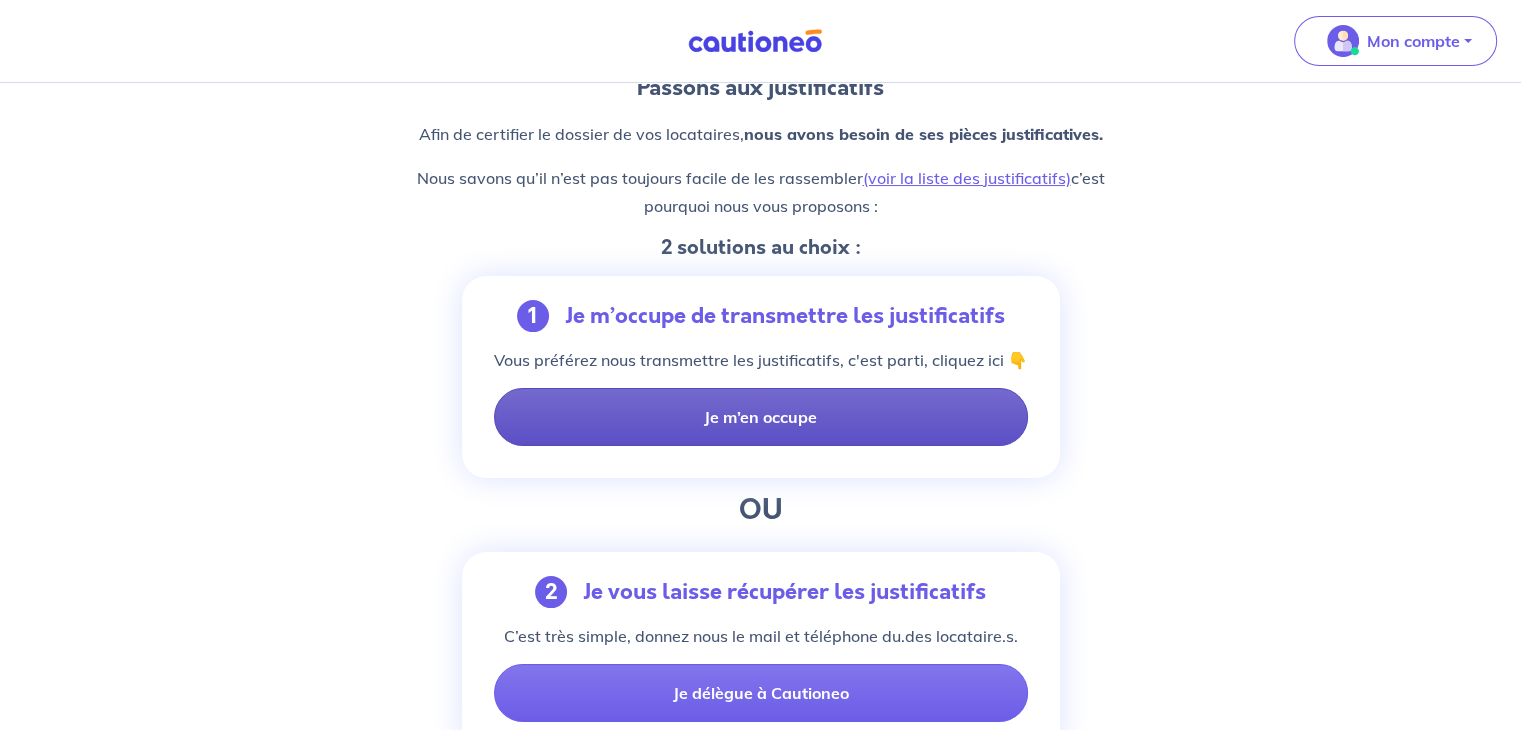 scroll, scrollTop: 182, scrollLeft: 0, axis: vertical 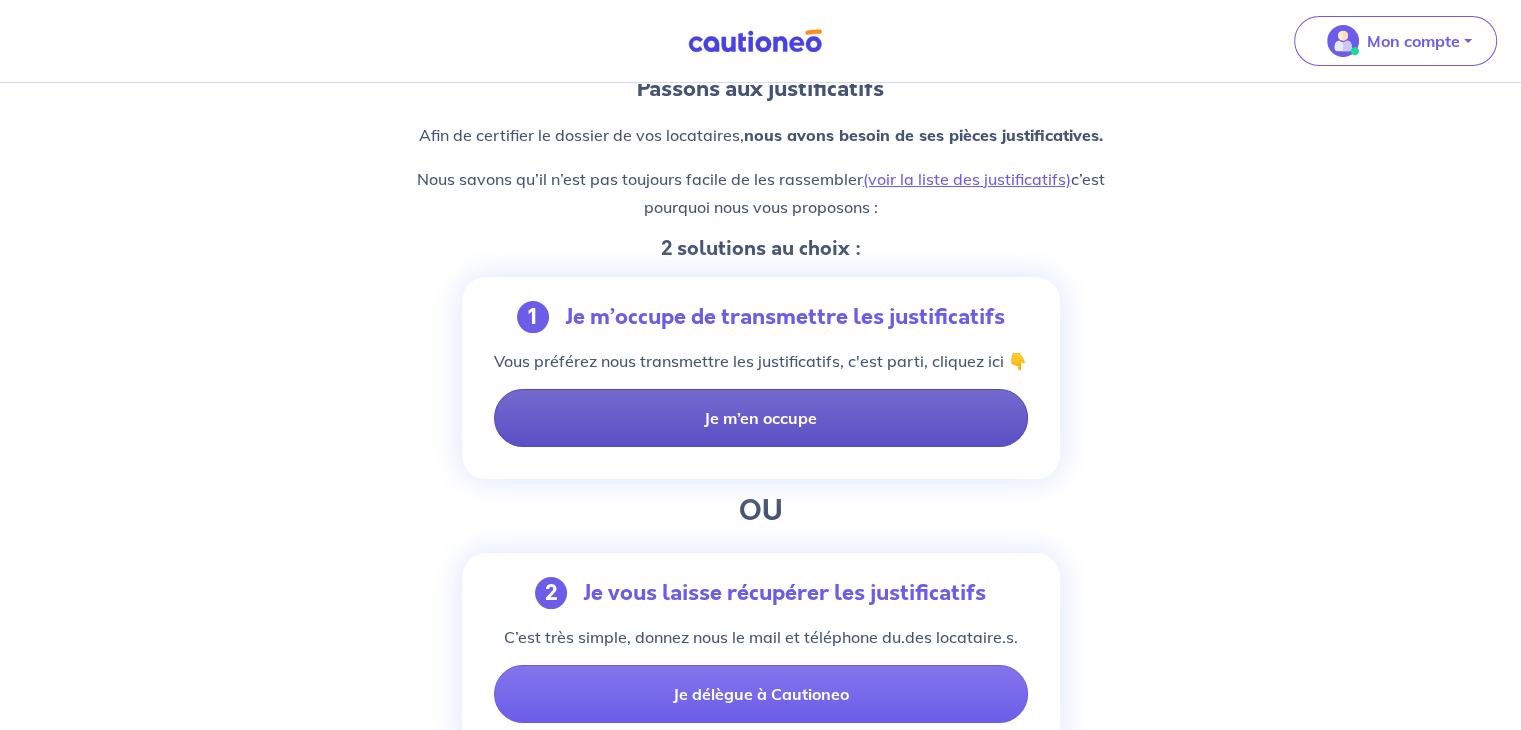 click on "Je m’en occupe" at bounding box center (761, 418) 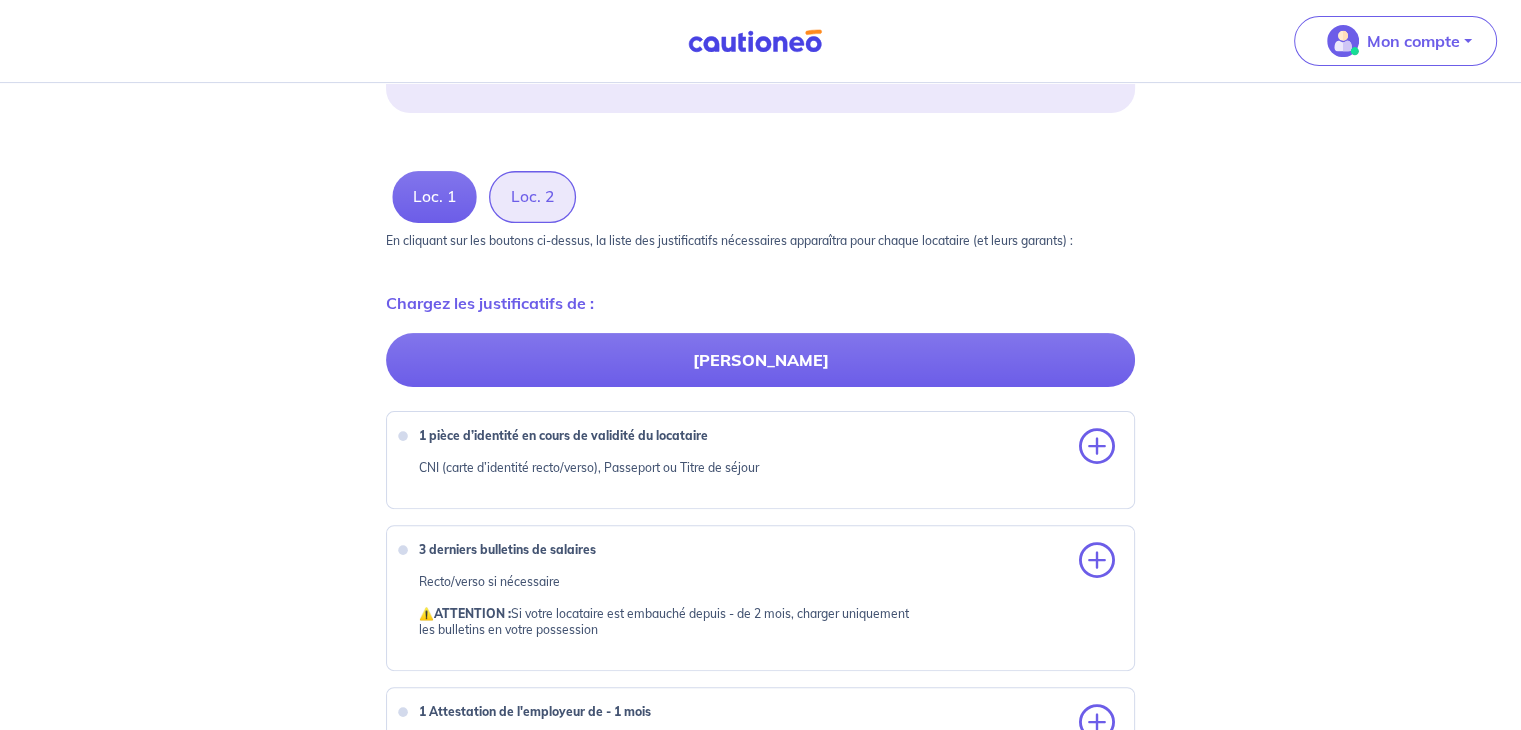 scroll, scrollTop: 508, scrollLeft: 0, axis: vertical 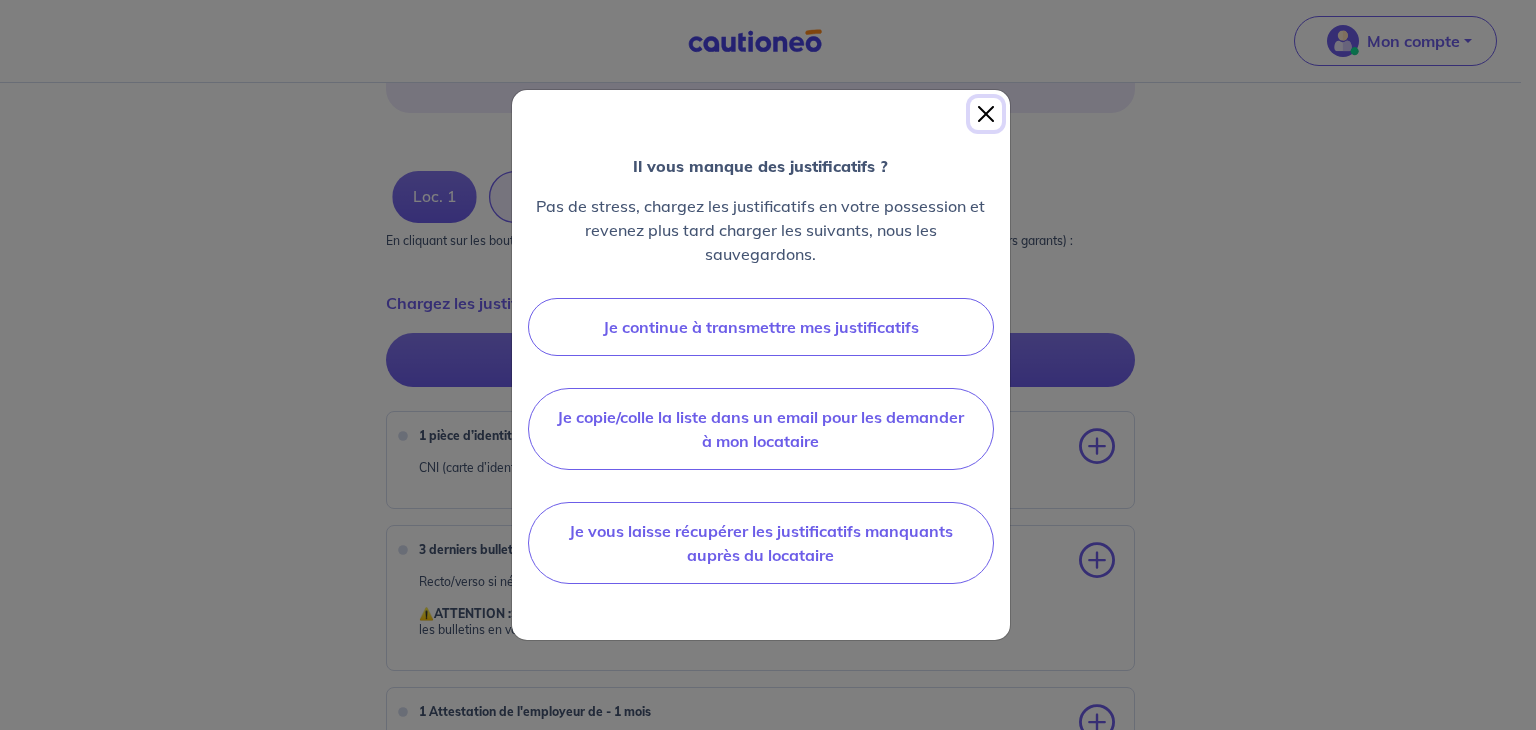 click at bounding box center [986, 114] 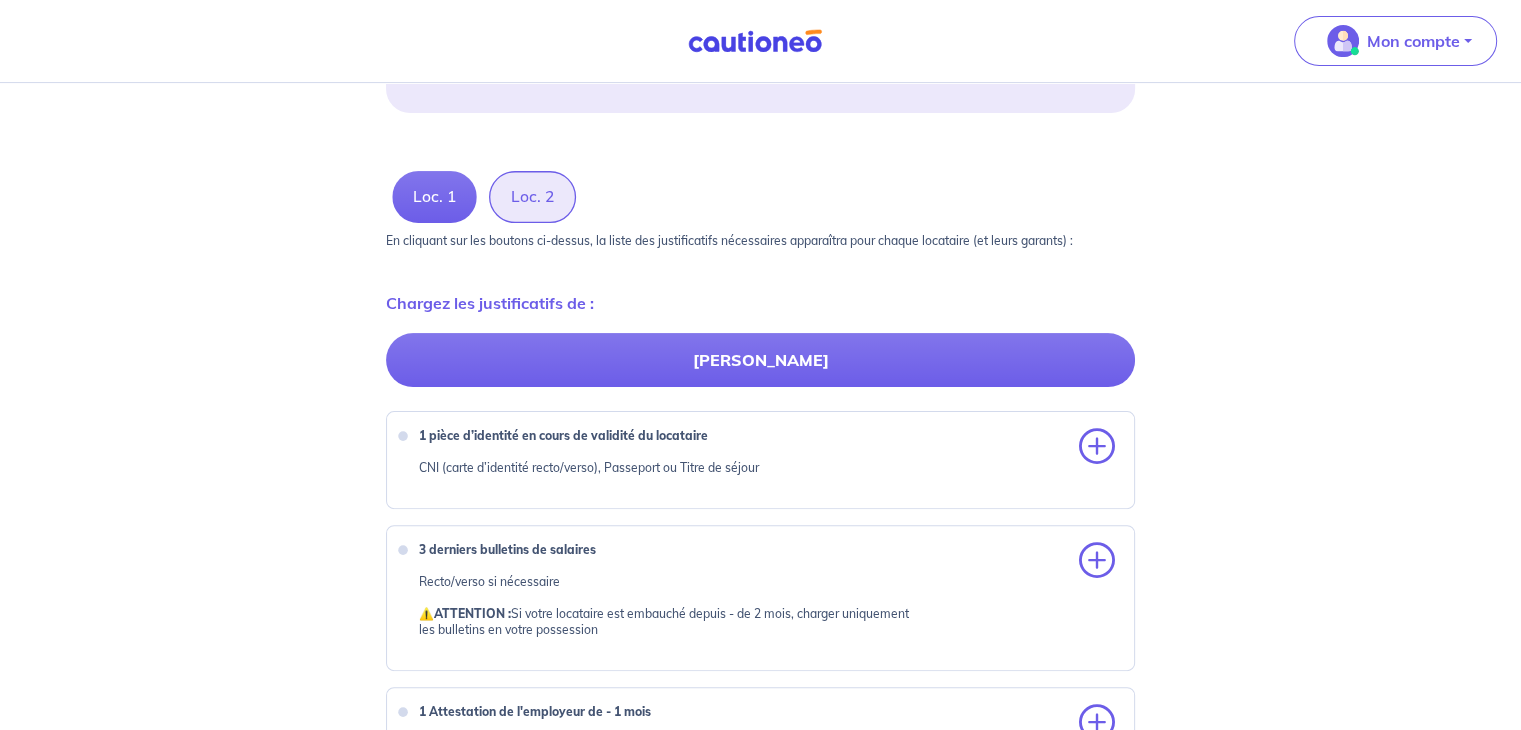 scroll, scrollTop: 0, scrollLeft: 0, axis: both 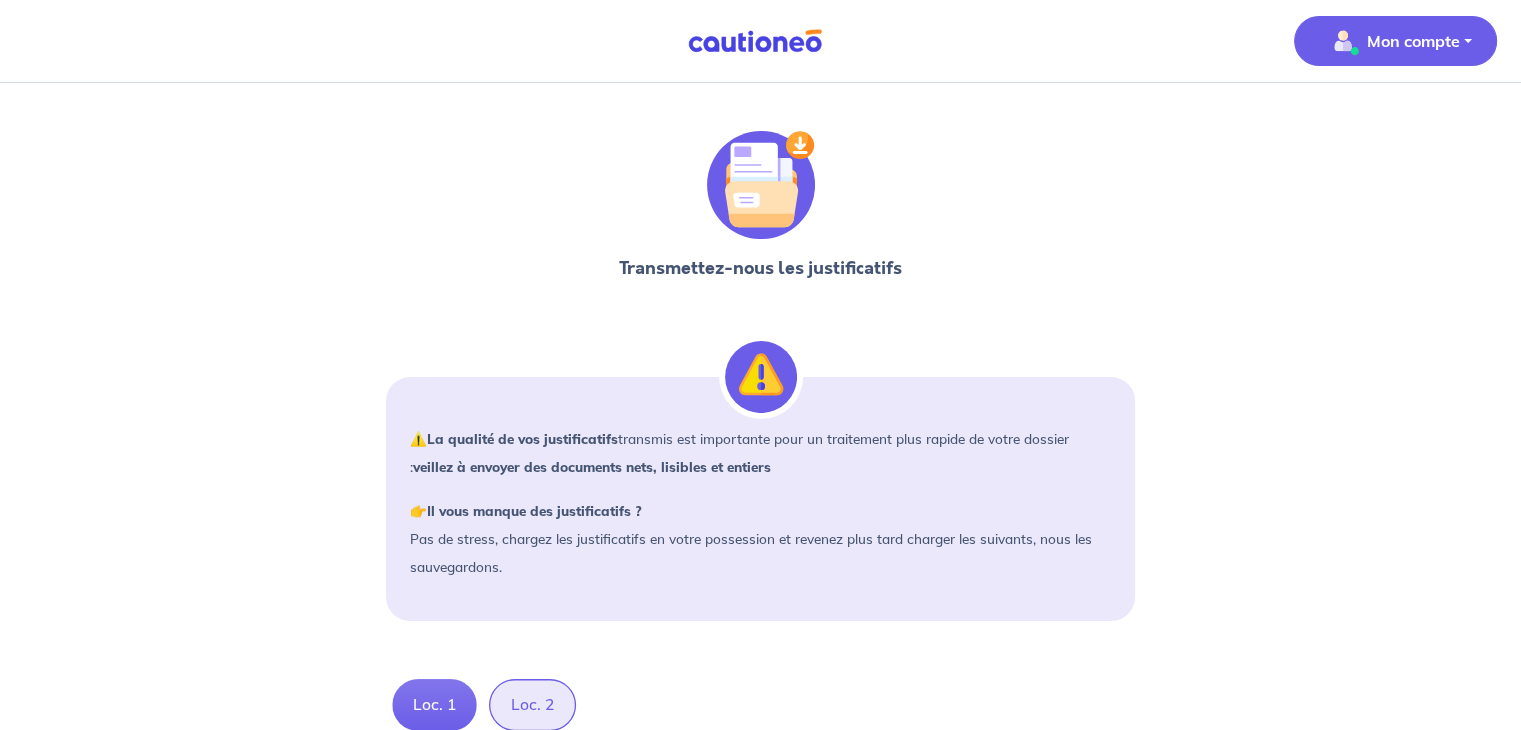 click on "Mon compte" at bounding box center (1413, 41) 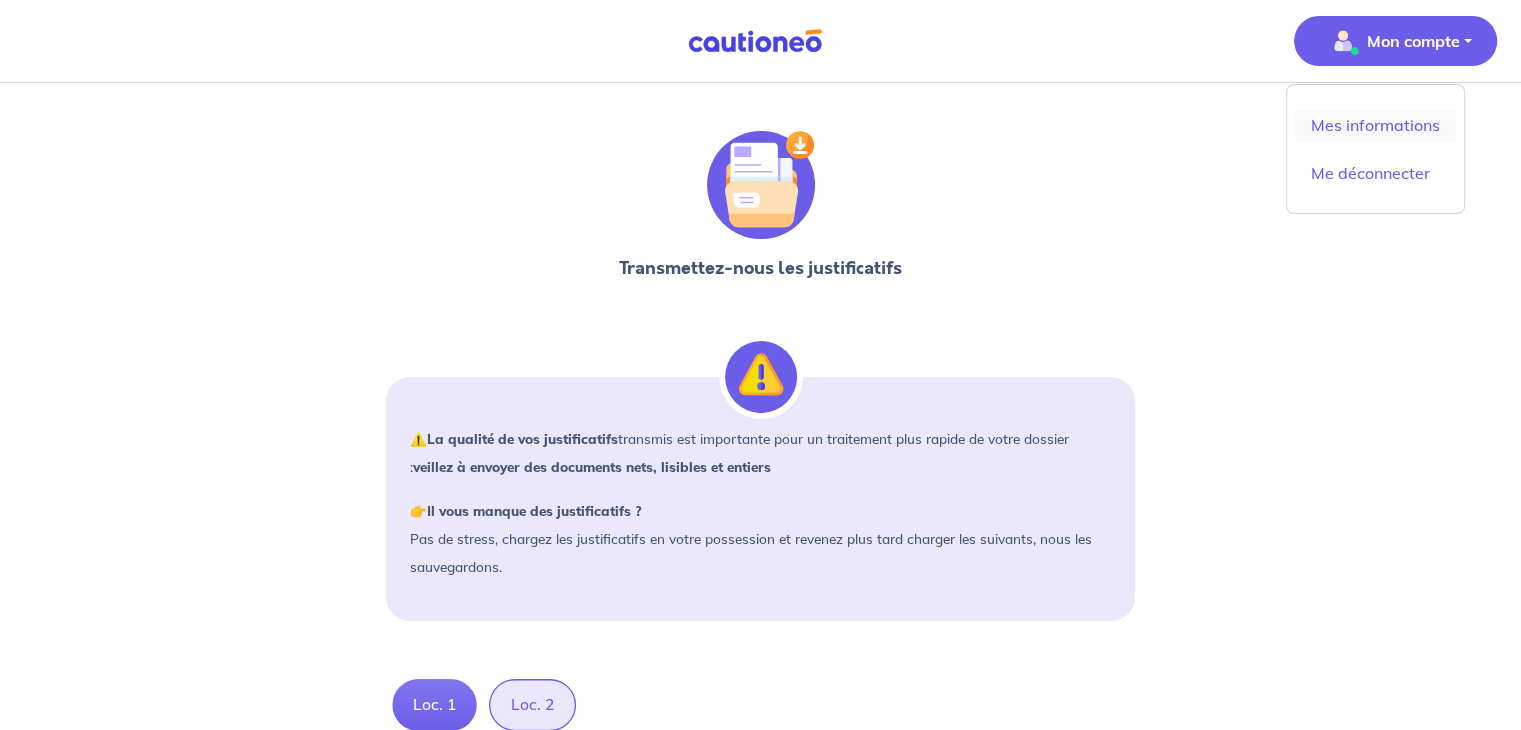 click on "Mes informations" at bounding box center (1375, 125) 